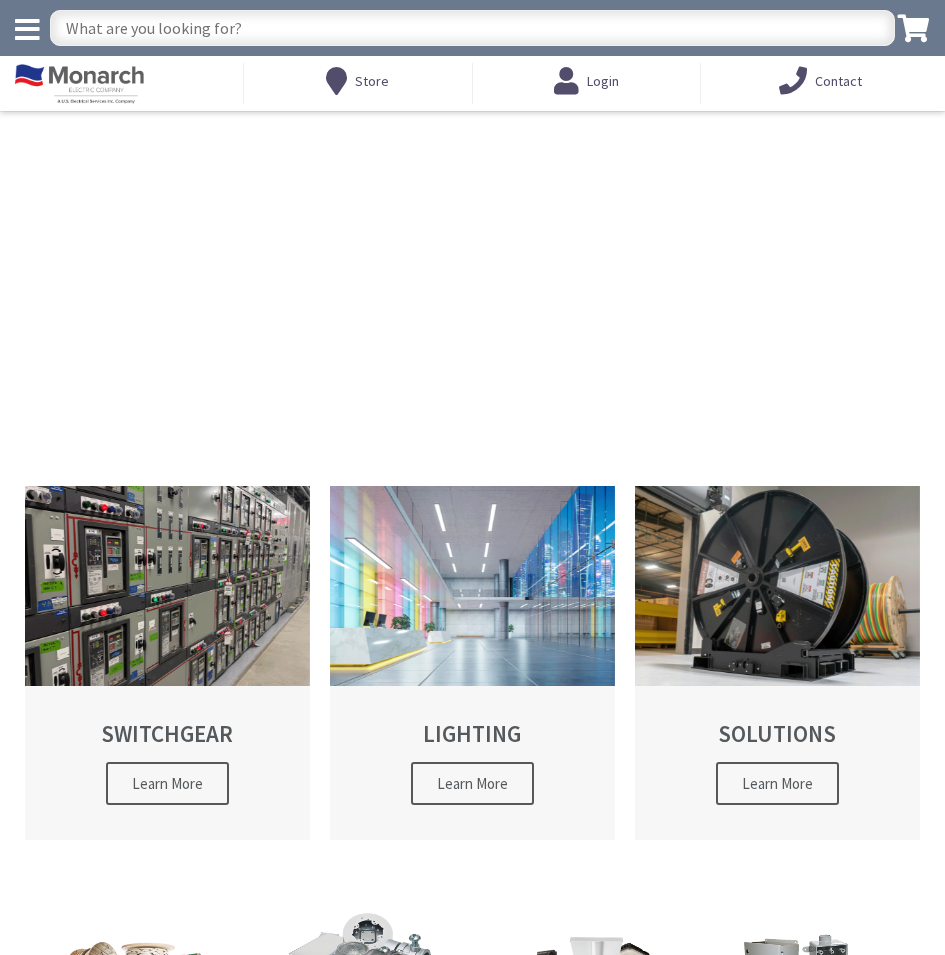 scroll, scrollTop: 0, scrollLeft: 0, axis: both 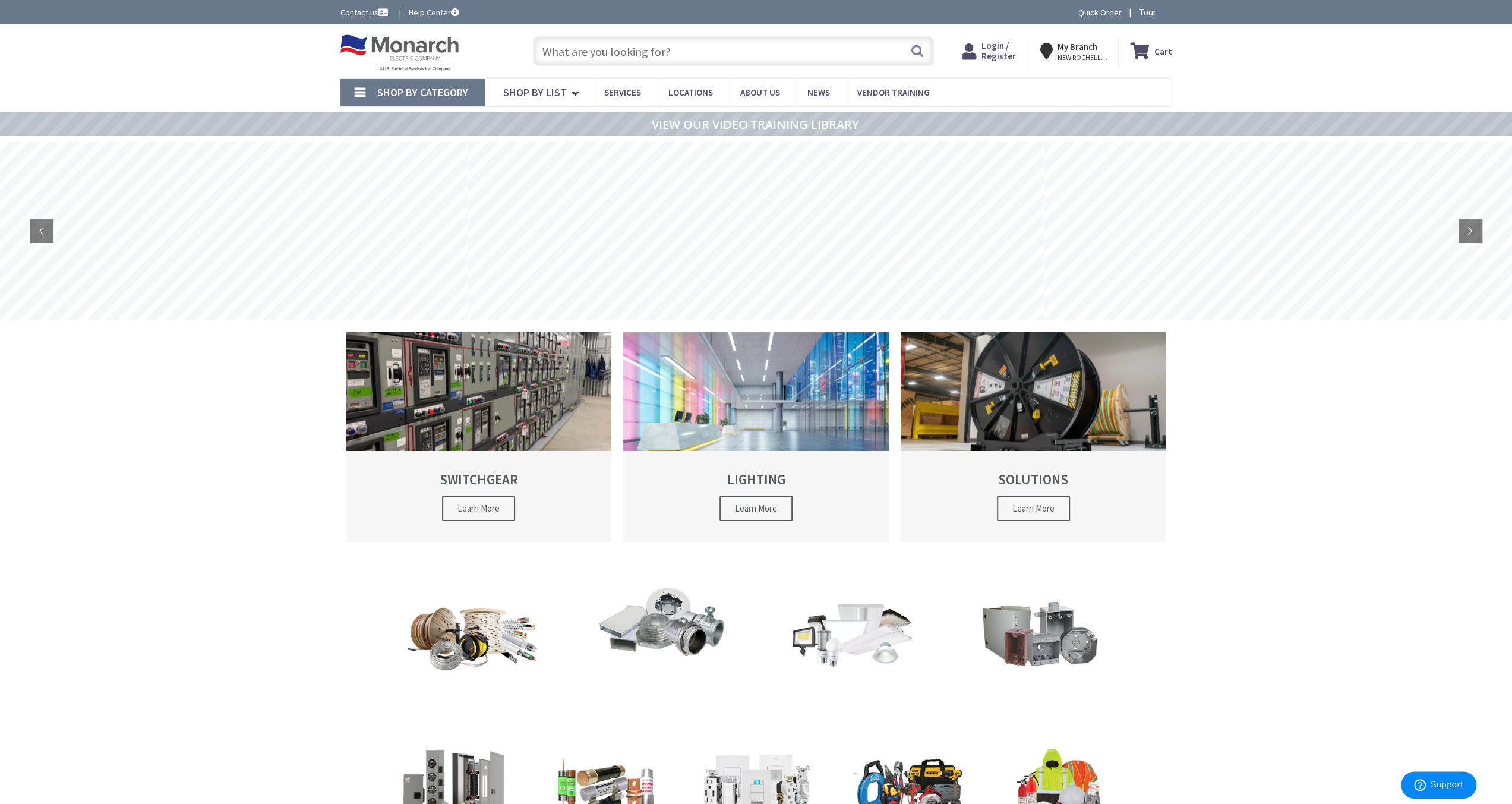 click on "Login / Register" at bounding box center (999, 51) 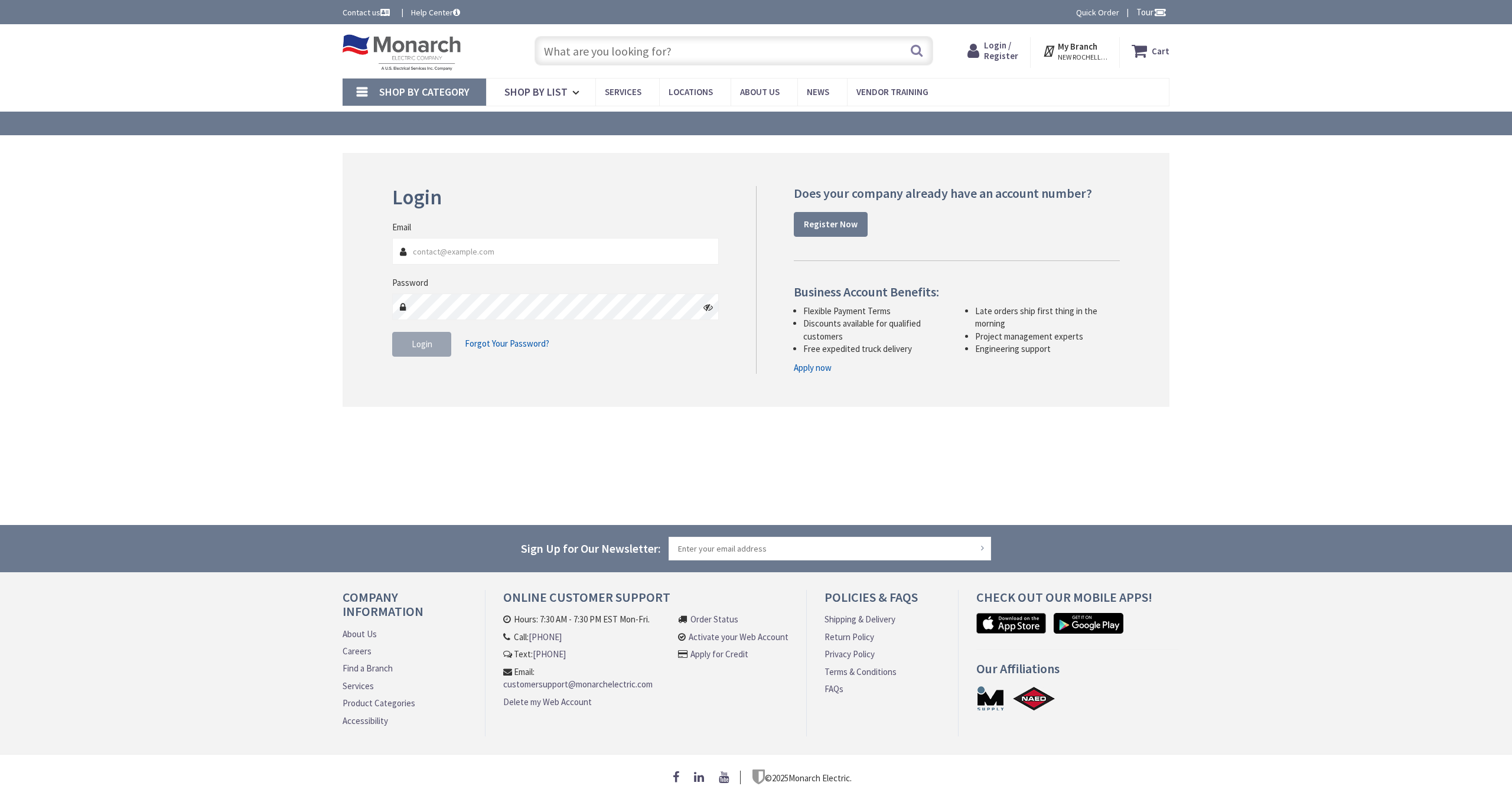 scroll, scrollTop: 0, scrollLeft: 0, axis: both 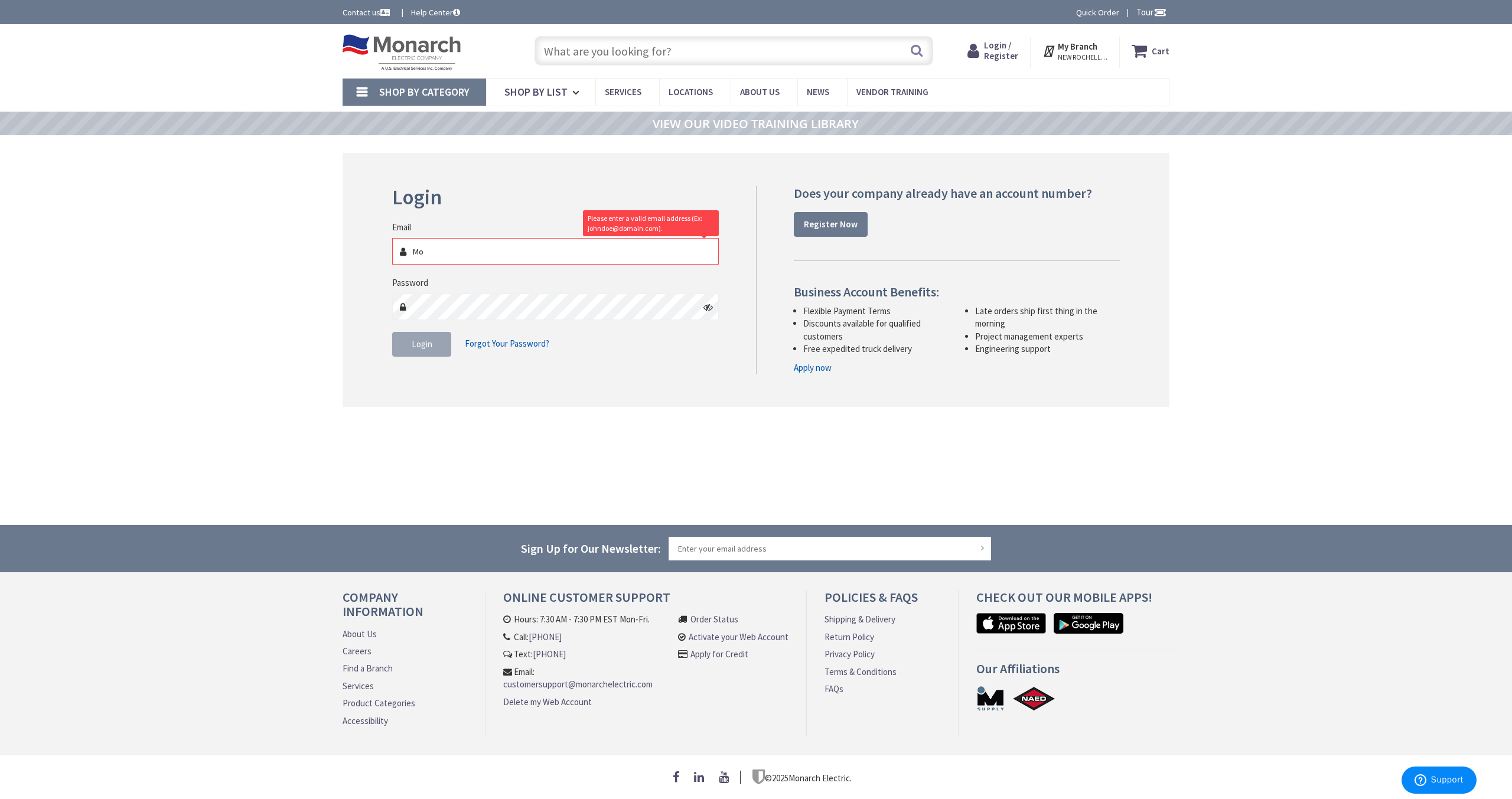 type on "M" 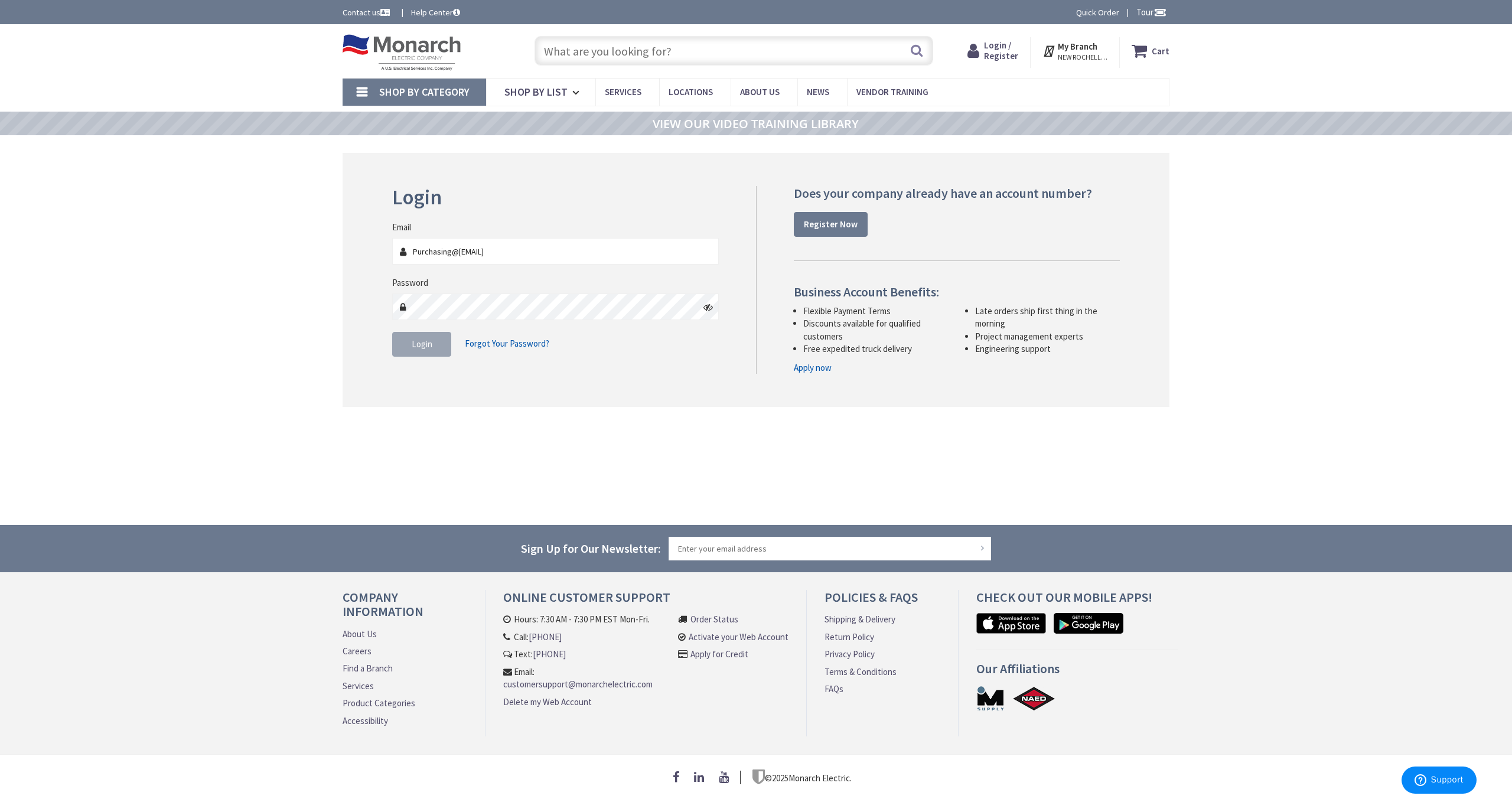 type on "Purchasing@eggelectric.com" 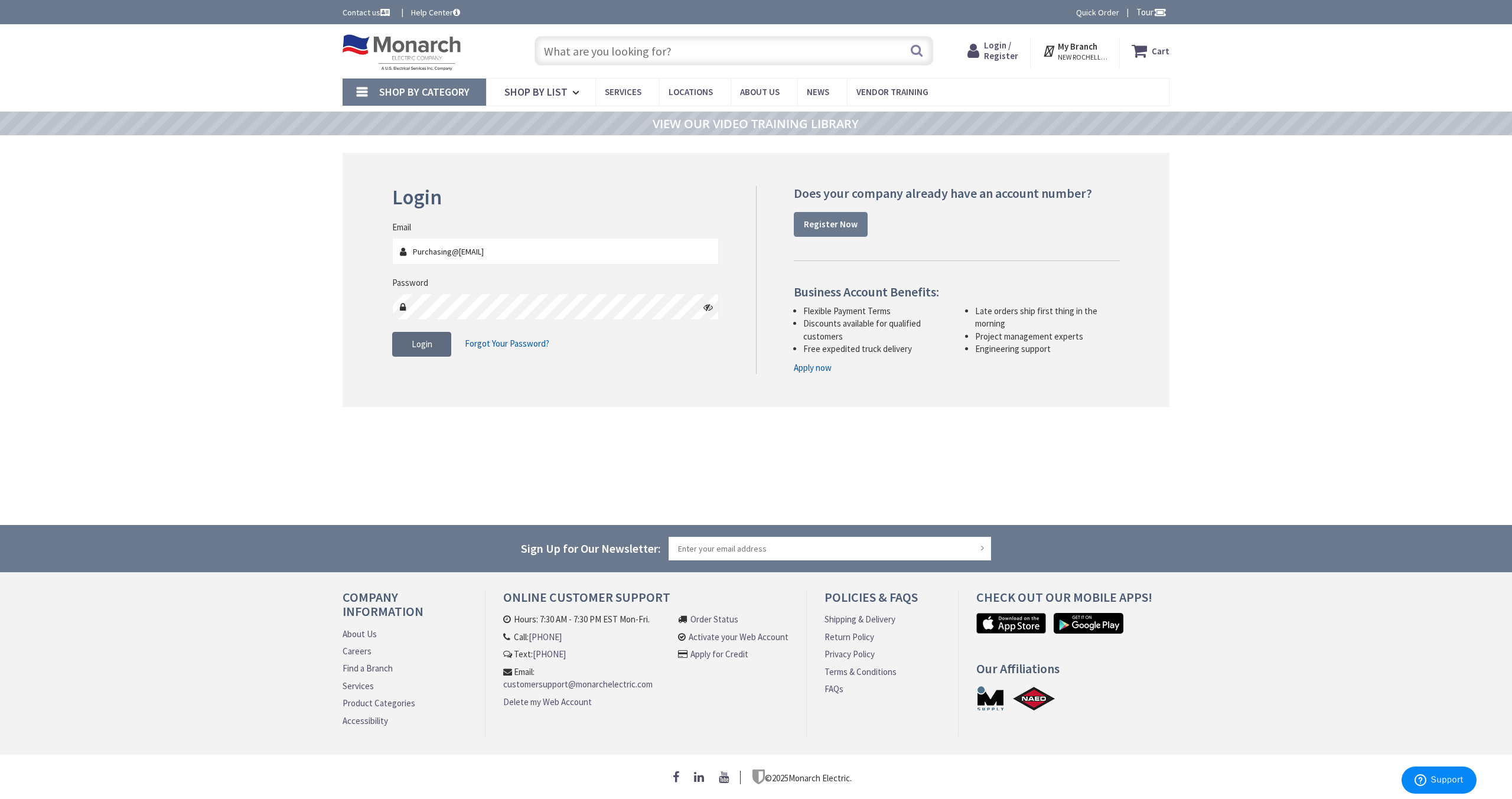 click on "Login" at bounding box center (422, 344) 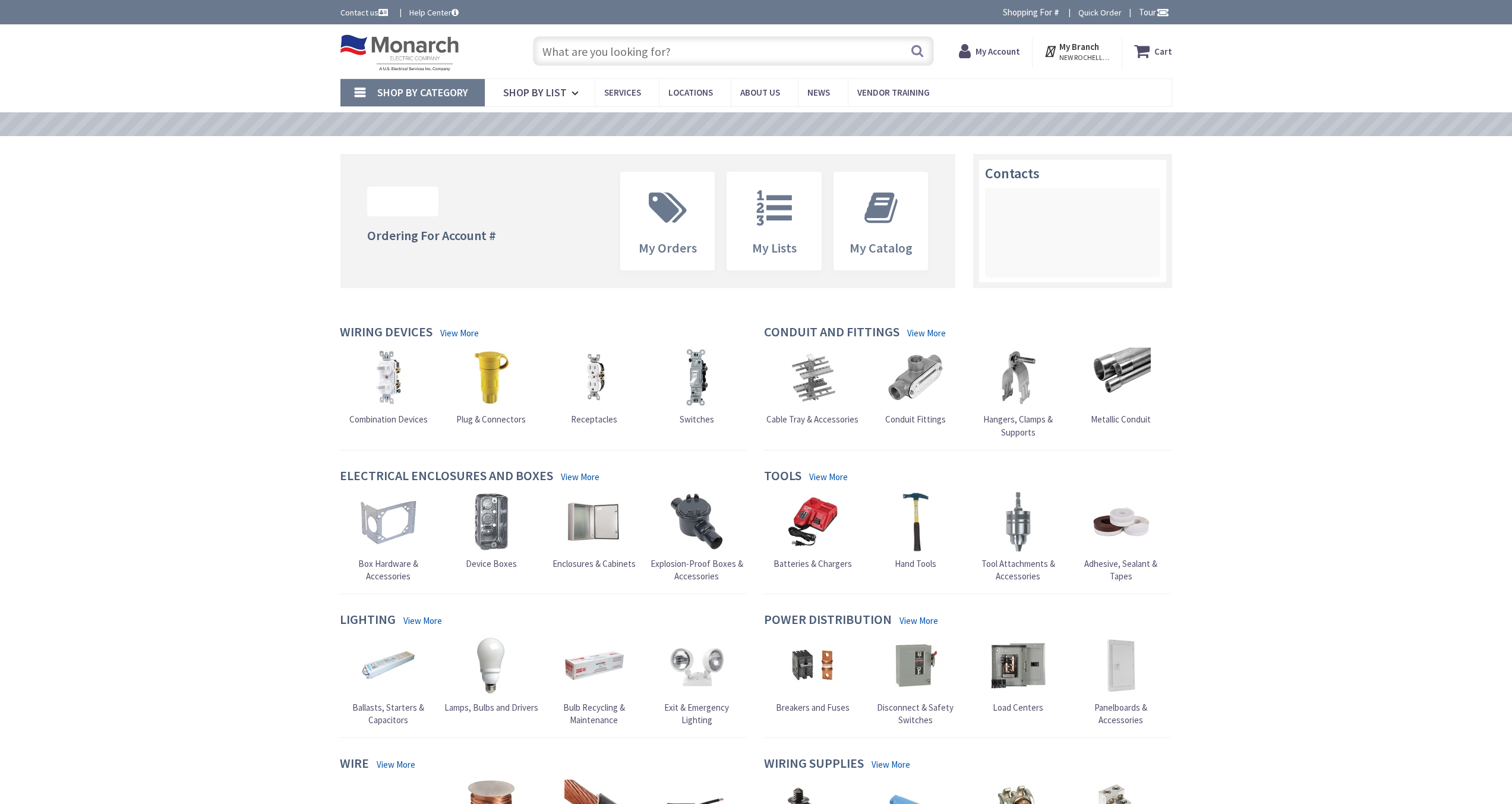 scroll, scrollTop: 0, scrollLeft: 0, axis: both 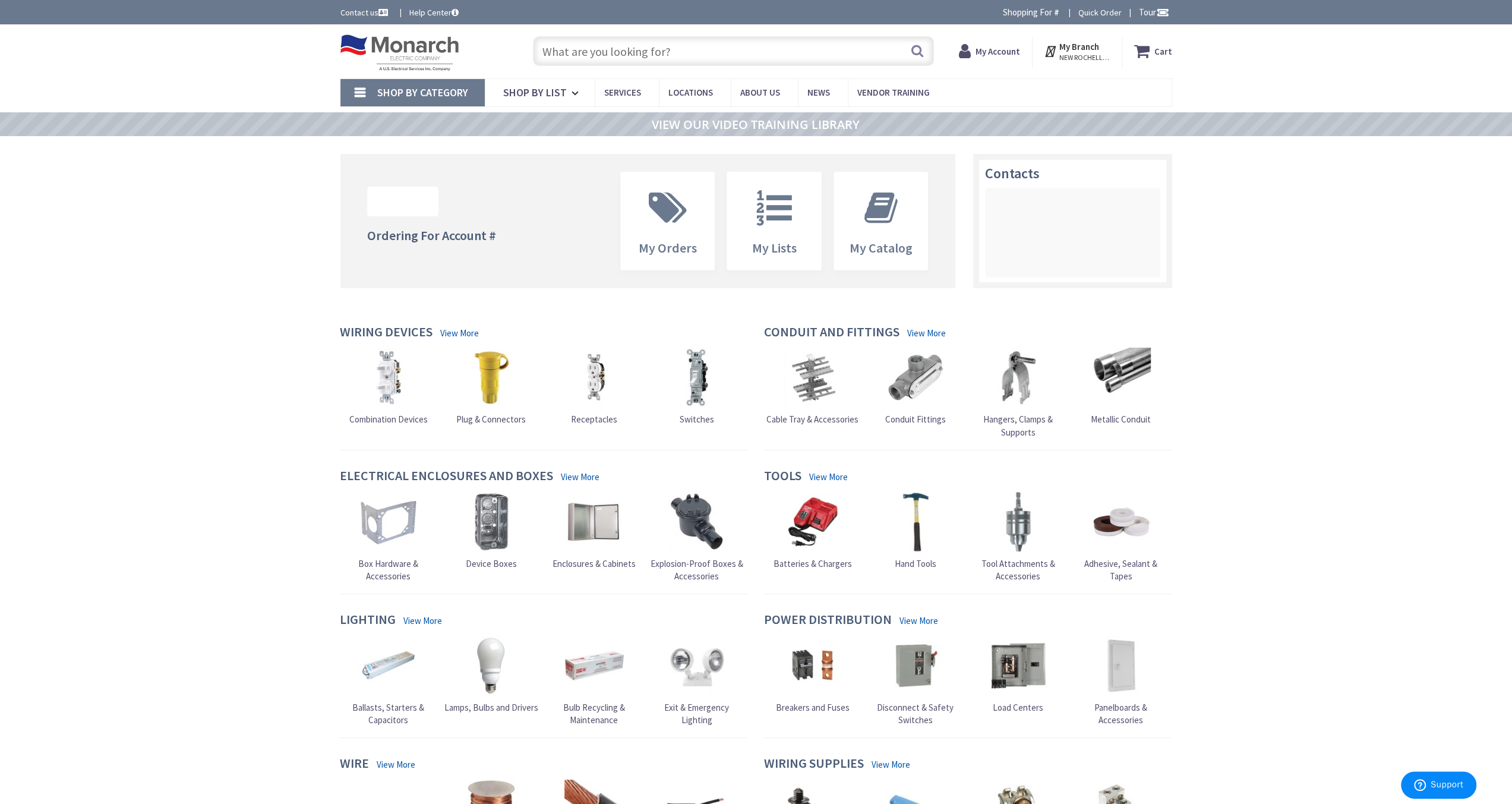 click on "My Account" at bounding box center (998, 51) 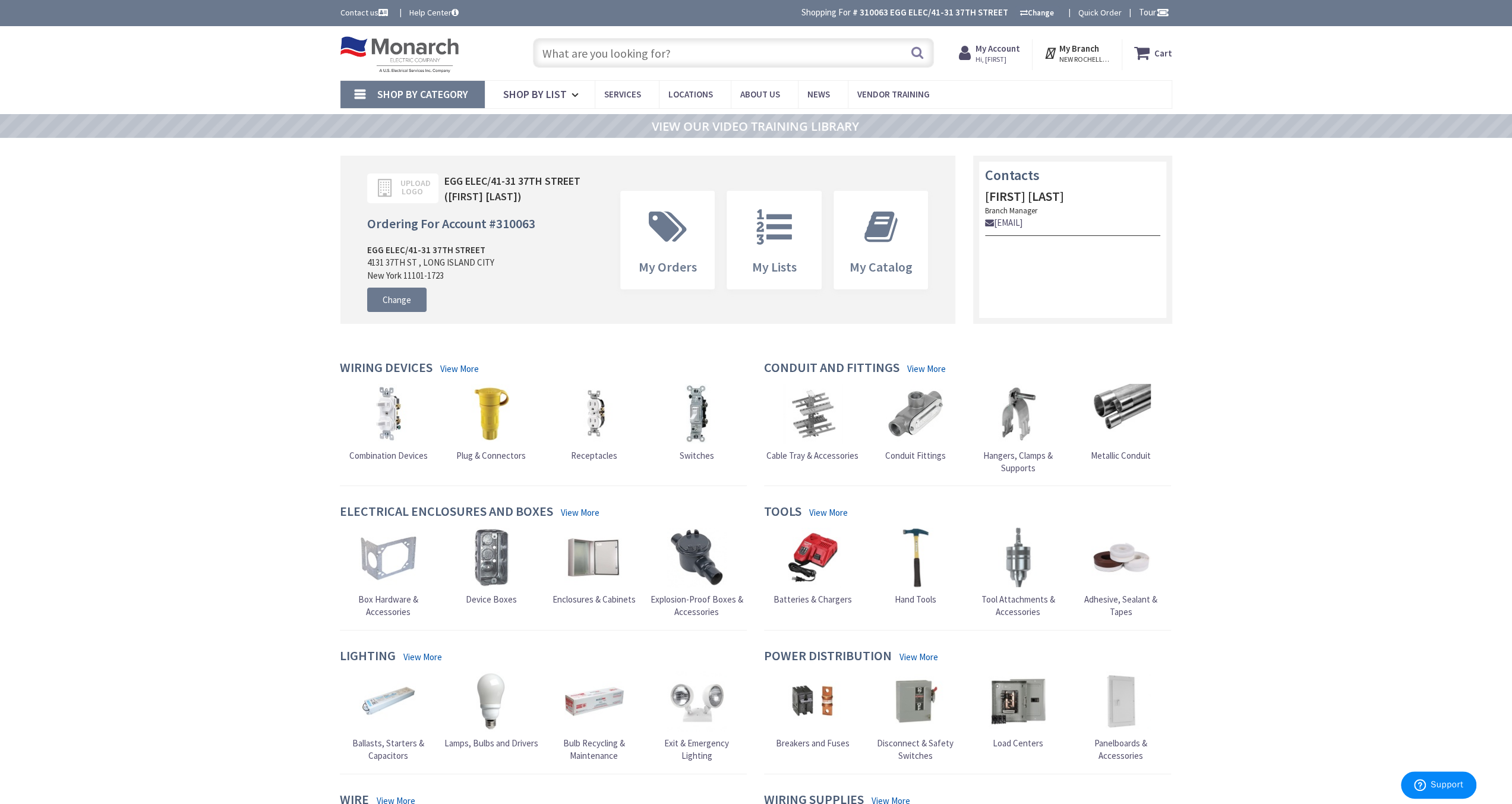 scroll, scrollTop: 0, scrollLeft: 0, axis: both 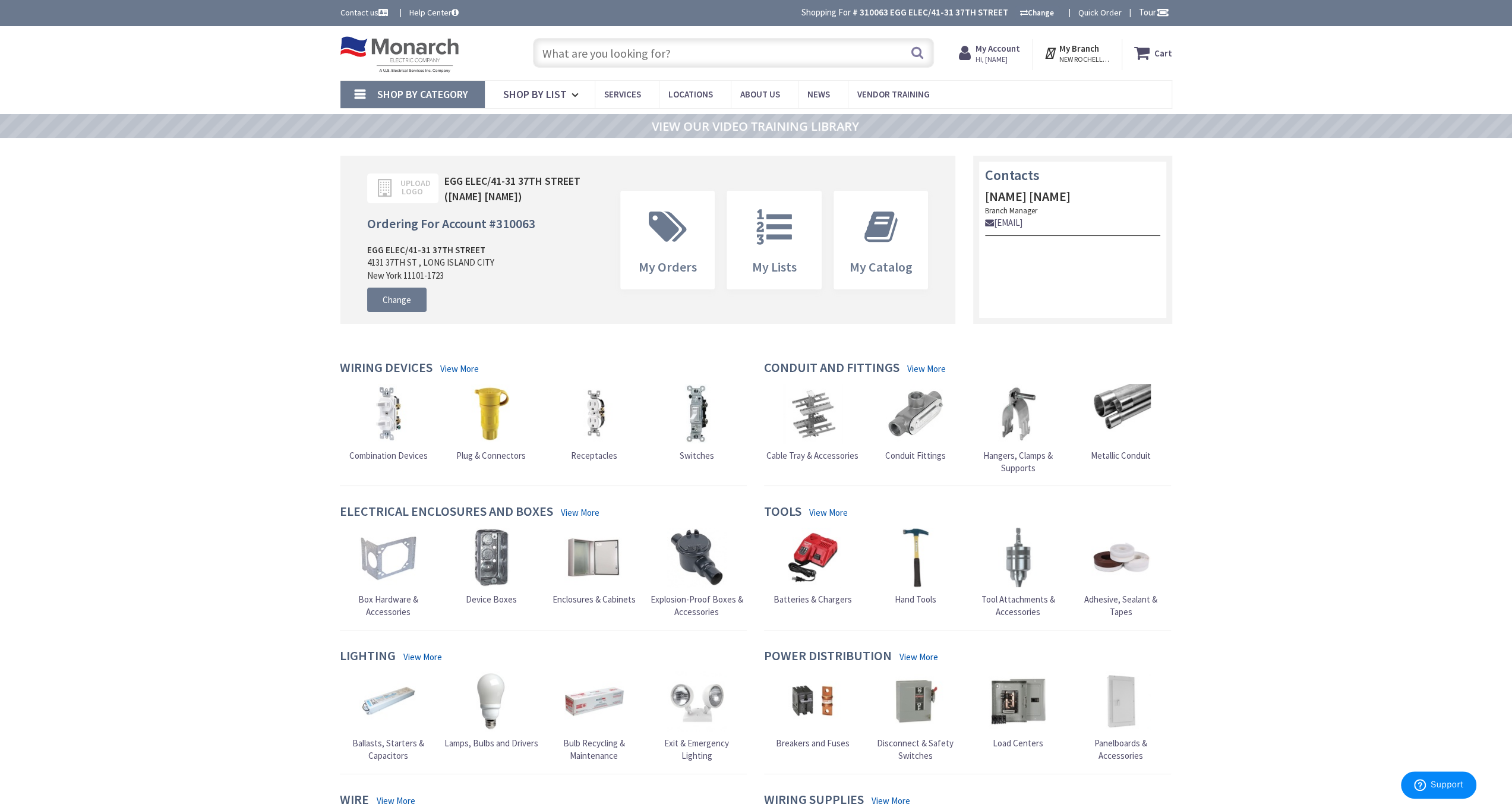 click on "My Account" at bounding box center [998, 48] 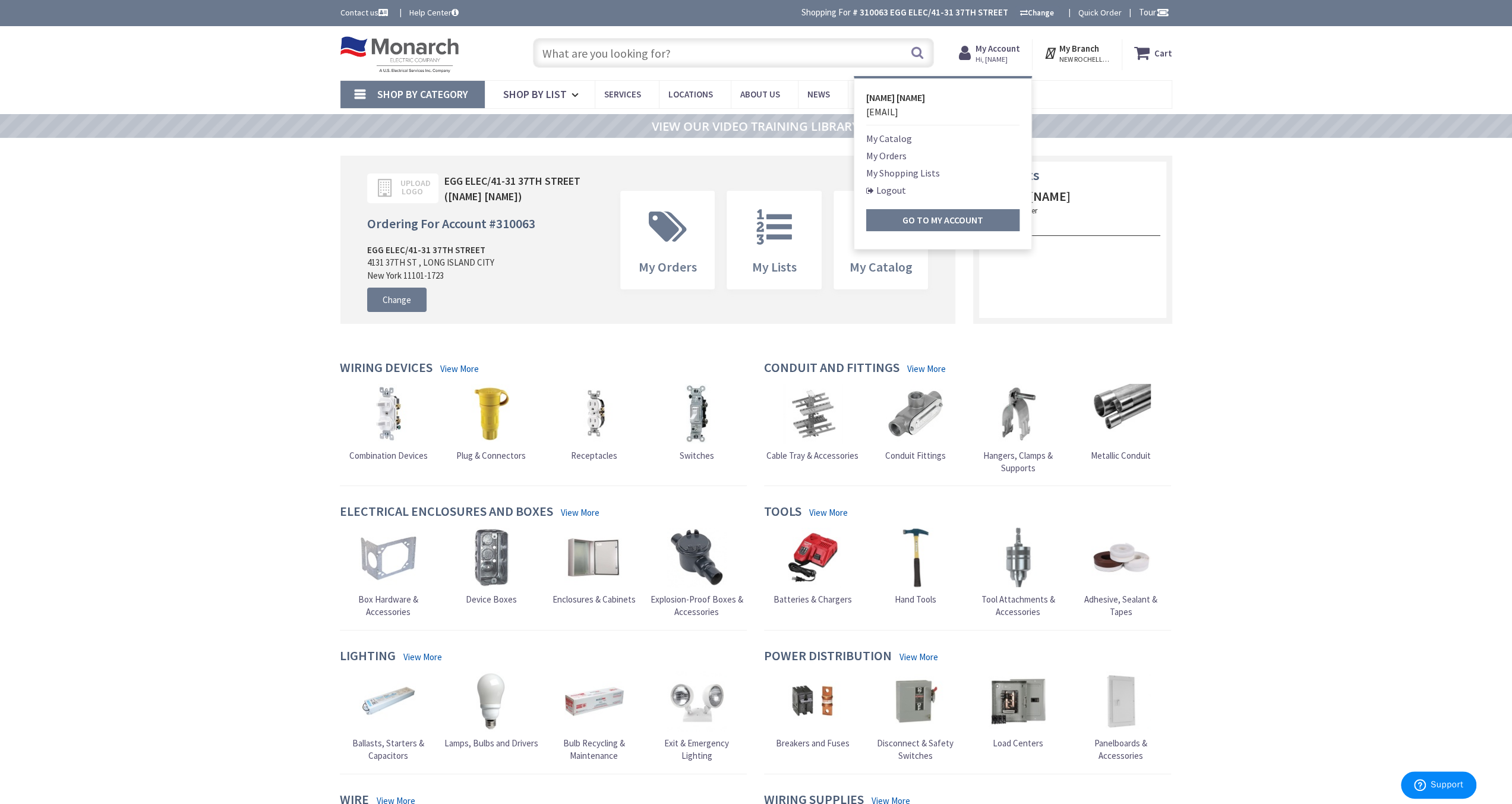 click on "My Orders" at bounding box center (886, 156) 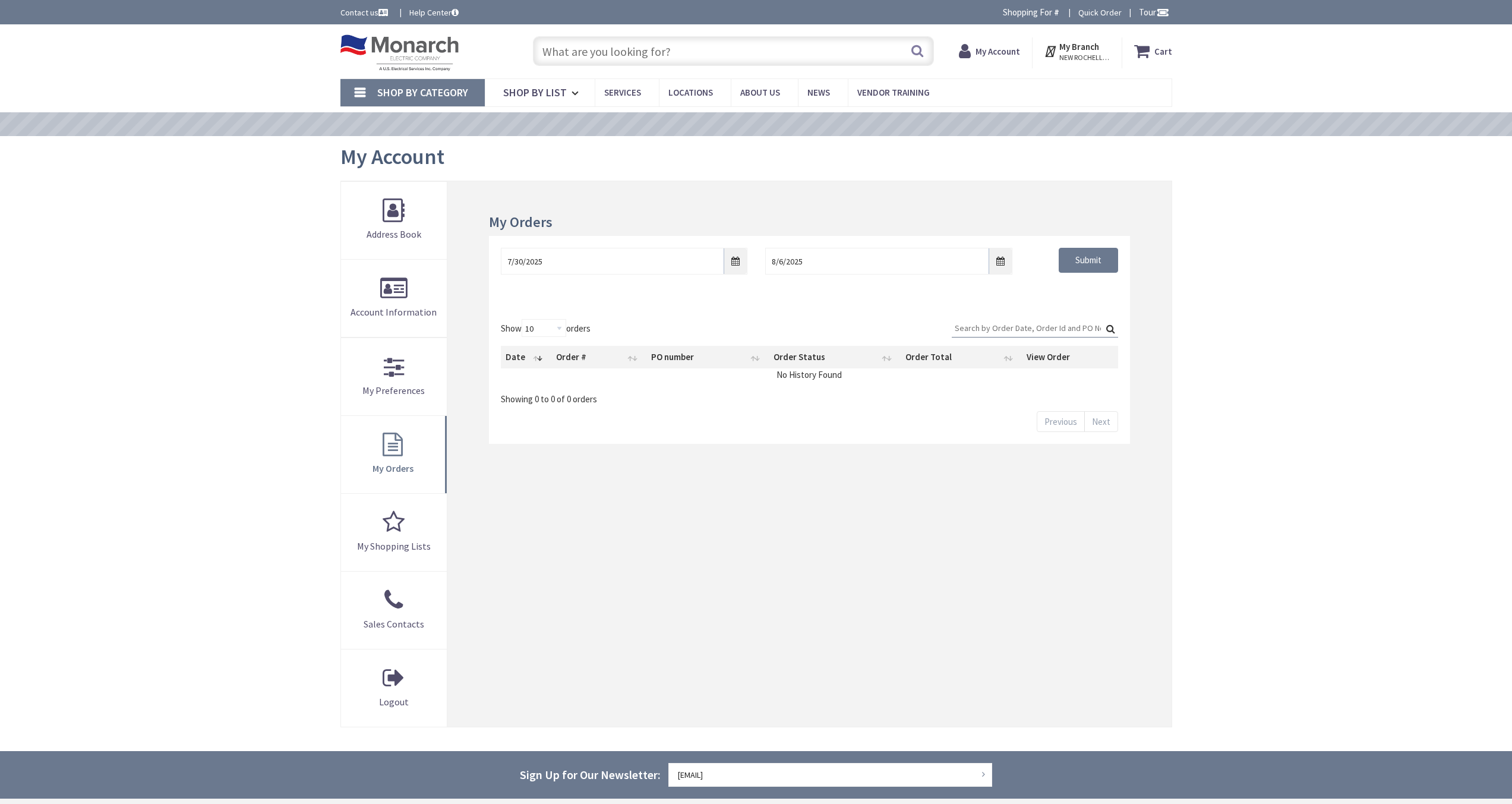 scroll, scrollTop: 0, scrollLeft: 0, axis: both 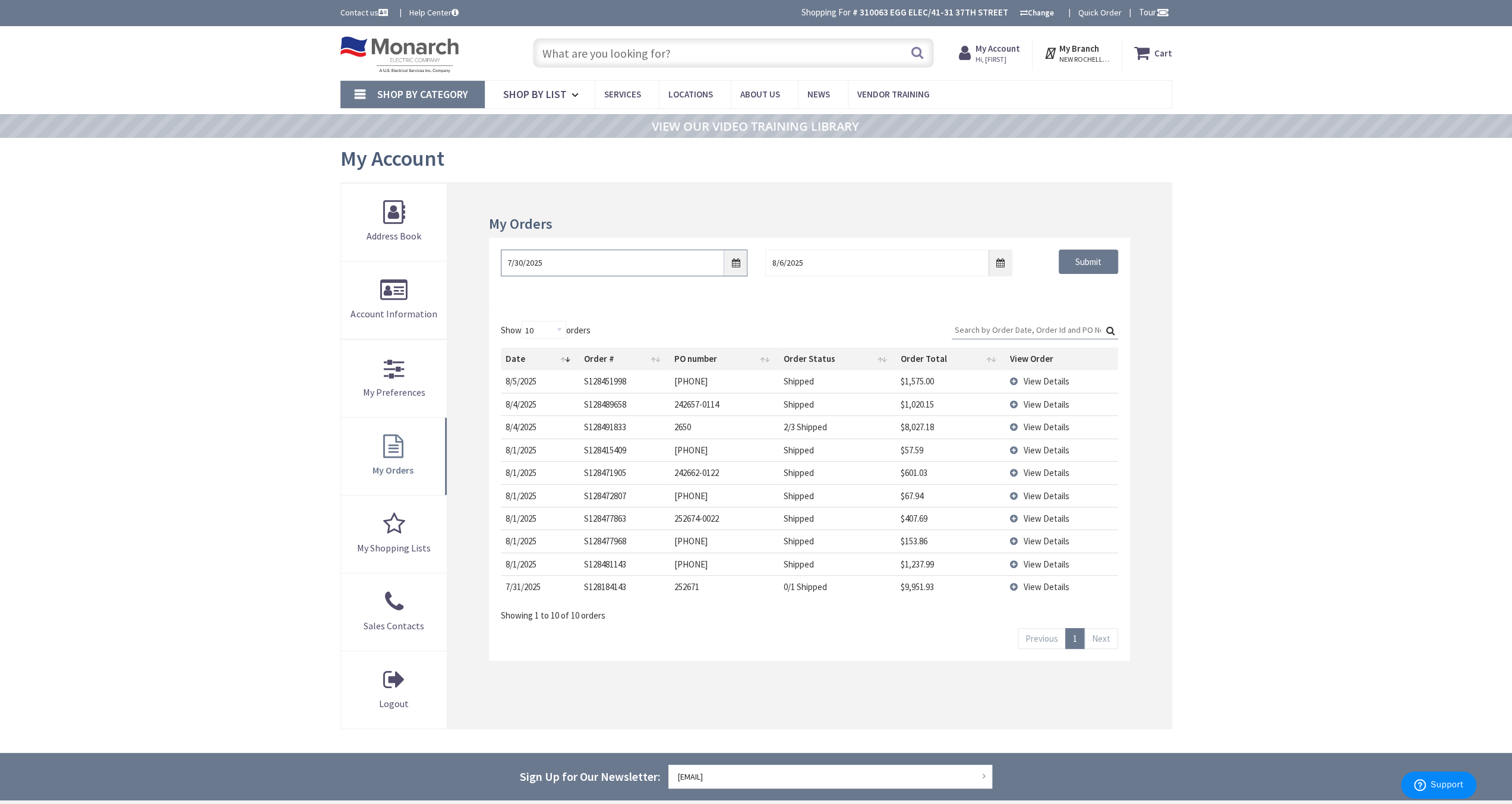 click on "7/30/2025" at bounding box center (624, 263) 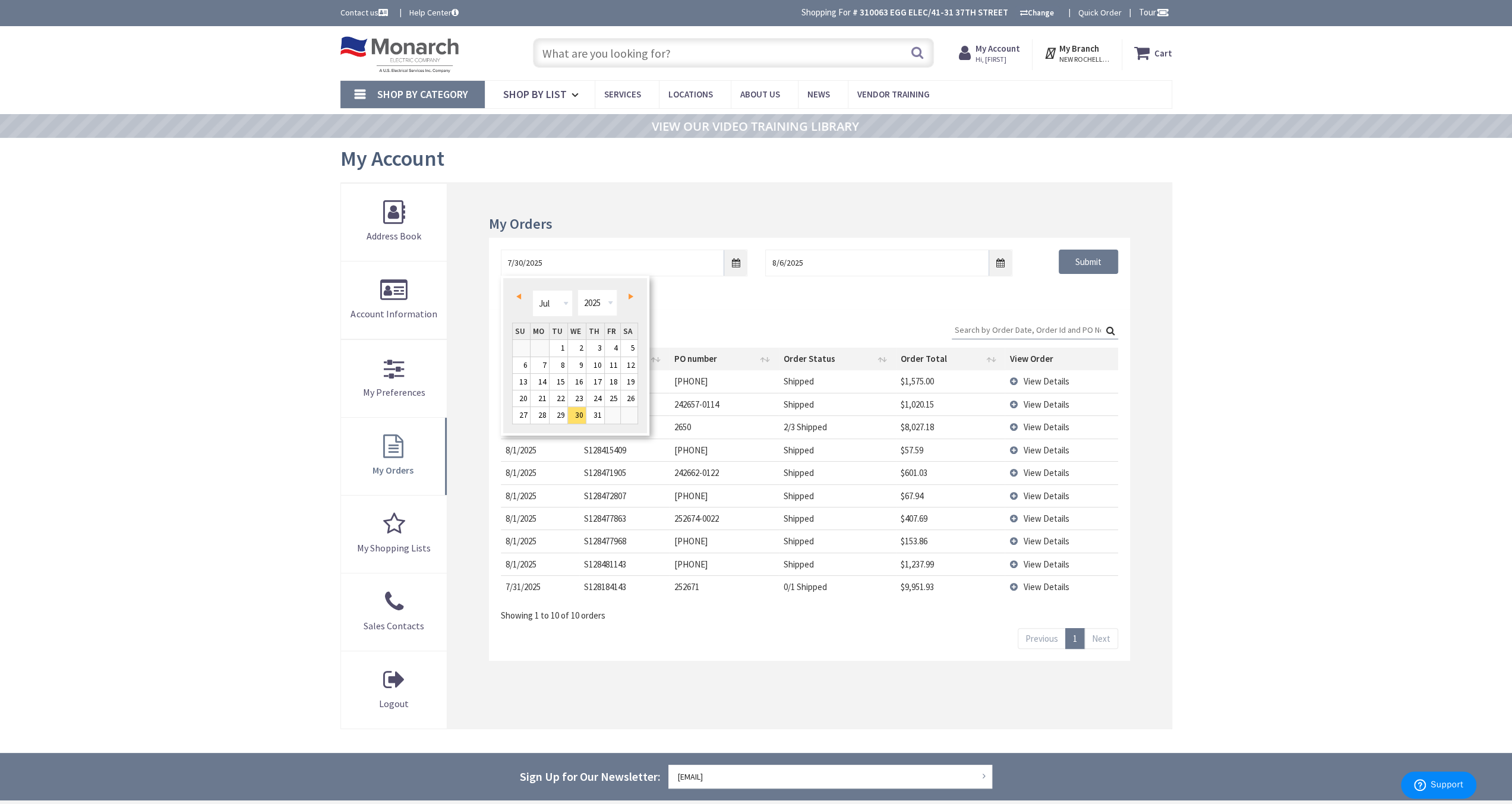 click on "Prev" at bounding box center [521, 296] 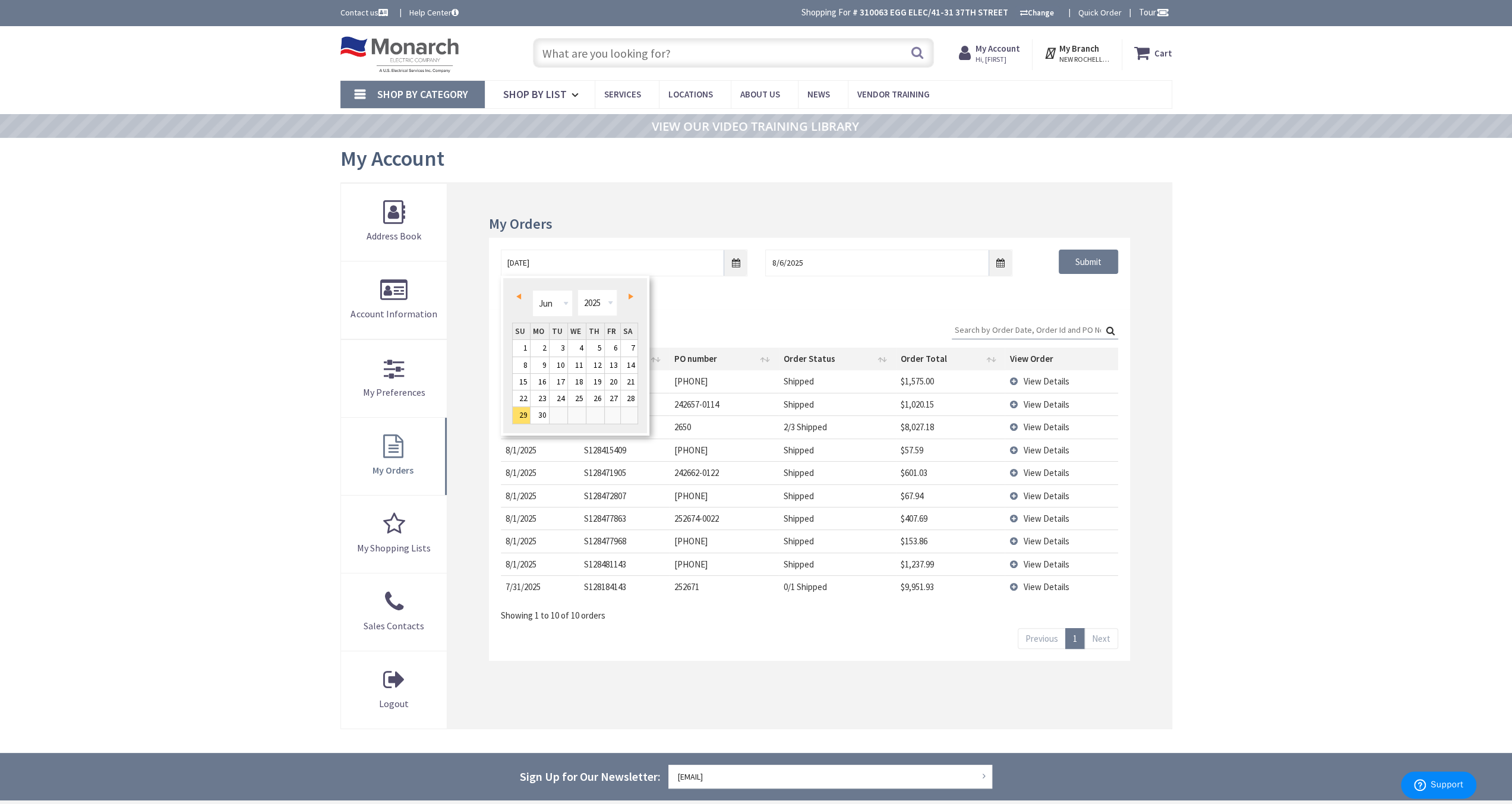 click on "Prev" at bounding box center (521, 296) 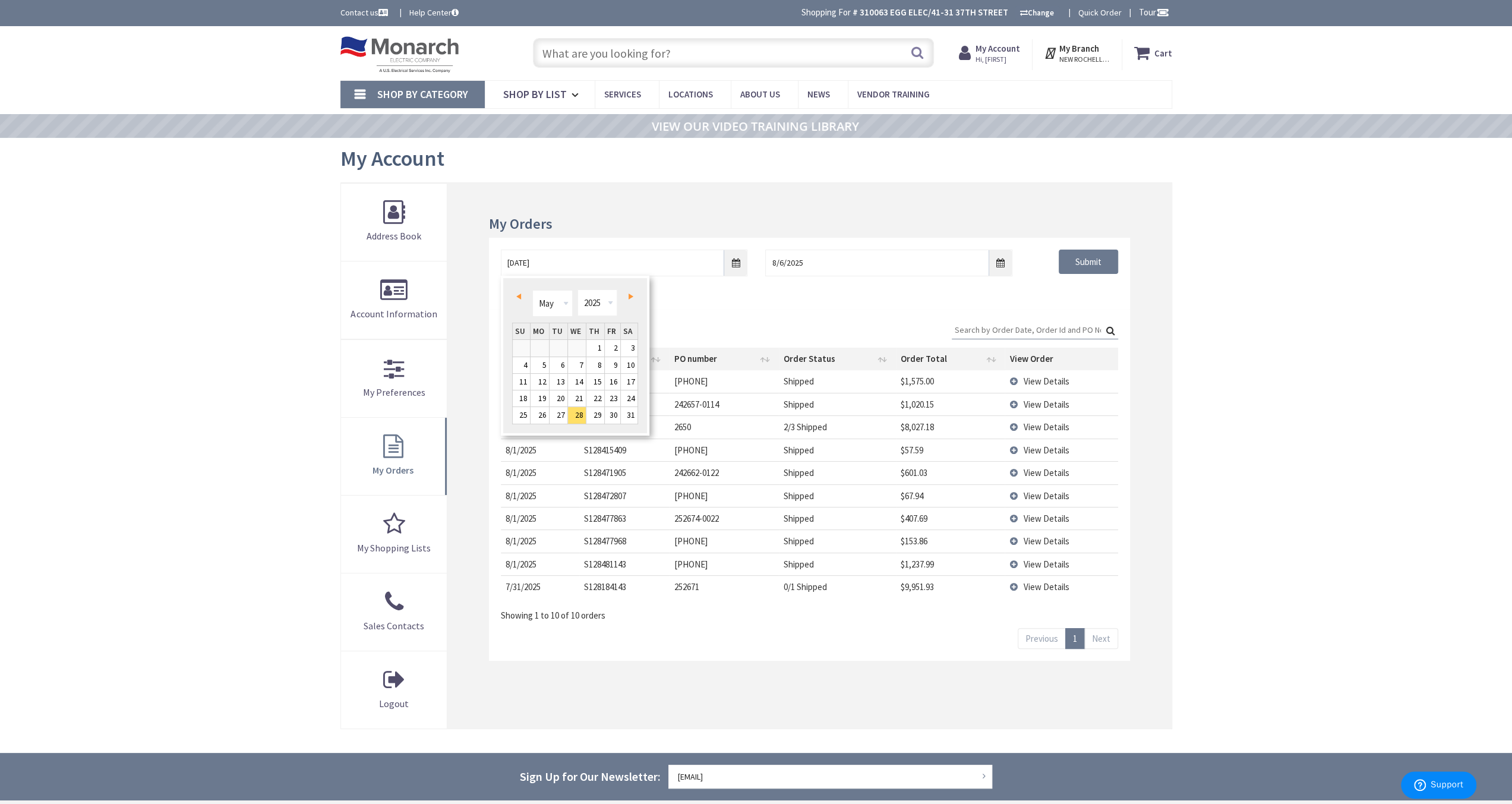 click on "Prev" at bounding box center [521, 296] 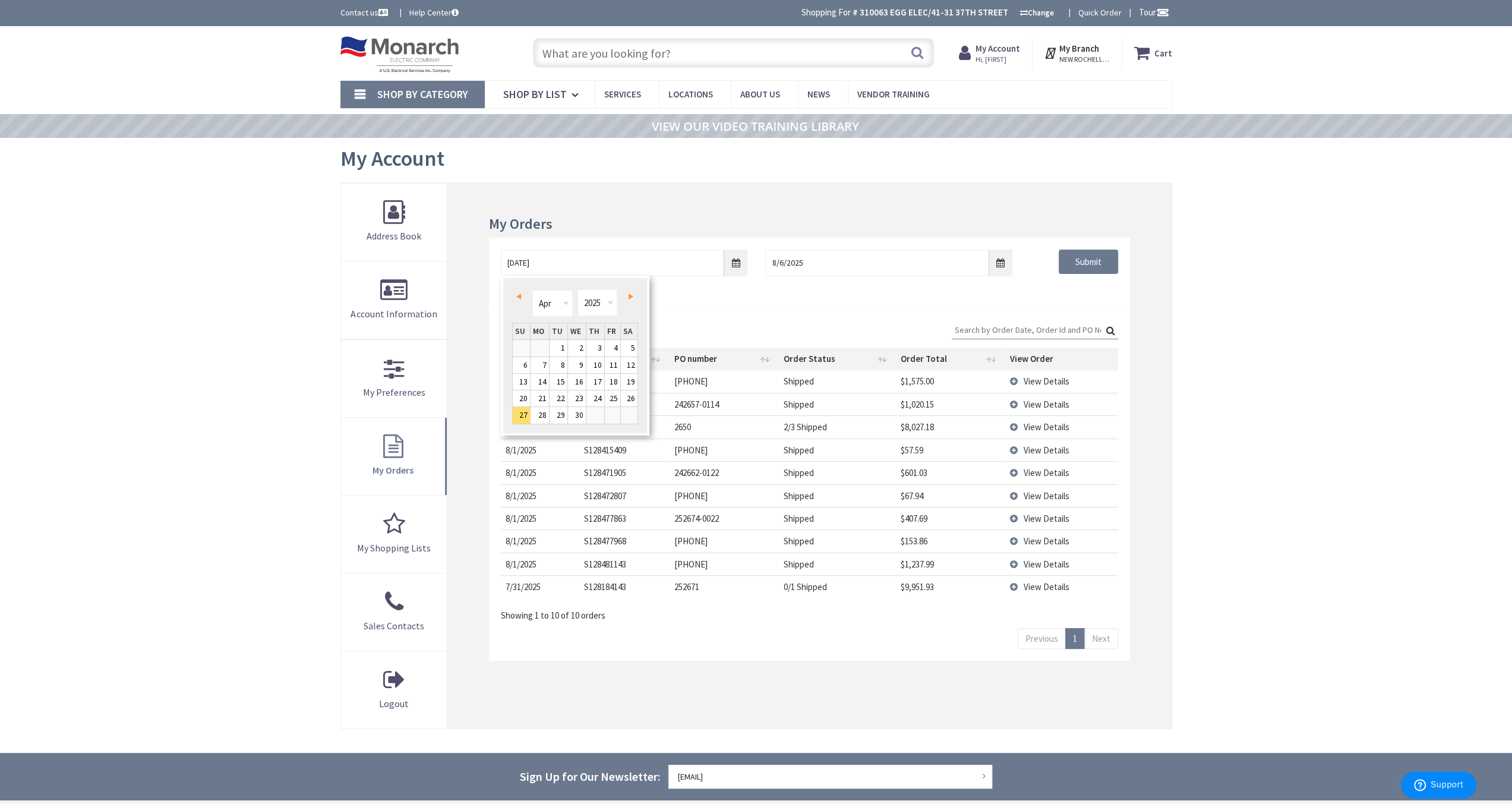 drag, startPoint x: 519, startPoint y: 292, endPoint x: 527, endPoint y: 289, distance: 8.544 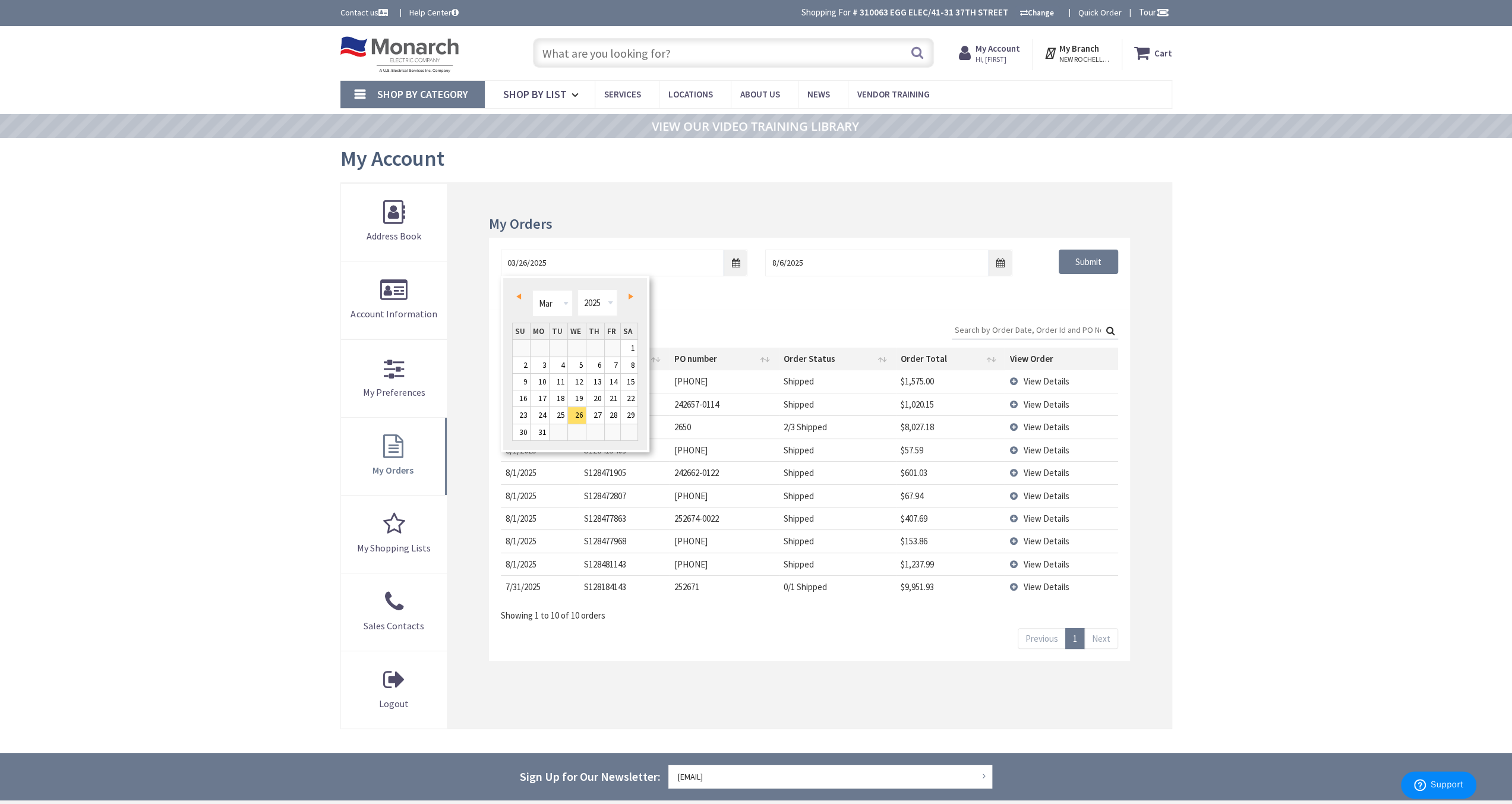 click on "Prev" at bounding box center (521, 296) 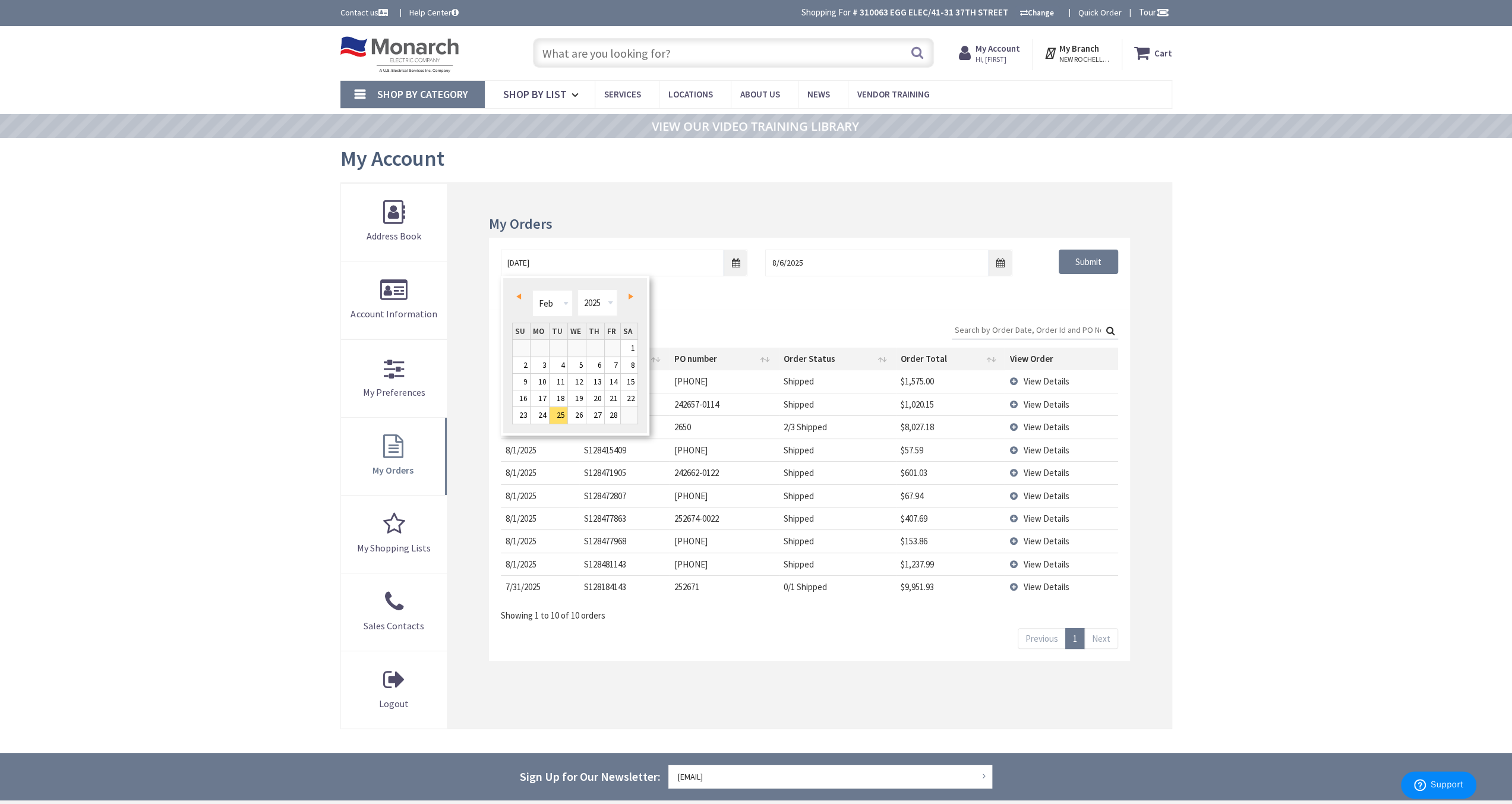 click on "Prev" at bounding box center [521, 296] 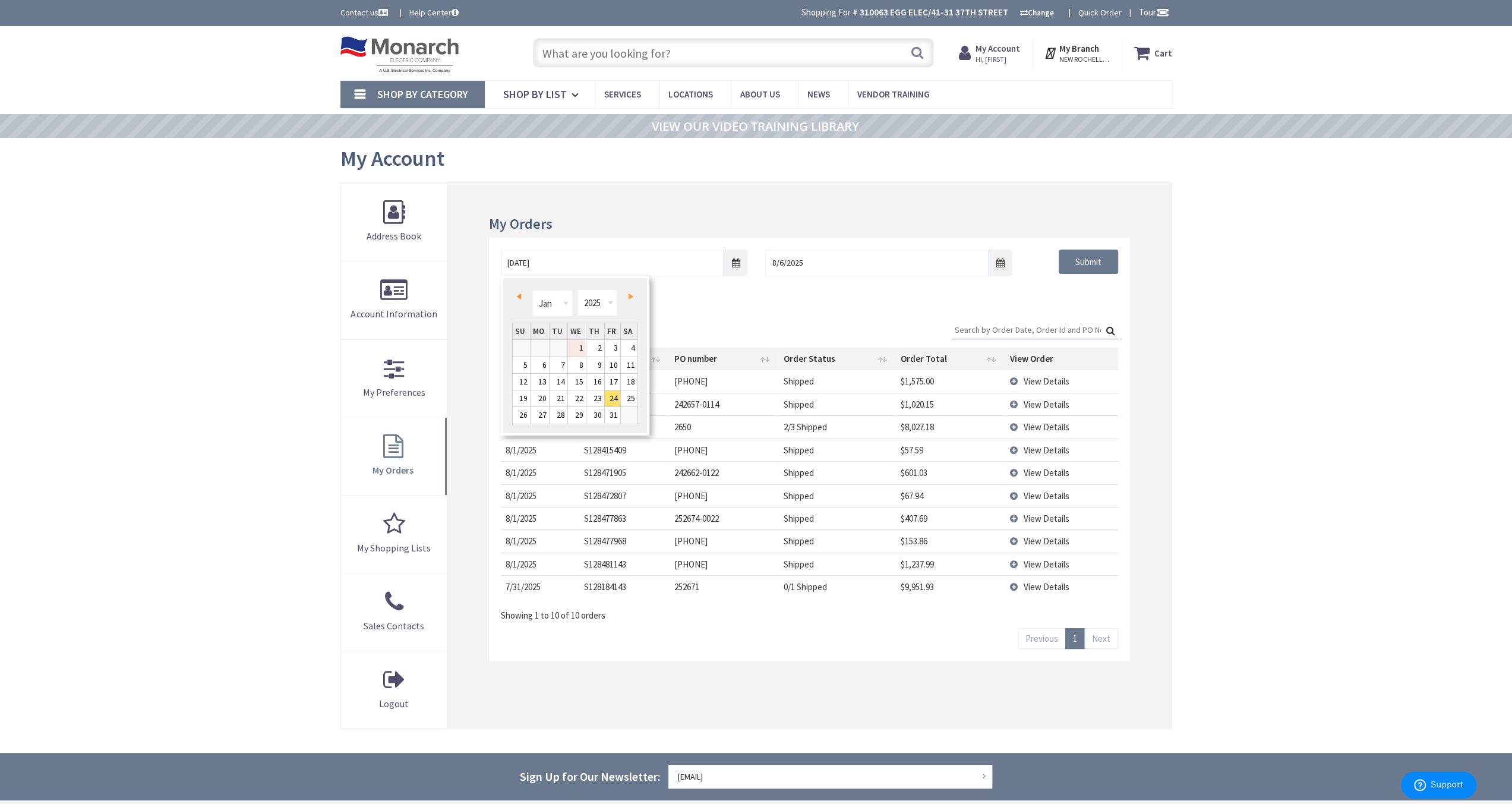click on "1" at bounding box center [577, 348] 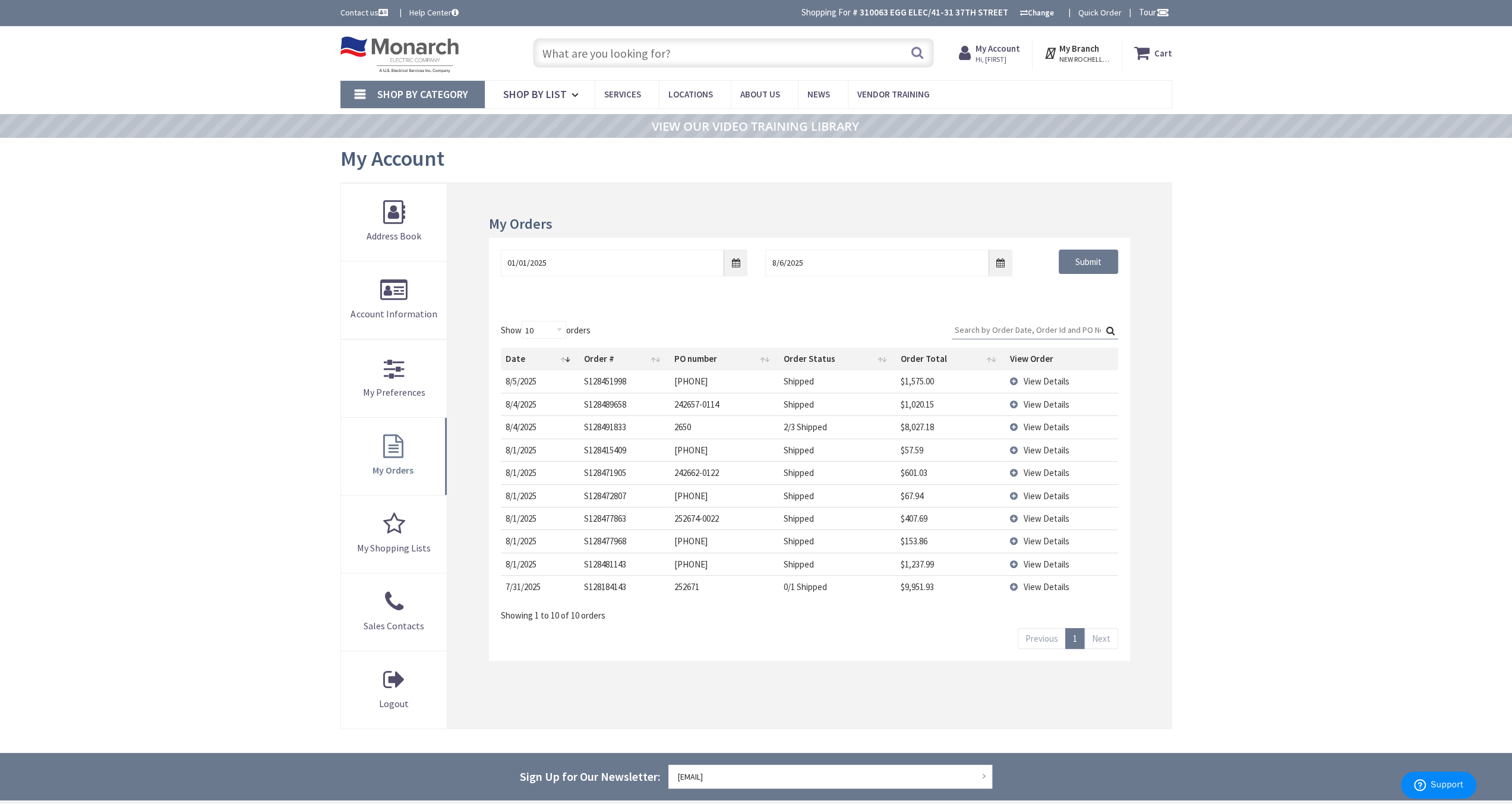 click on "Show  10 25 50 100  orders Search:                       Date Order # PO number Order Status Order Total View Order                                         8/5/2025 2025-08-05 S128451998 252666-0014 Shipped $1,575.00 View Details 8/4/2025 2025-08-04 S128489658 242657-0114 Shipped $1,020.15 View Details 8/4/2025 2025-08-04 S128491833 2650 2/3 Shipped $8,027.18 View Details 8/1/2025 2025-08-01 S128415409 252674-0018 Shipped $57.59 View Details 8/1/2025 2025-08-01 S128471905 242662-0122 Shipped $601.03 View Details 8/1/2025 2025-08-01 S128472807 252671-0009 Shipped $67.94 View Details 8/1/2025 2025-08-01 S128477863 252674-0022 Shipped $407.69 View Details 8/1/2025 2025-08-01 S128477968 242657-0113 Shipped $153.86 View Details 8/1/2025 2025-08-01 S128481143 252666-0015 Shipped $1,237.99 View Details 7/31/2025 2025-07-31 S128184143 252671 0/1 Shipped $9,951.93 View Details      Showing 1 to 10 of 10 orders Previous 1 Next" at bounding box center [809, 485] 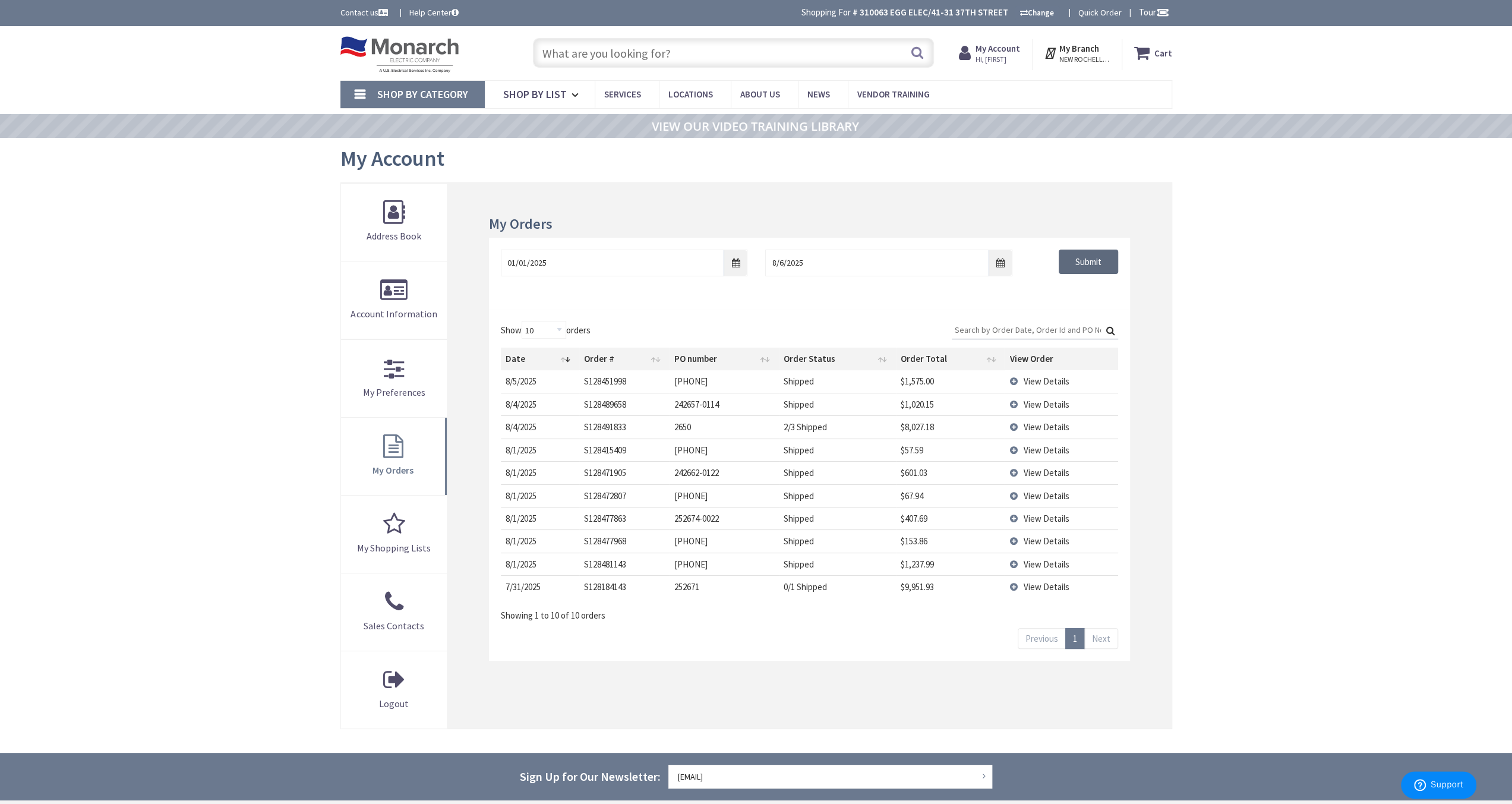 click on "Submit" at bounding box center (1088, 262) 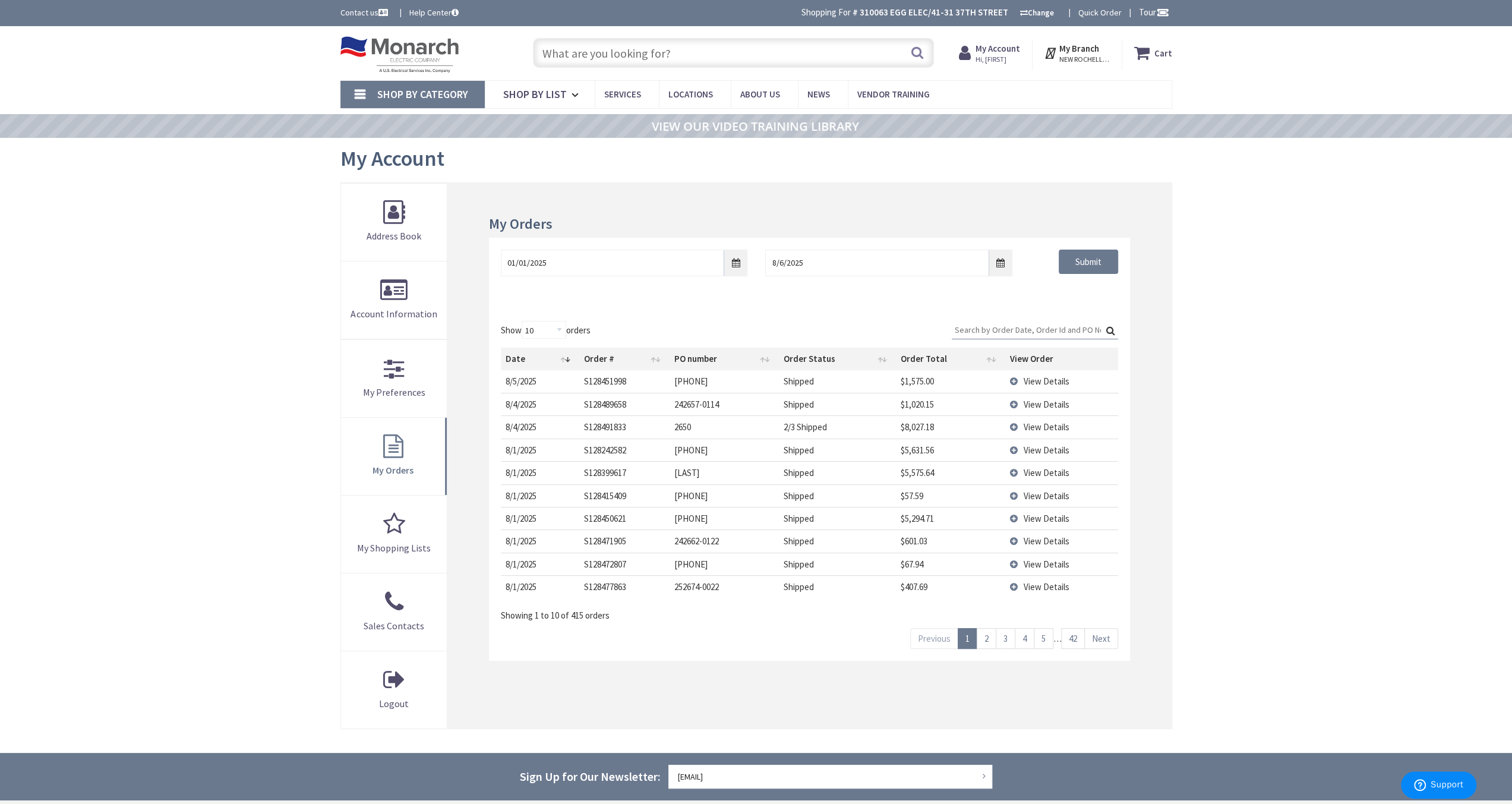 click on "Search:" at bounding box center (1035, 330) 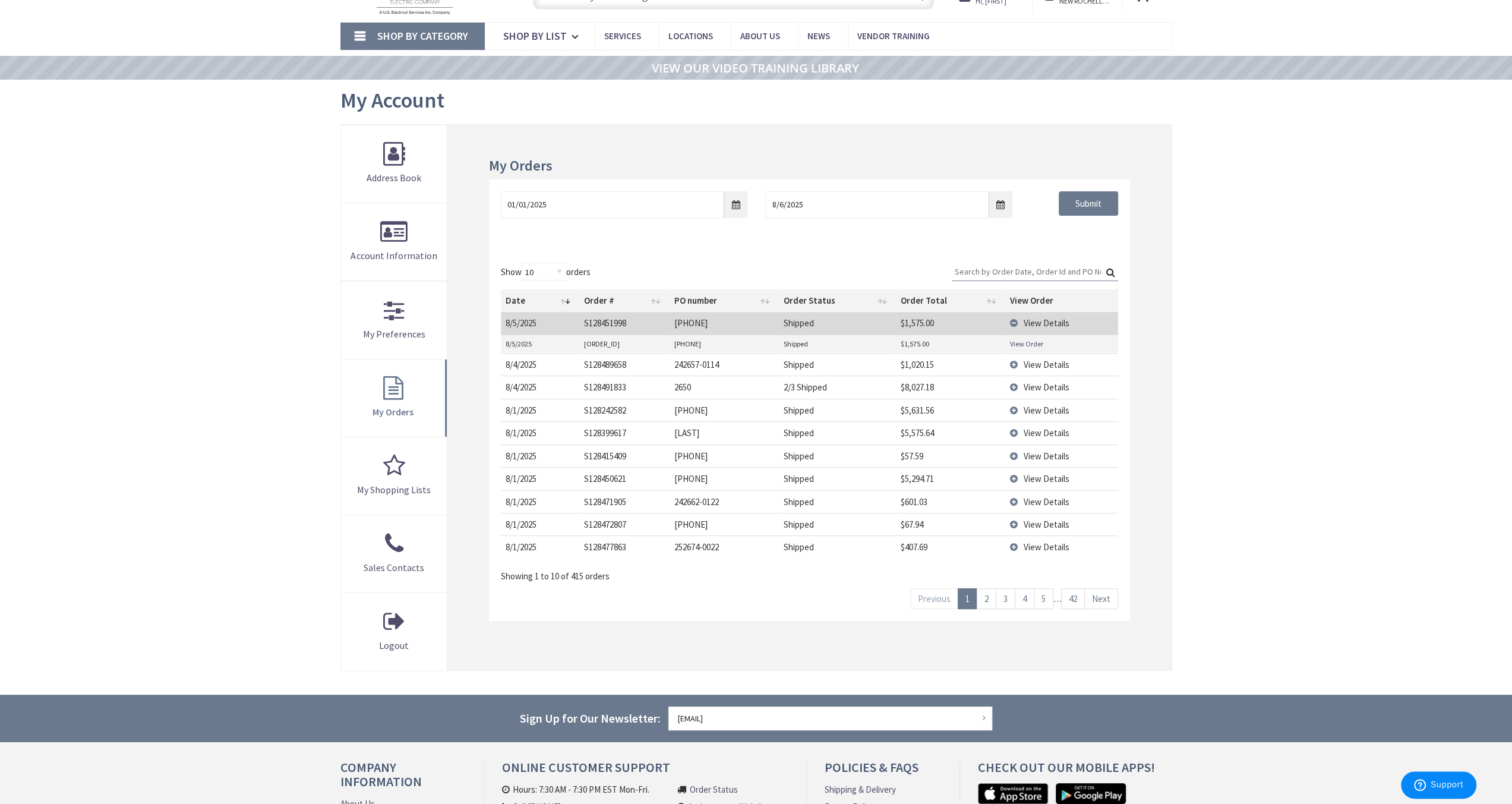 scroll, scrollTop: 59, scrollLeft: 0, axis: vertical 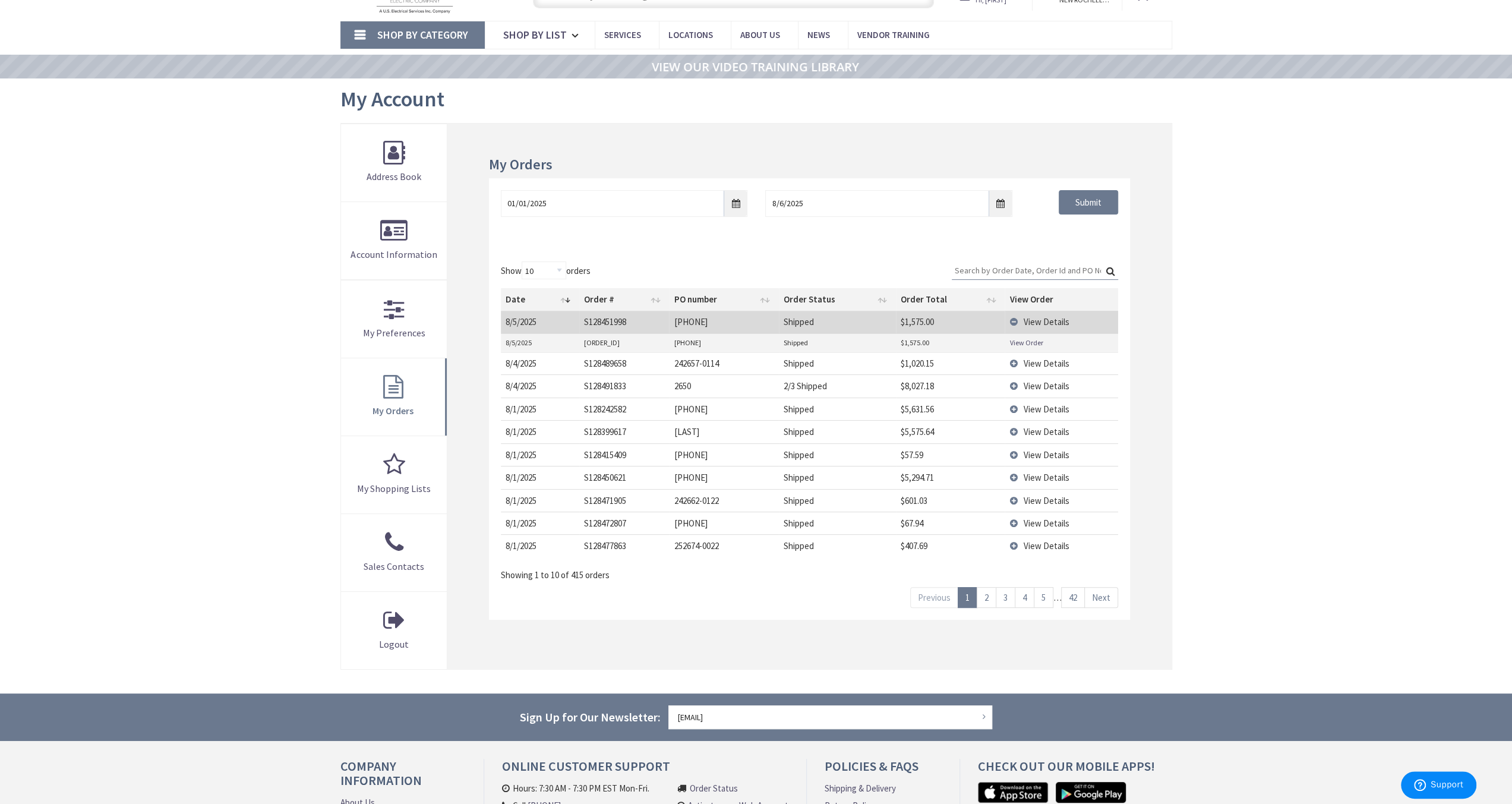 click on "42" at bounding box center (1073, 597) 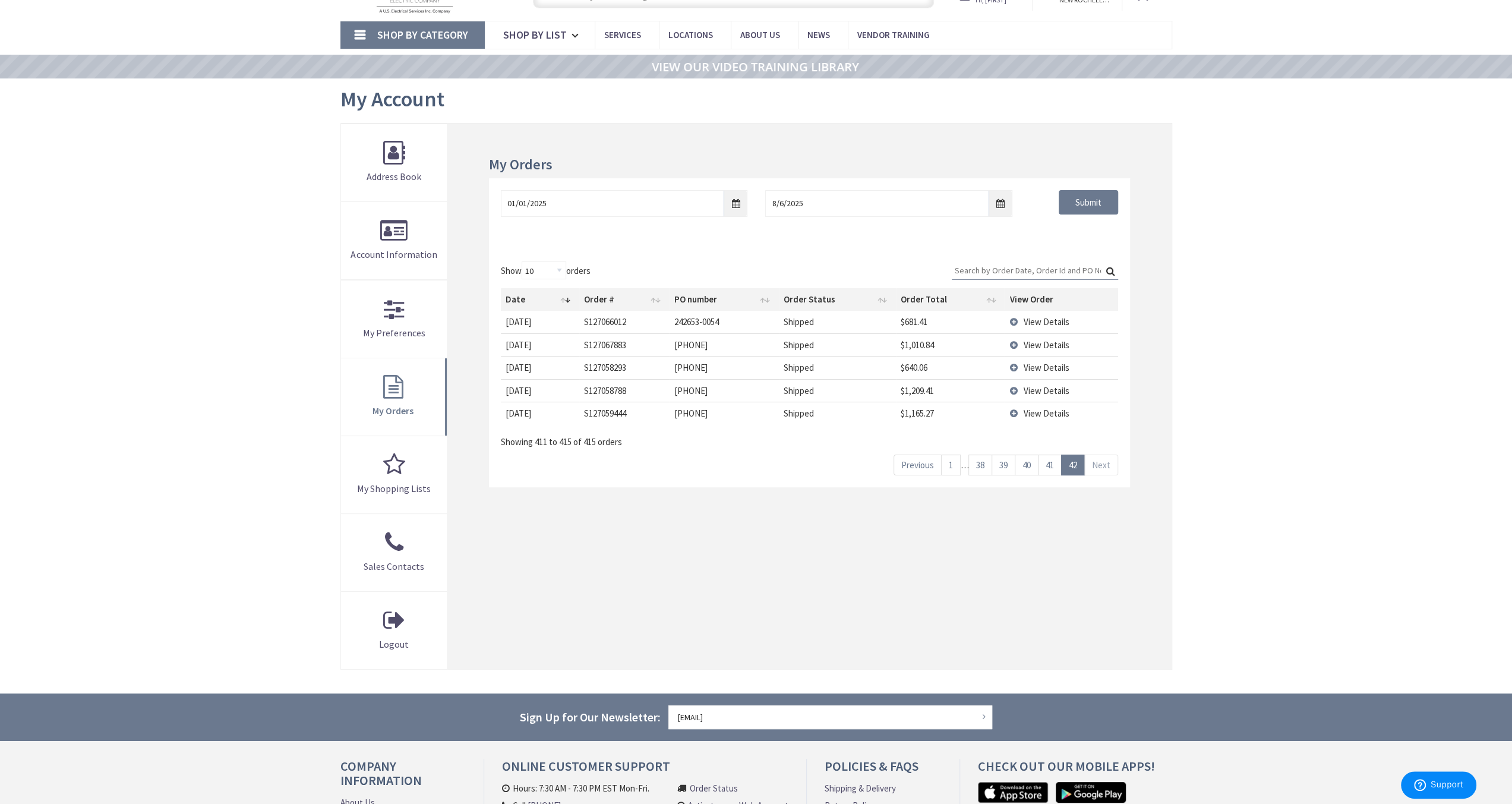 click on "View Details" at bounding box center [1046, 345] 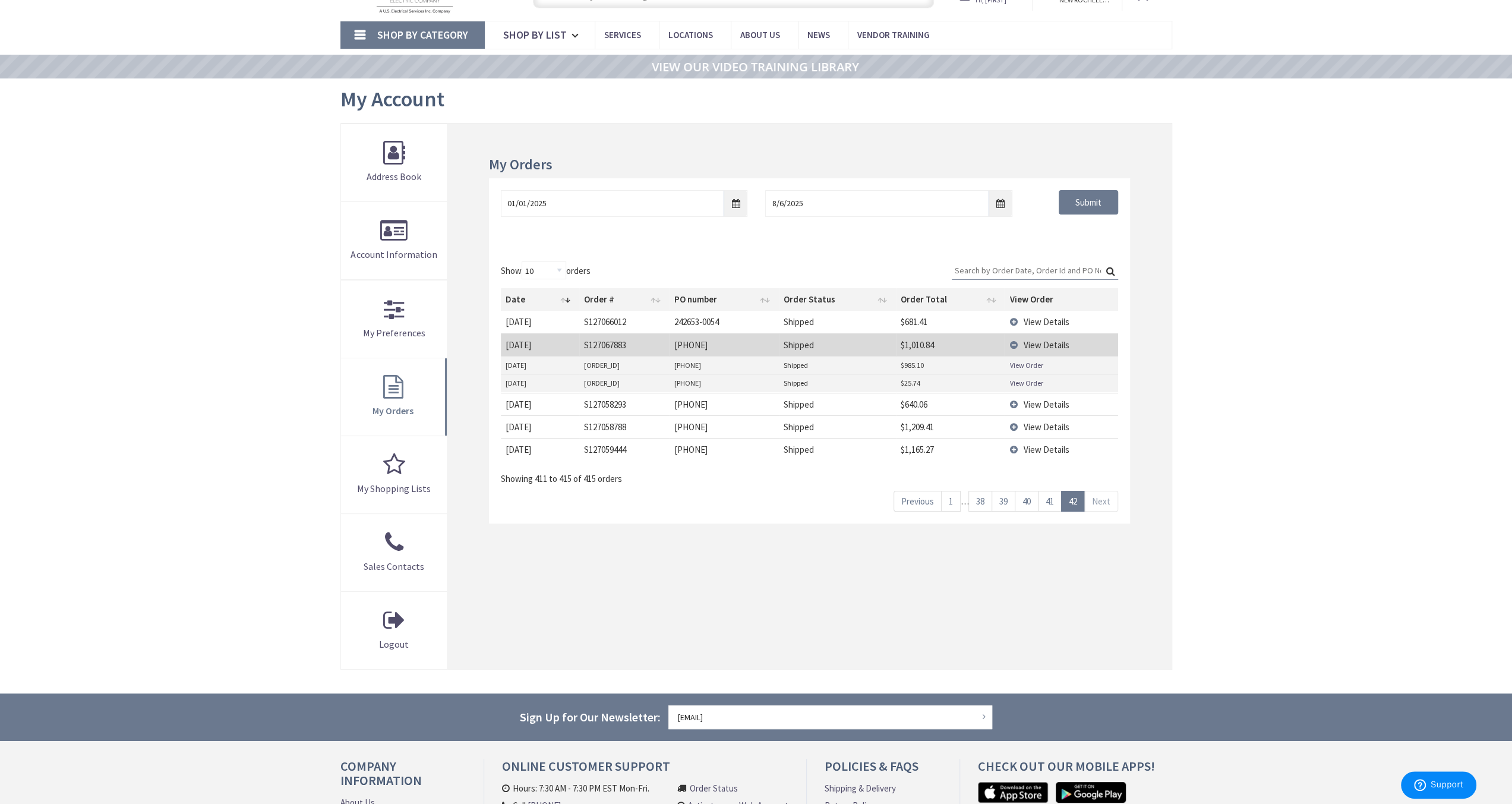 click on "View Order" at bounding box center [1026, 365] 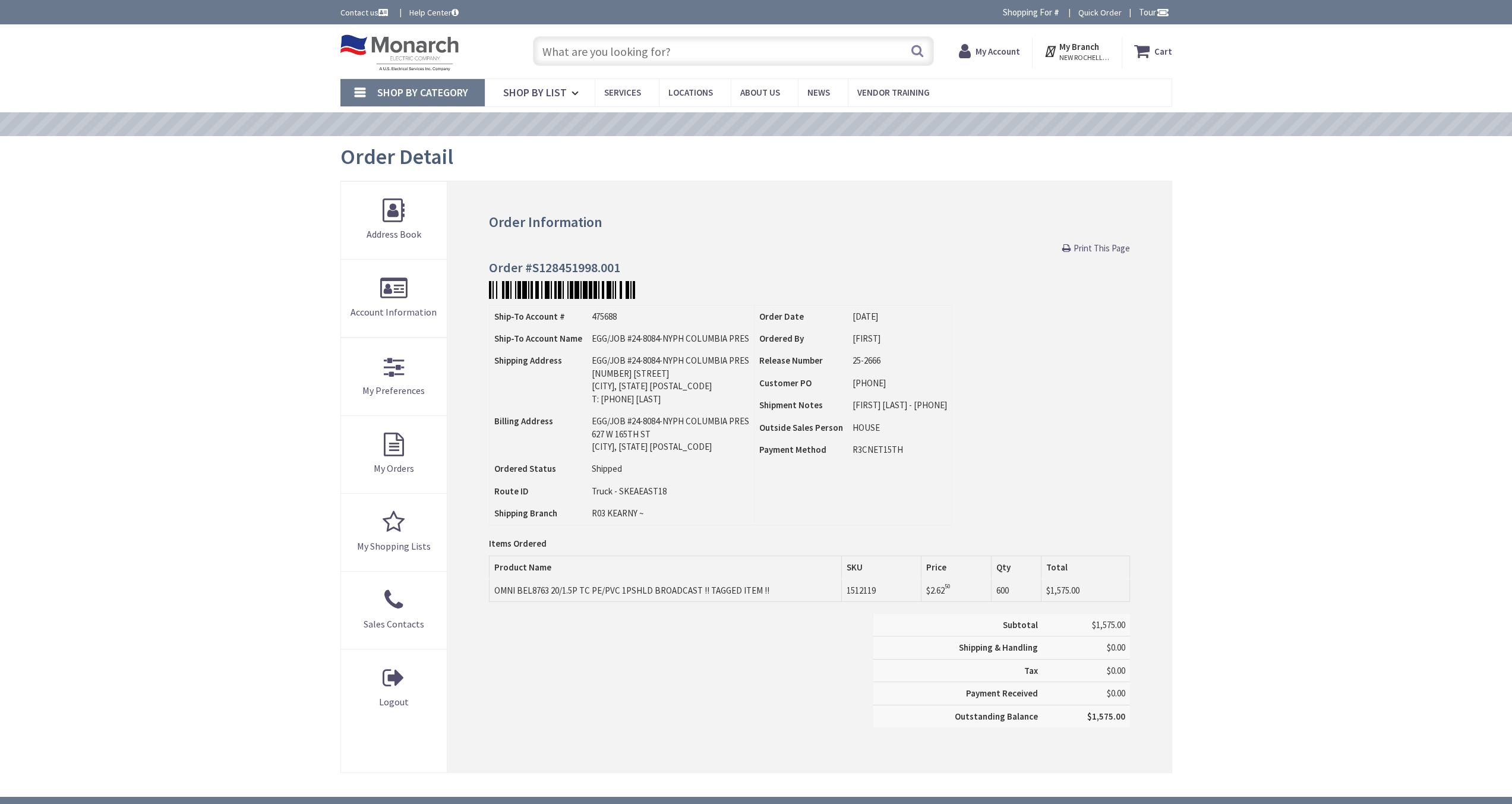 scroll, scrollTop: 0, scrollLeft: 0, axis: both 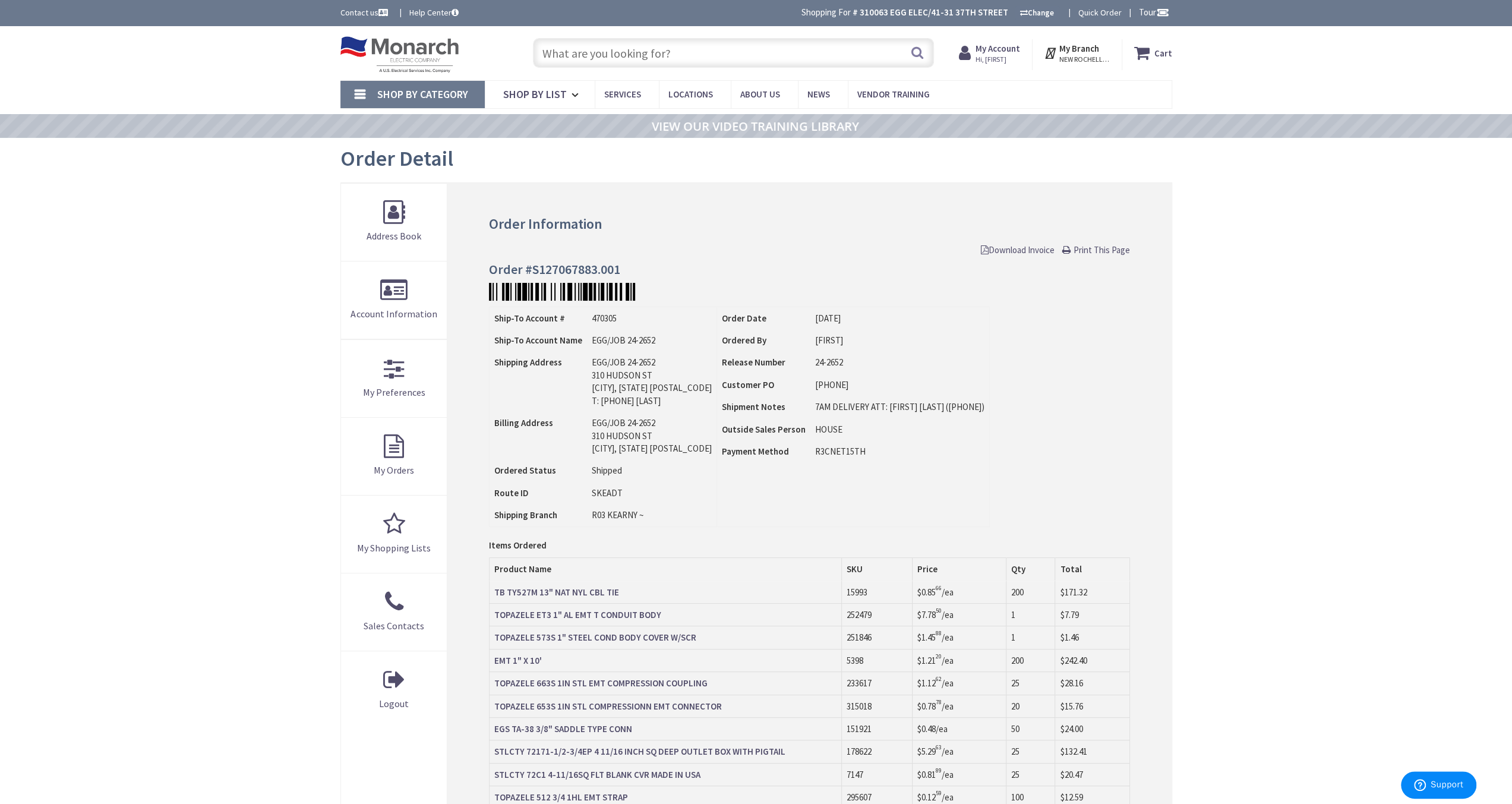 click on "Download Invoice" at bounding box center (1018, 250) 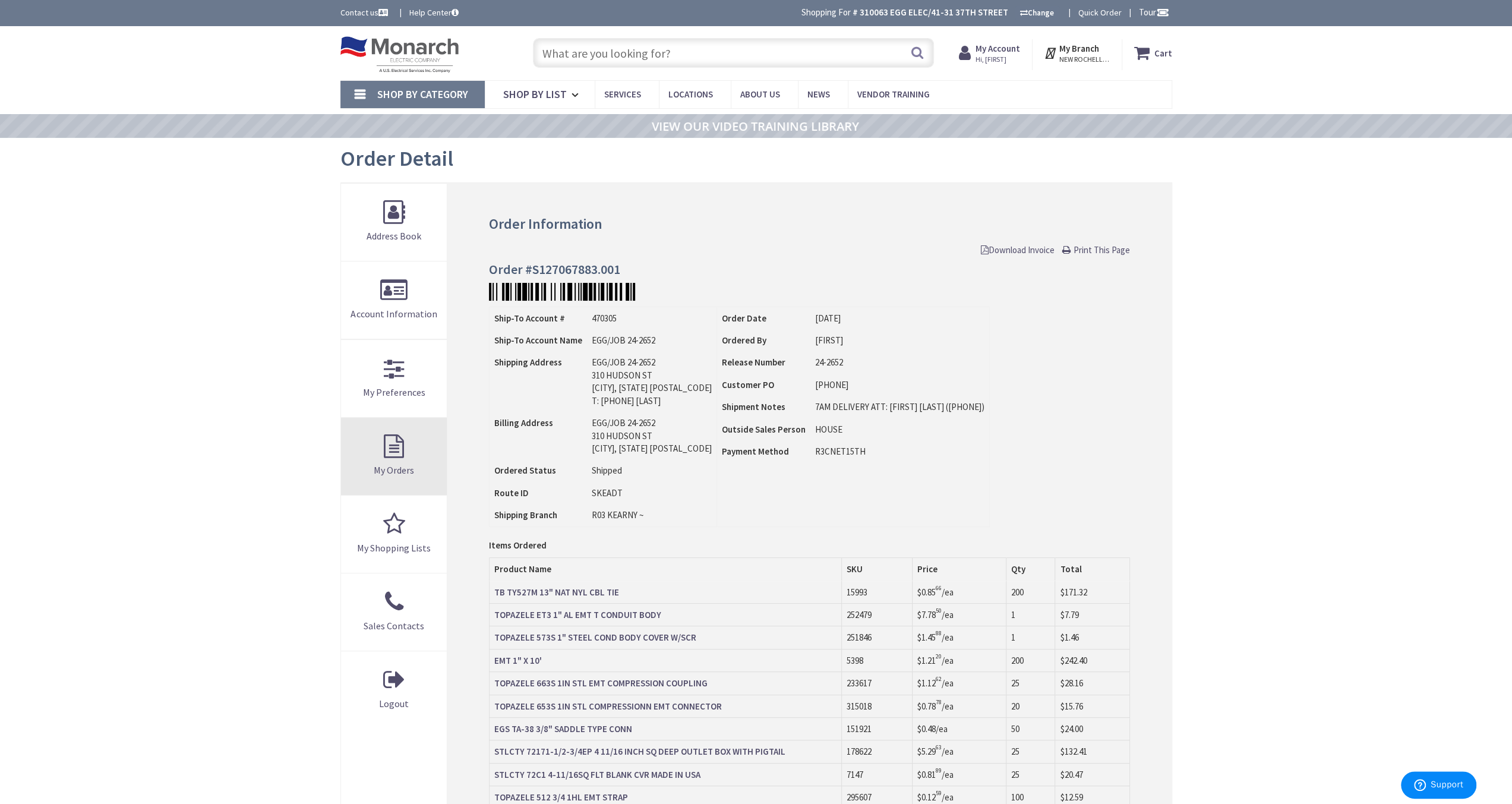 click on "My Orders" at bounding box center [394, 456] 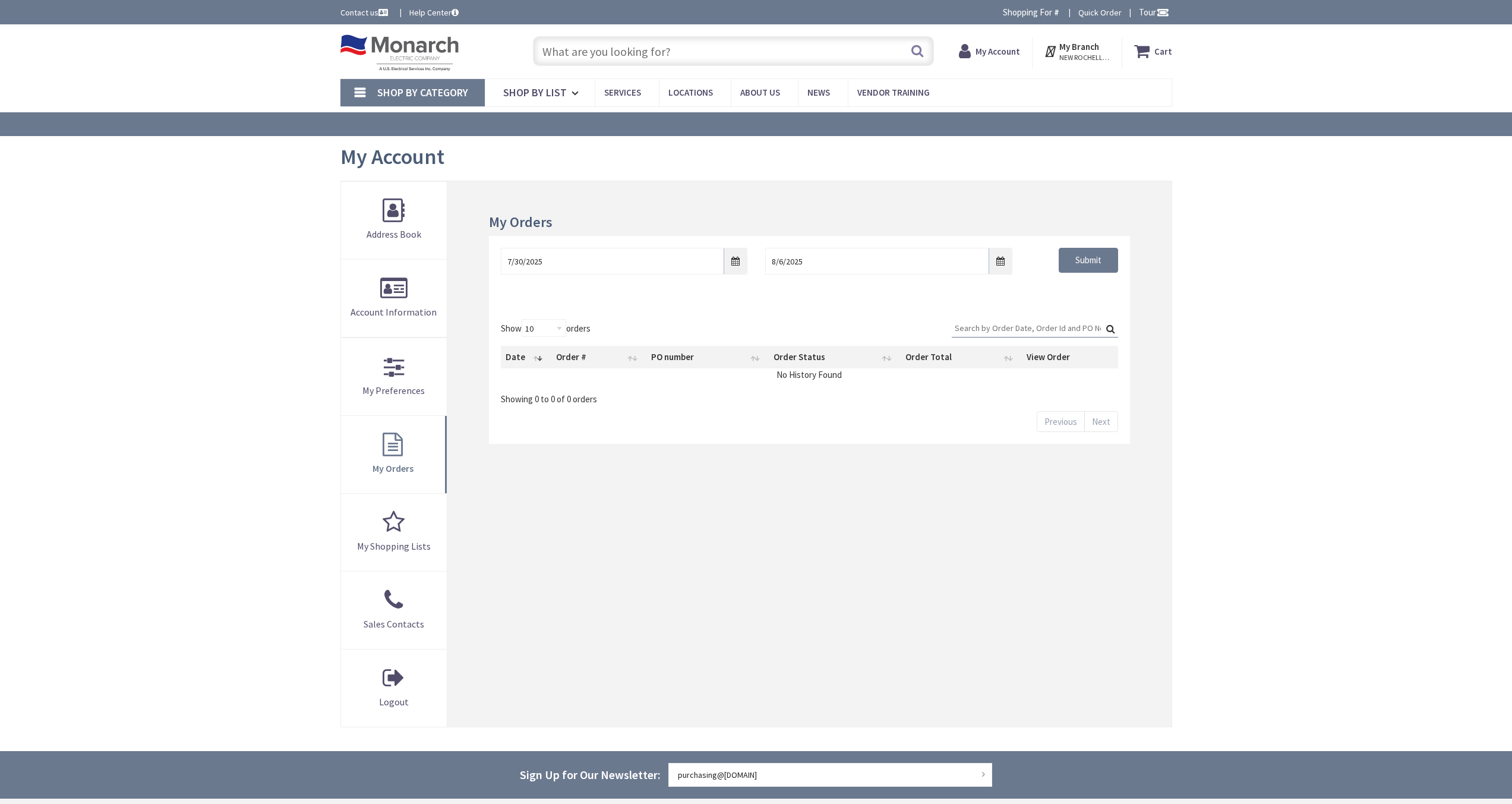 scroll, scrollTop: 0, scrollLeft: 0, axis: both 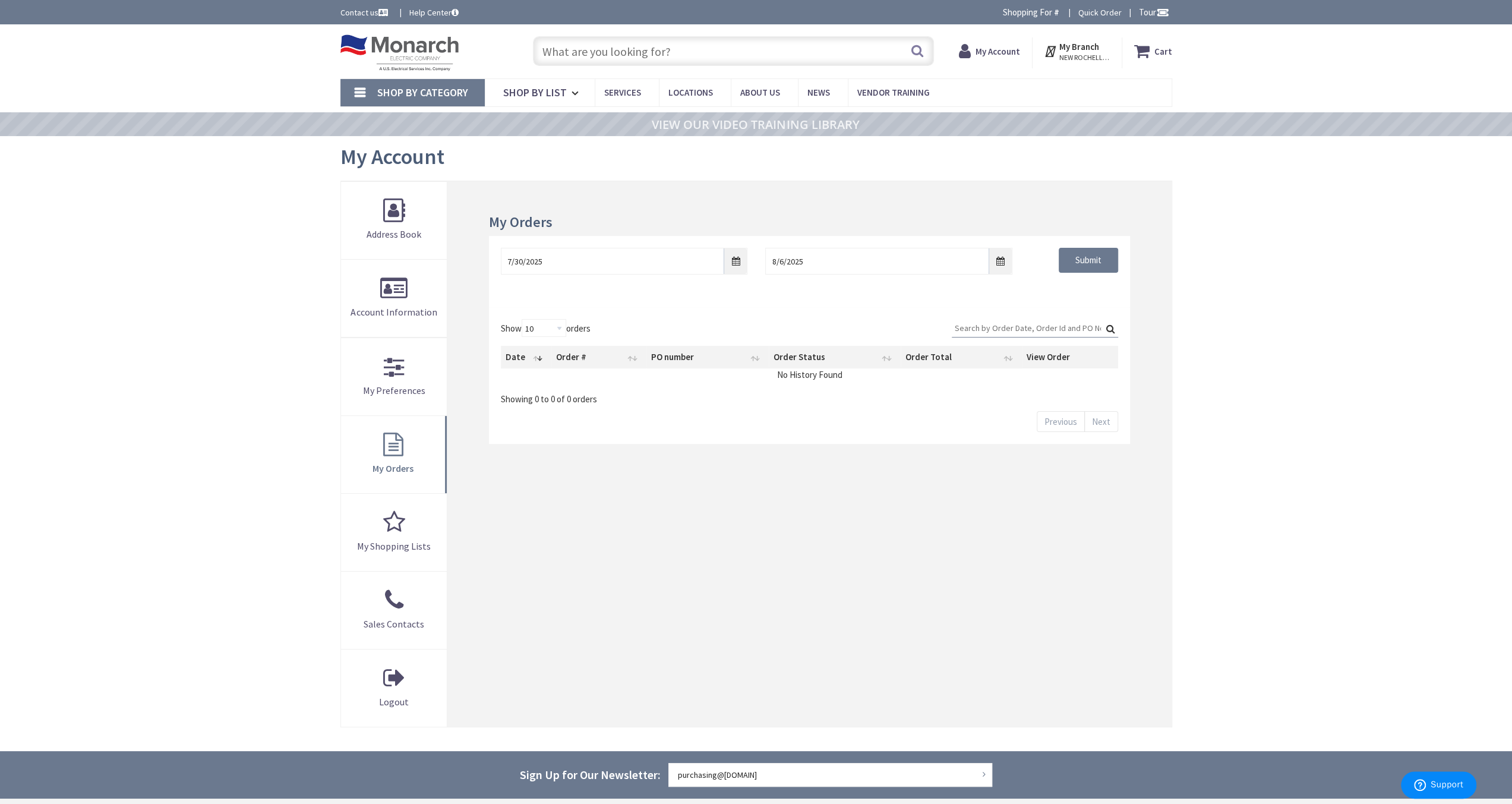 click on "Search:" at bounding box center (1035, 328) 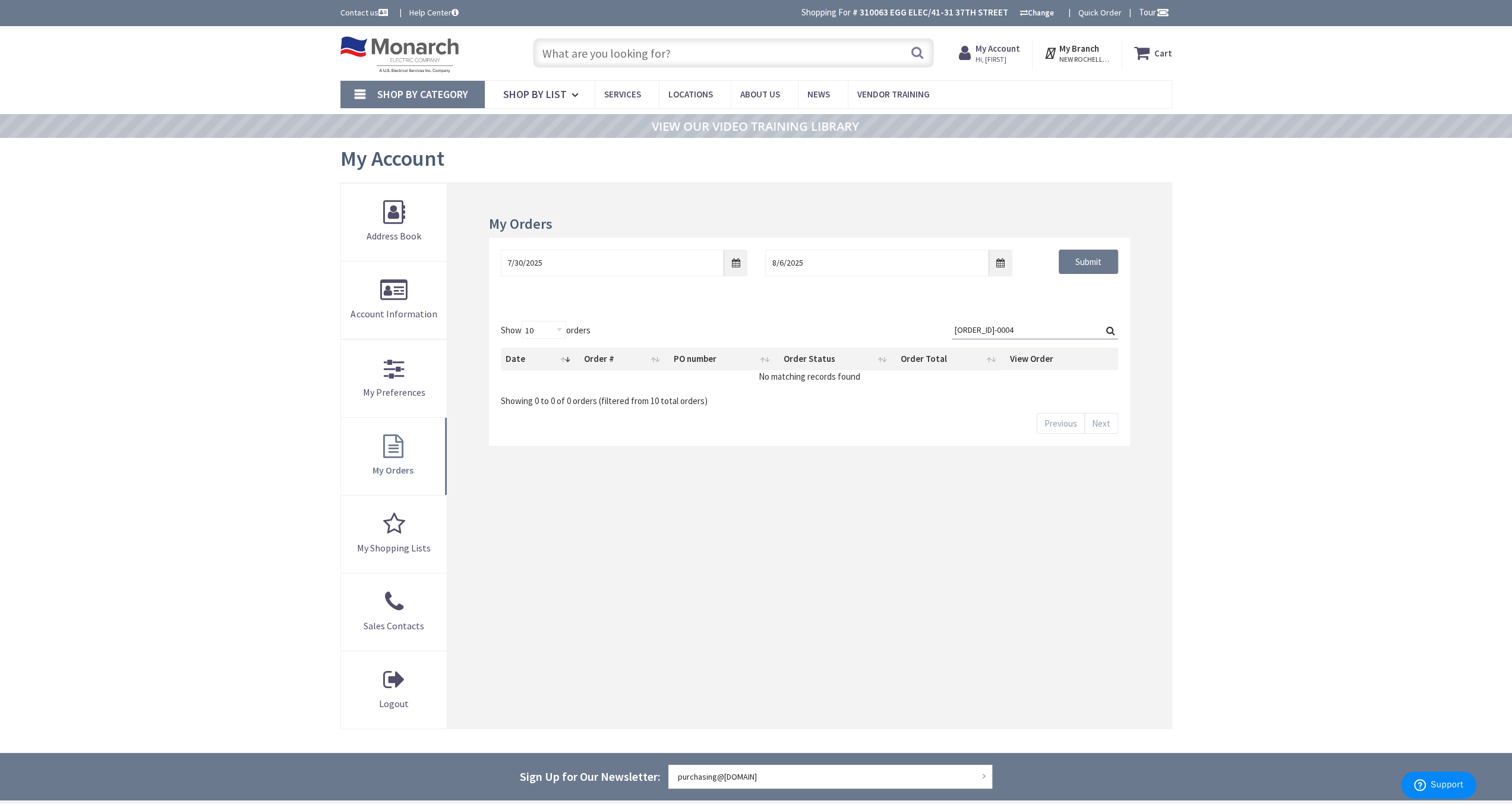 type on "[NUMBER]" 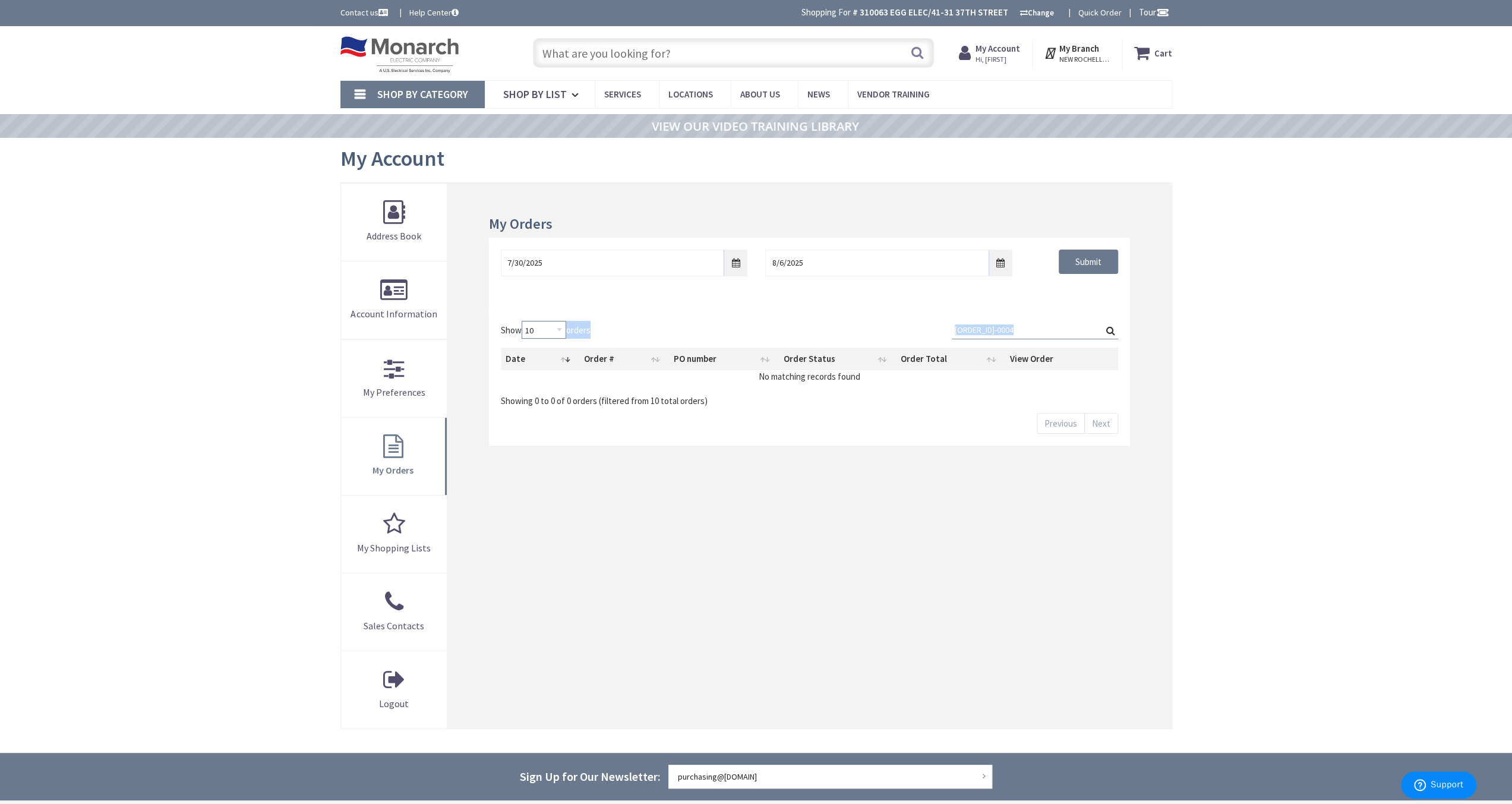 click on "10 25 50 100" at bounding box center (544, 330) 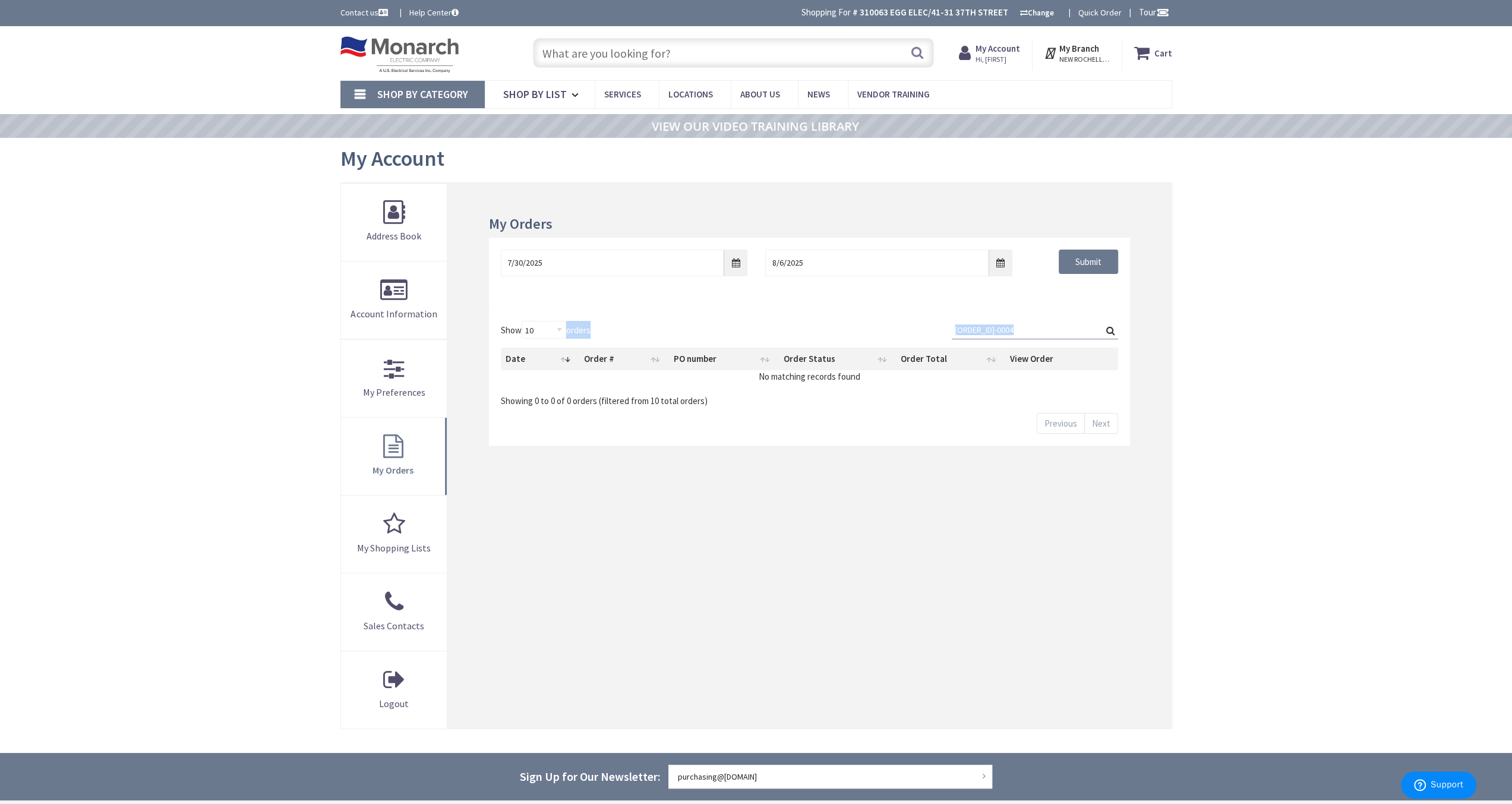 click on "Show  10 25 50 100  orders Search: 258127-0004                       Date Order # PO number Order Status Order Total View Order                                         No matching records found      Showing 0 to 0 of 0 orders (filtered from 10 total orders) Previous Next" at bounding box center [809, 377] 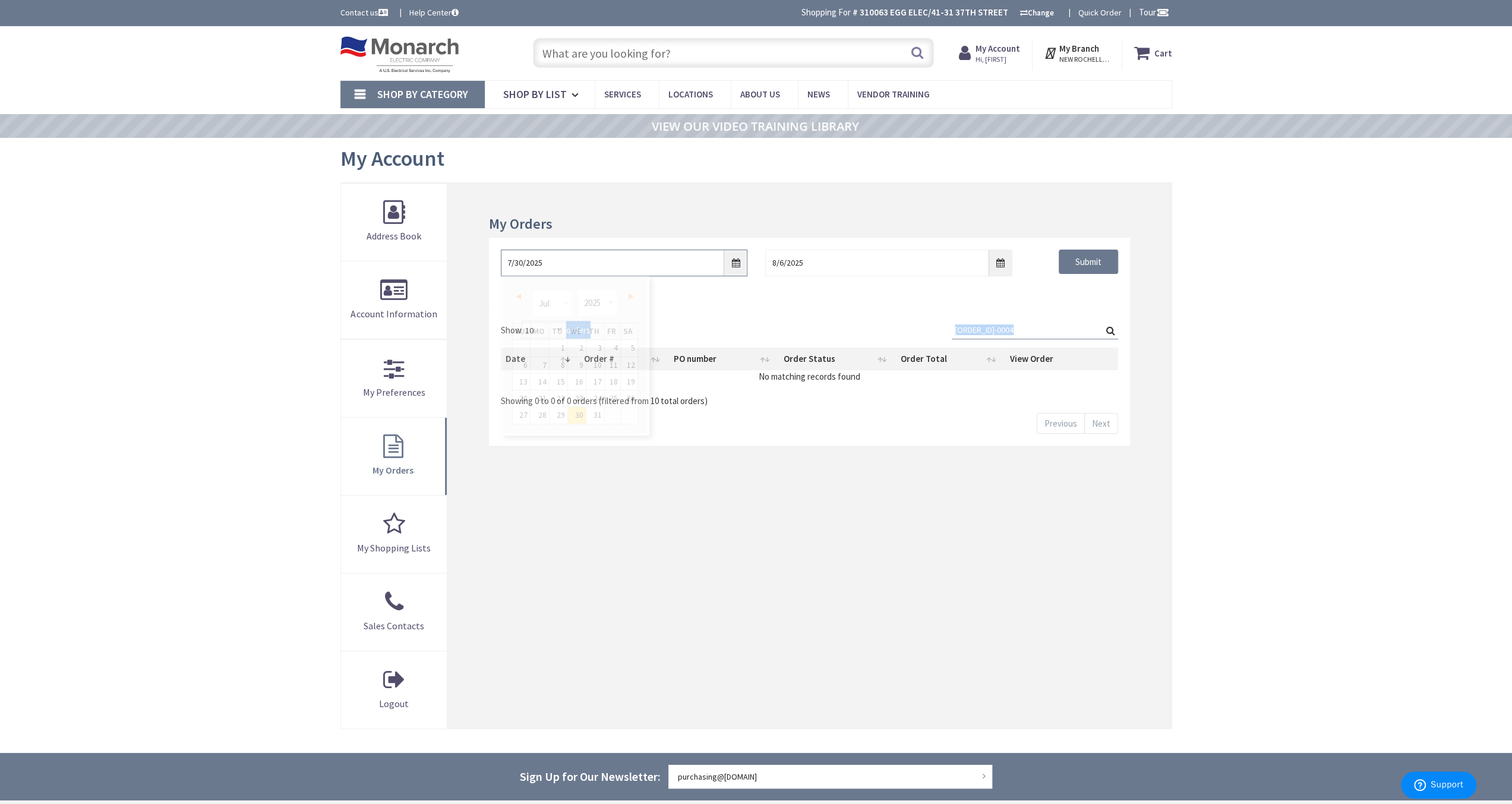 click on "7/30/2025" at bounding box center [624, 263] 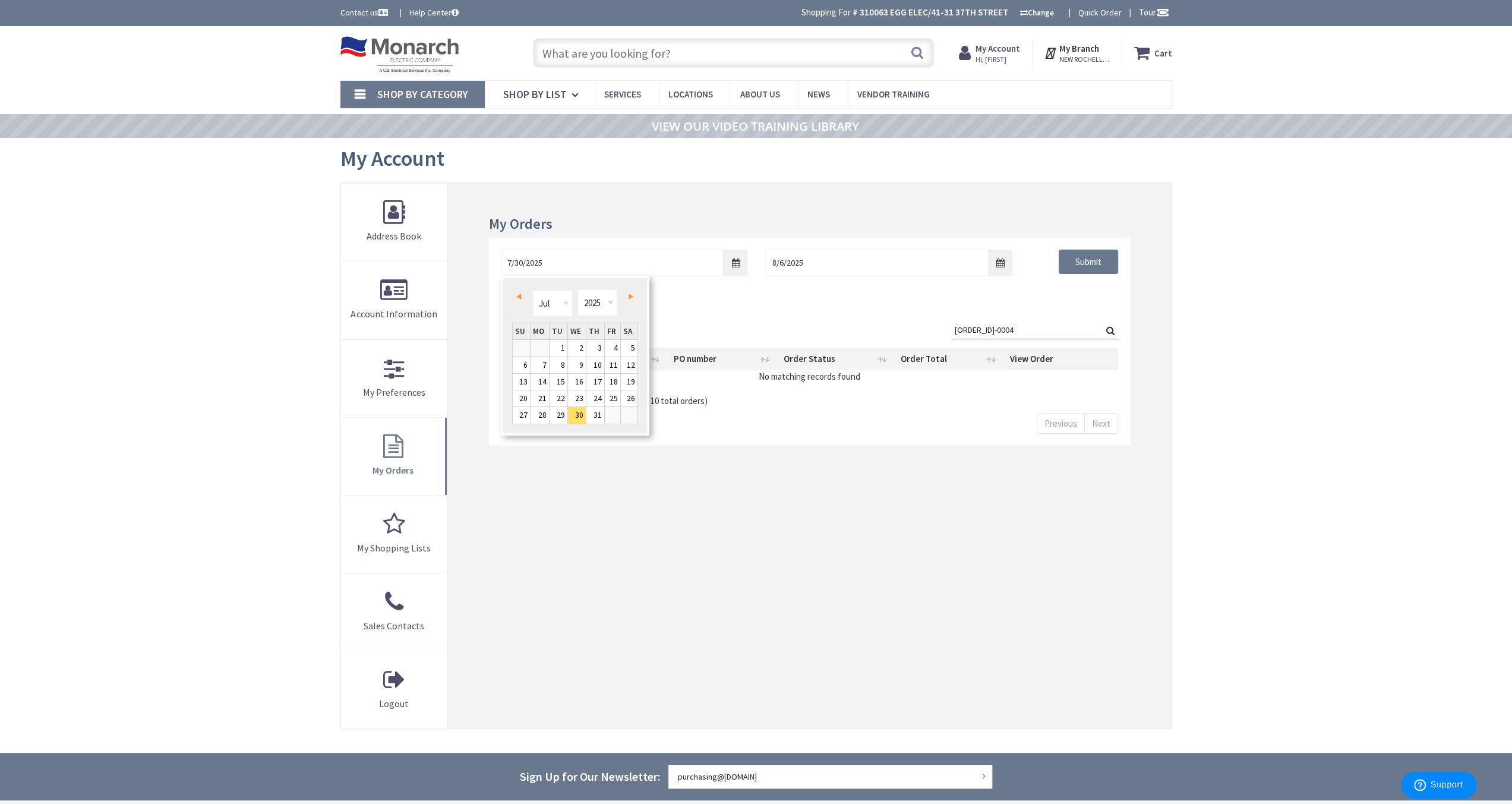 click on "Prev" at bounding box center [521, 296] 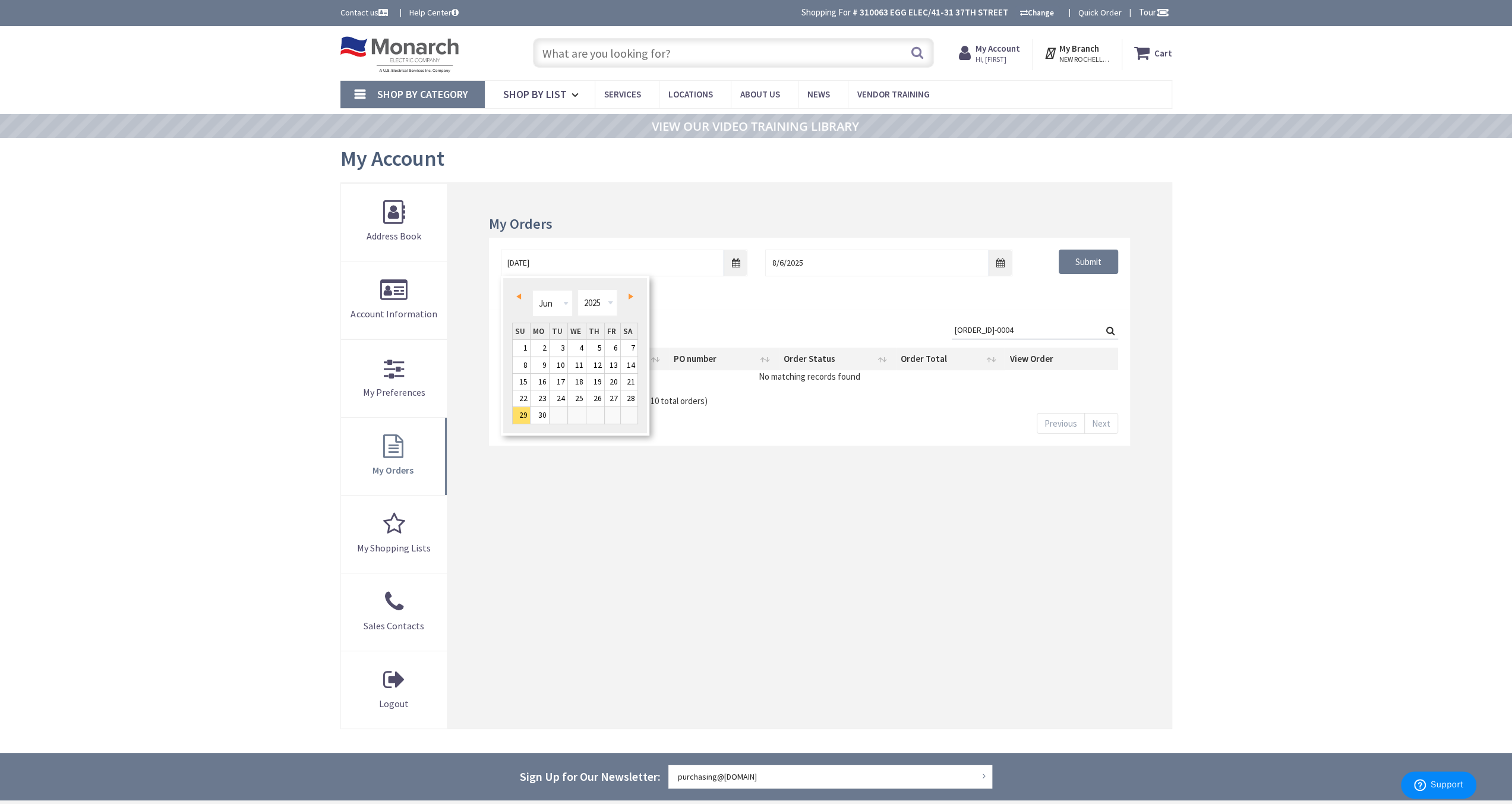 click on "Prev" at bounding box center (521, 296) 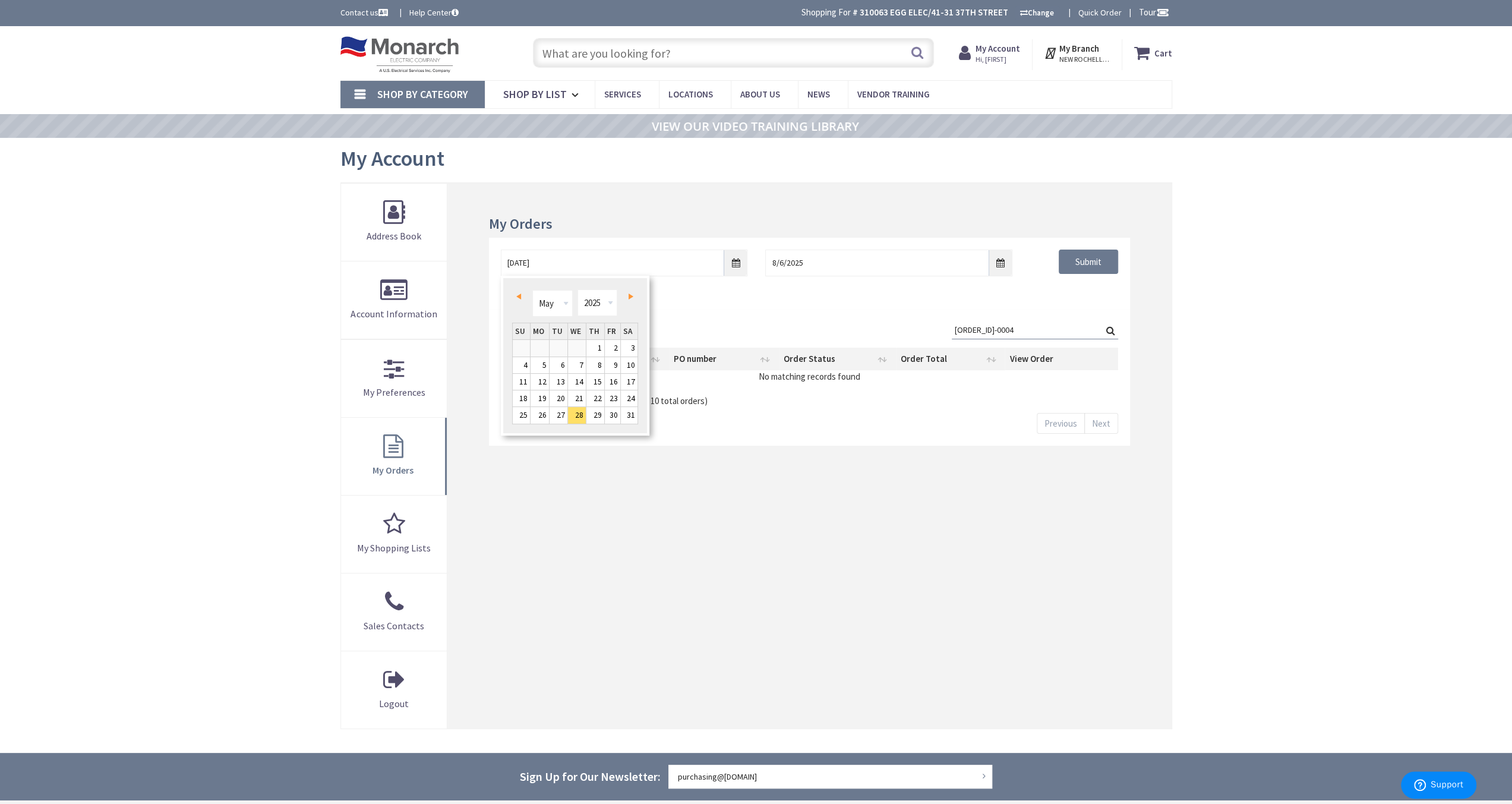 click on "Prev" at bounding box center (521, 296) 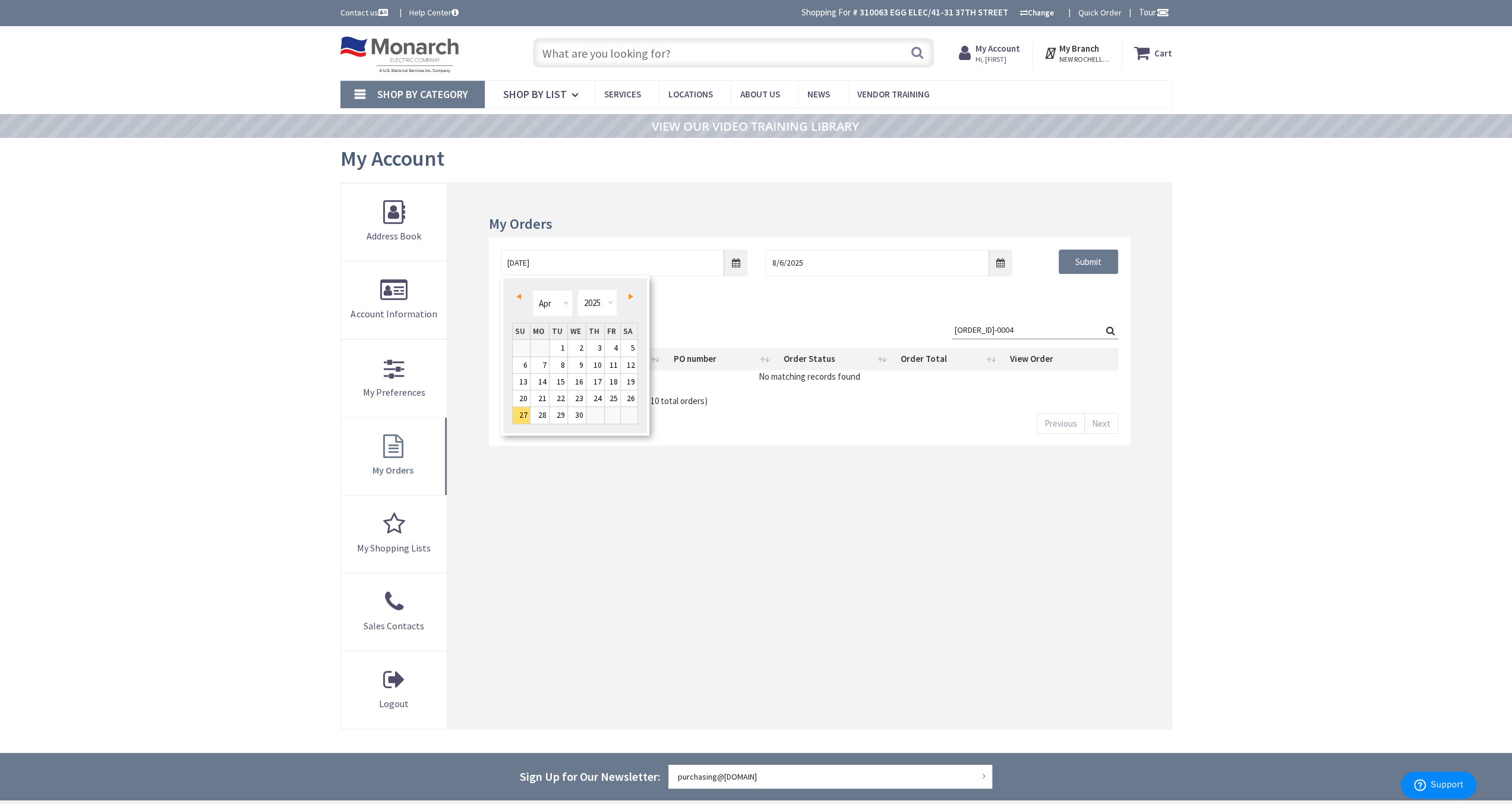 click on "Prev" at bounding box center (521, 296) 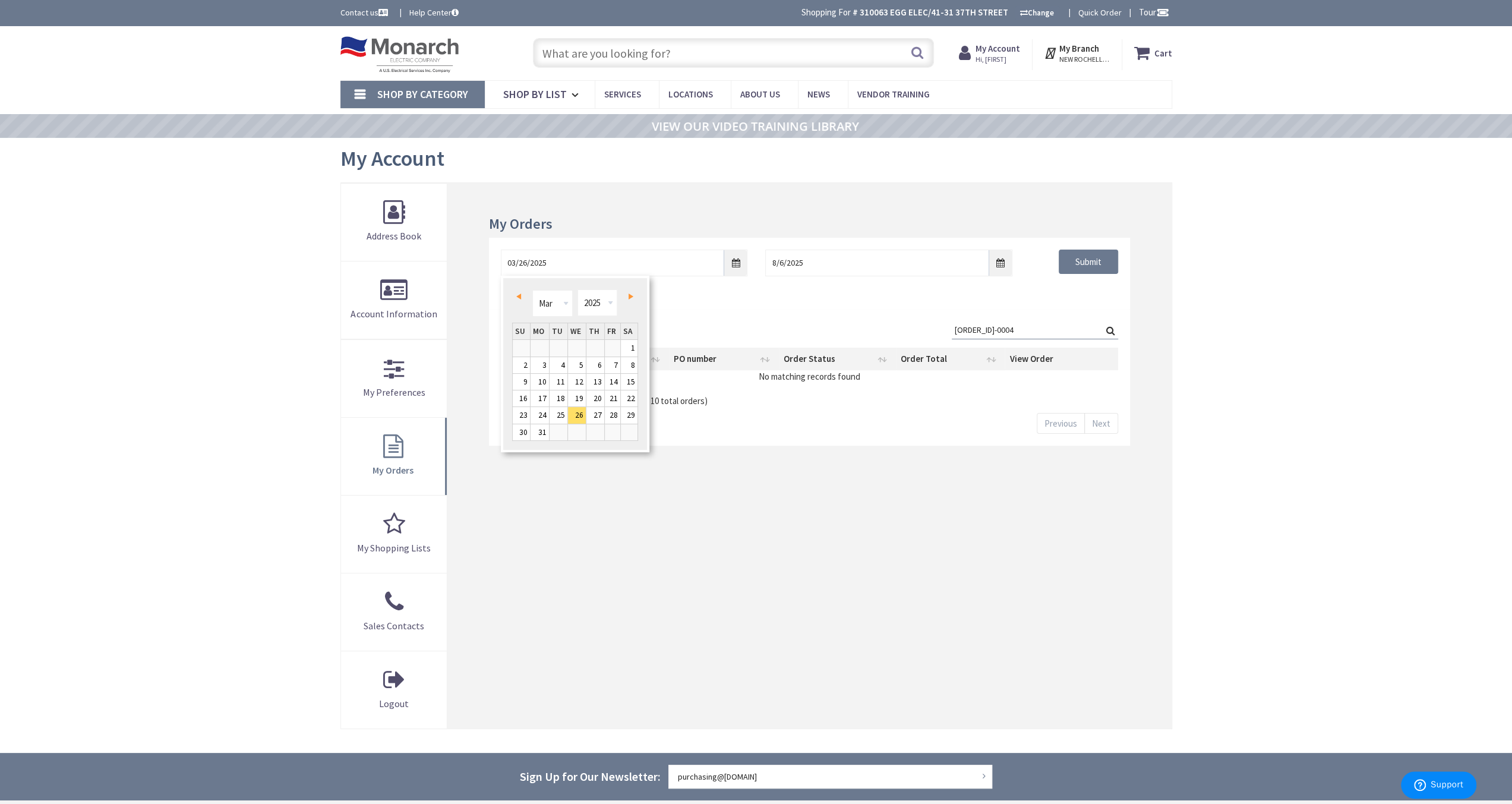 click on "Prev" at bounding box center [521, 296] 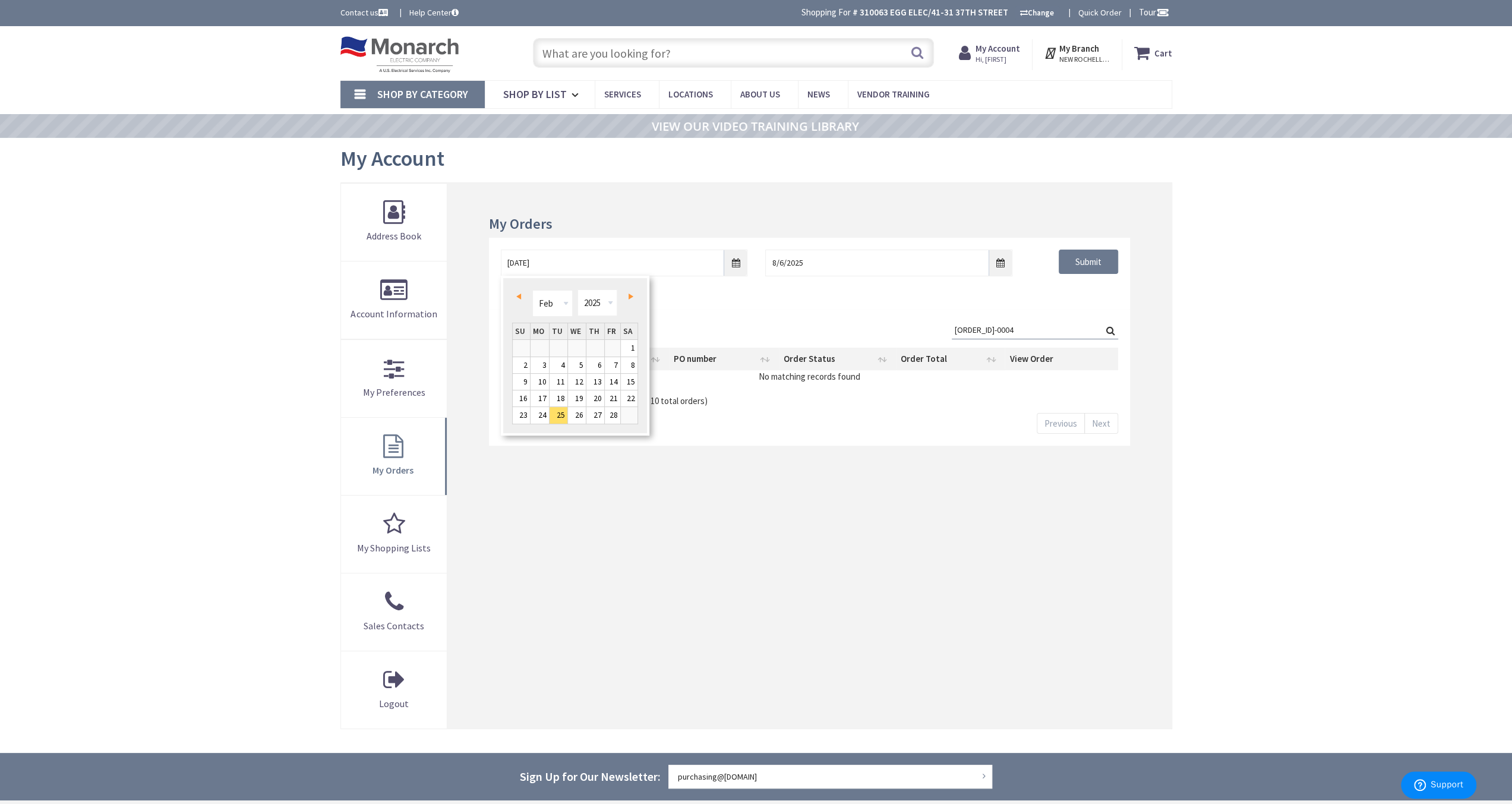 click on "Prev" at bounding box center [521, 296] 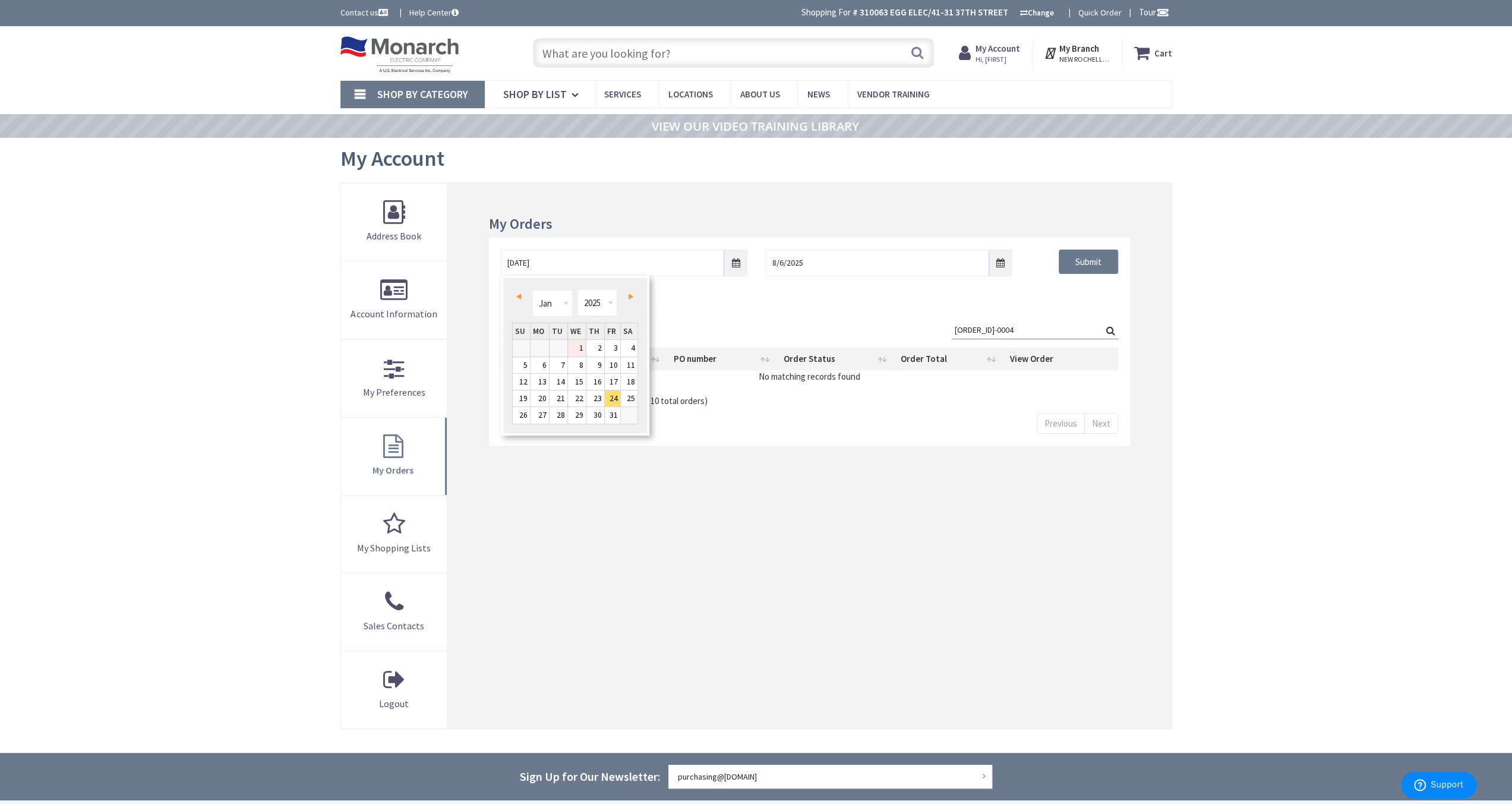 click on "1" at bounding box center (577, 348) 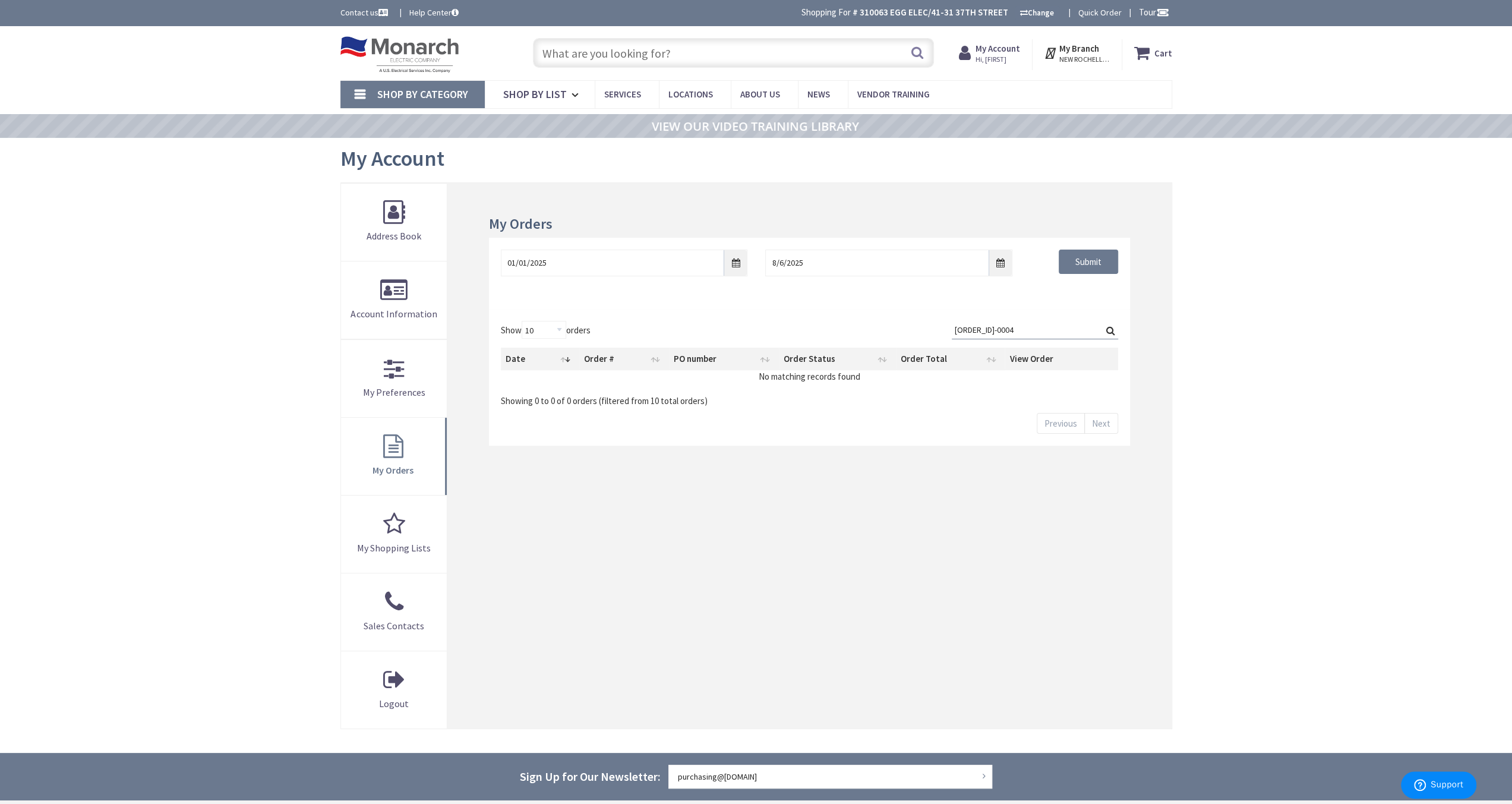 click on "258127-0004" at bounding box center (1035, 330) 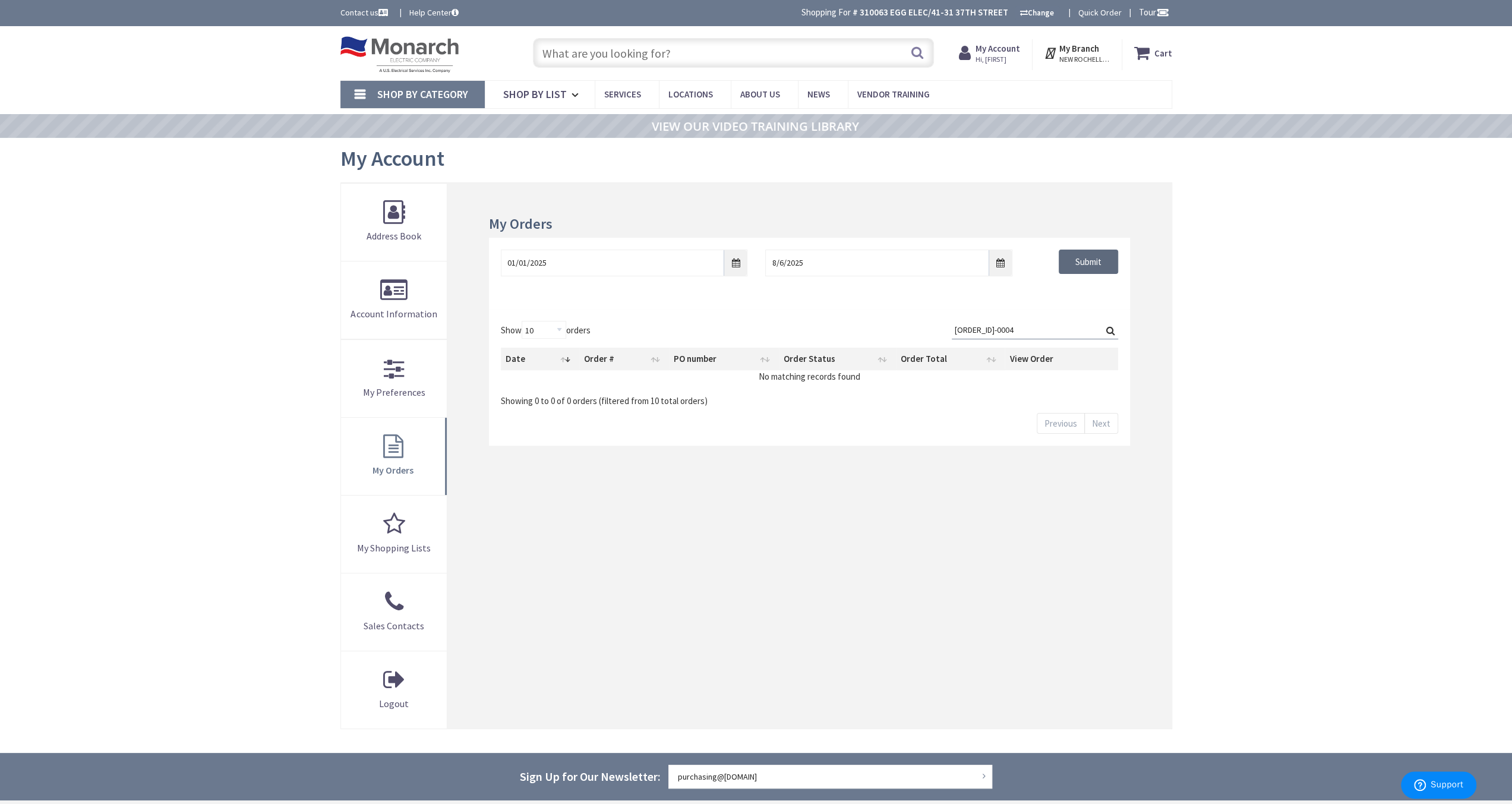click on "Submit" at bounding box center (1088, 262) 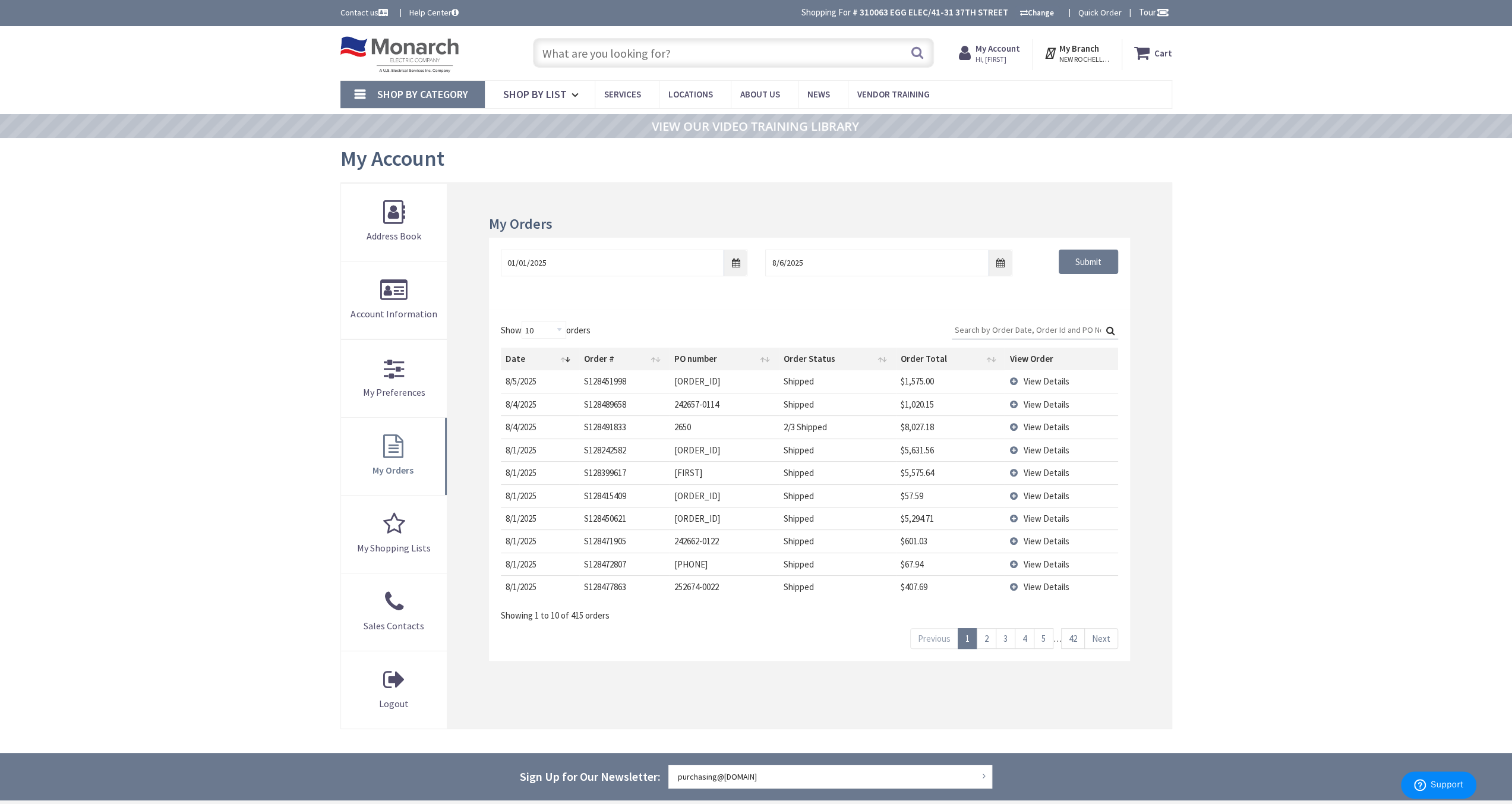 click on "Search:" at bounding box center (1035, 330) 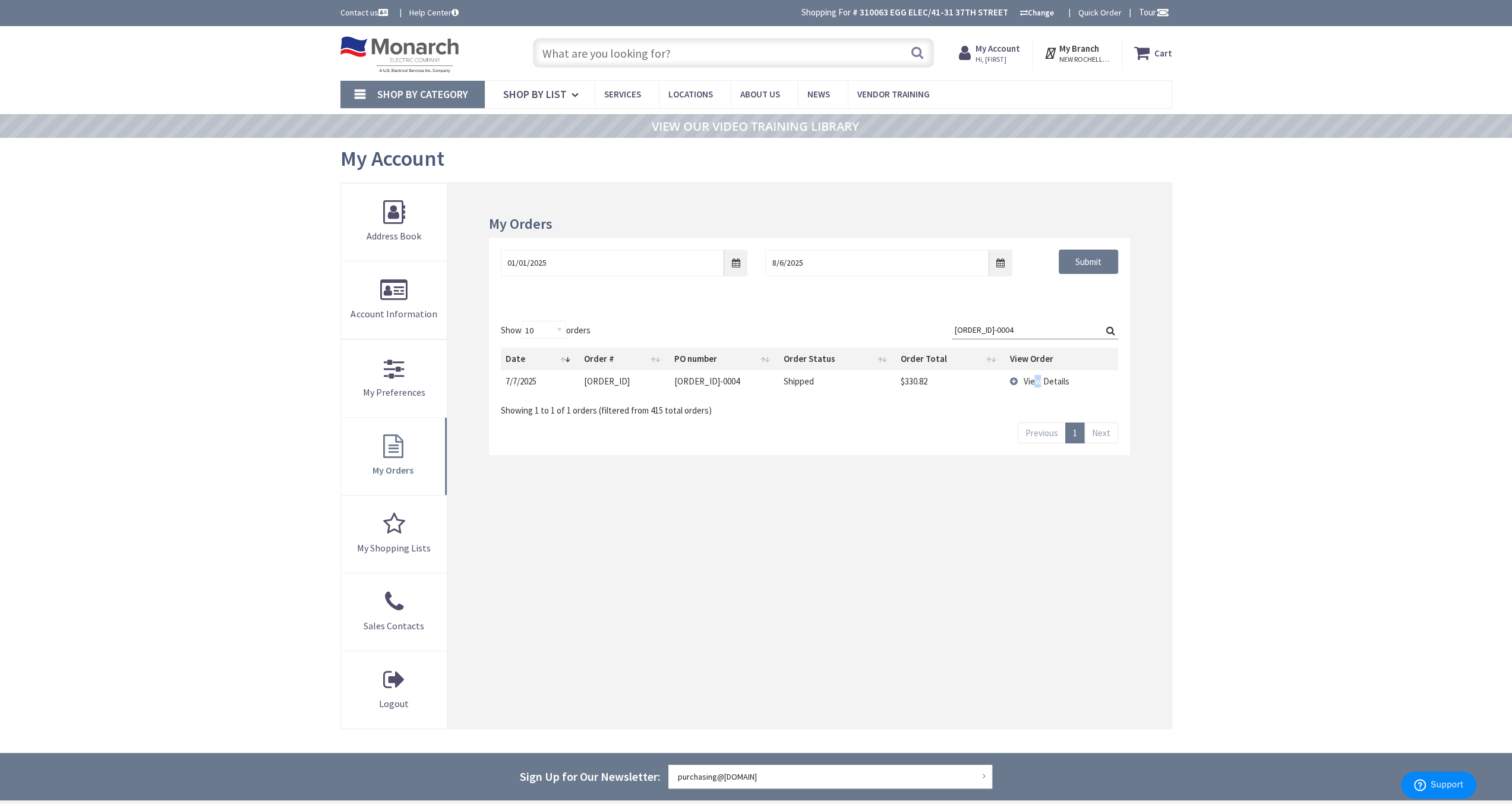 click on "View Details" at bounding box center [1046, 381] 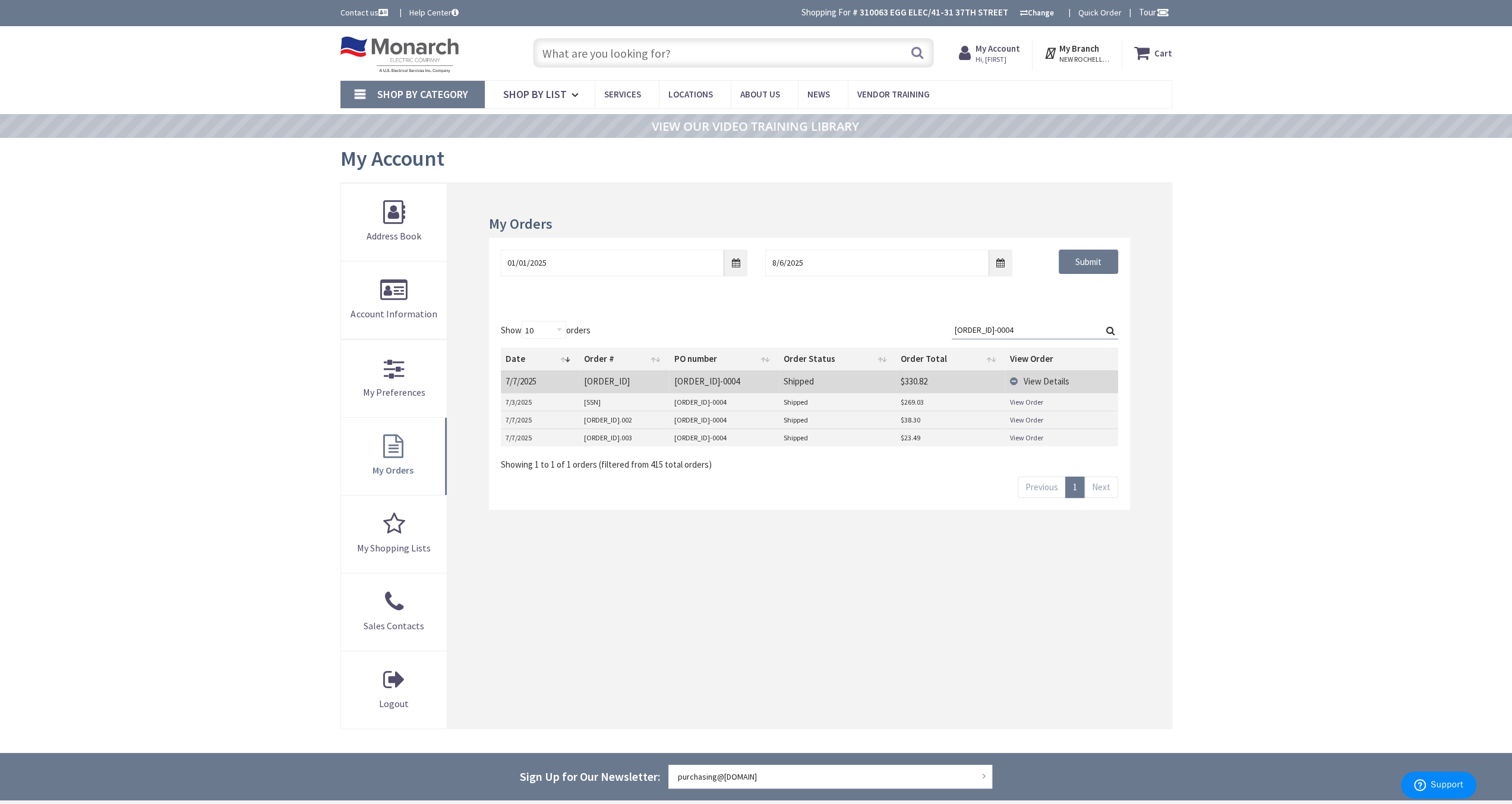 click on "$330.82" at bounding box center (950, 381) 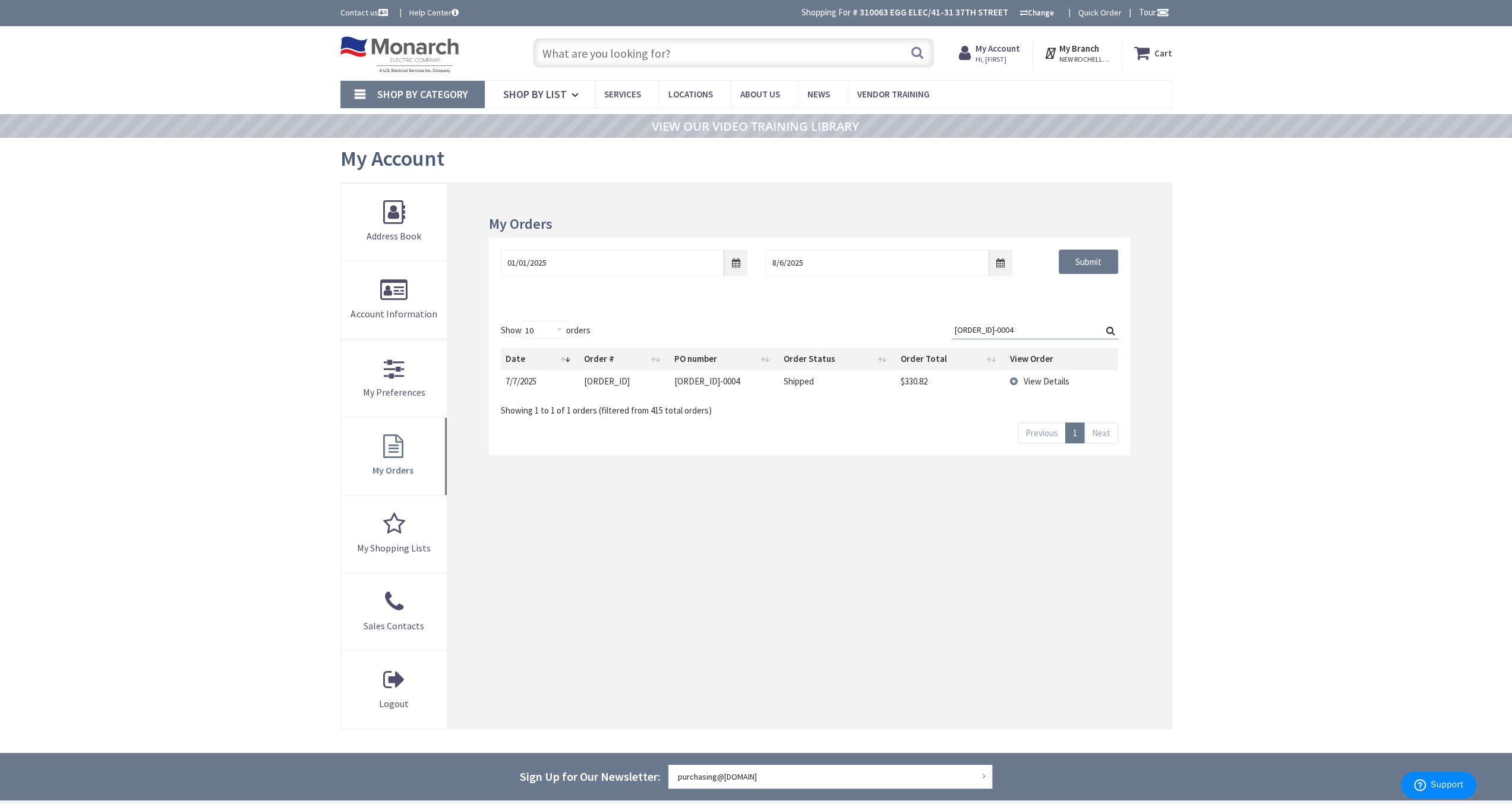 click on "View Details" at bounding box center [1046, 381] 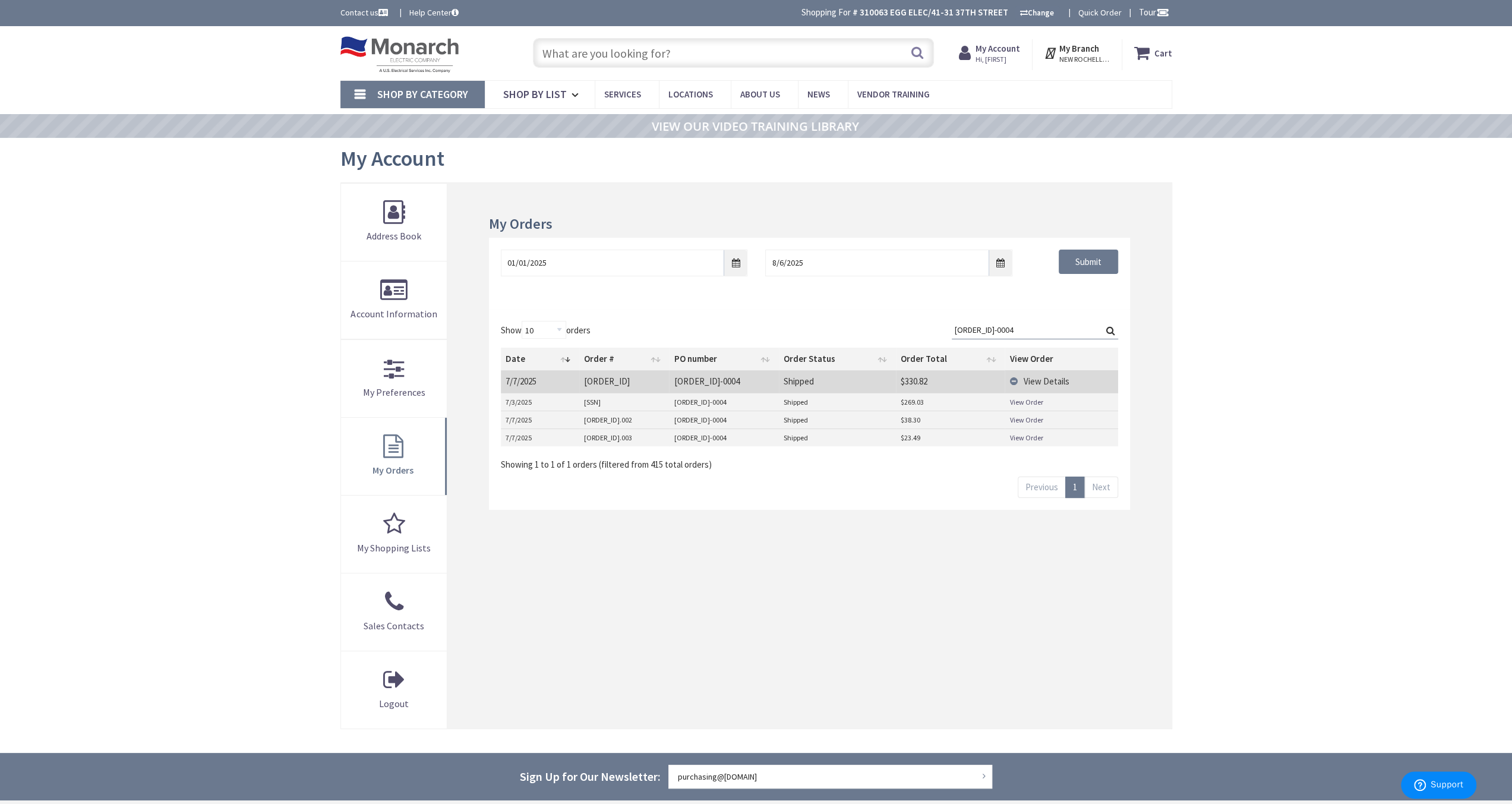 click on "View Details" at bounding box center [1046, 381] 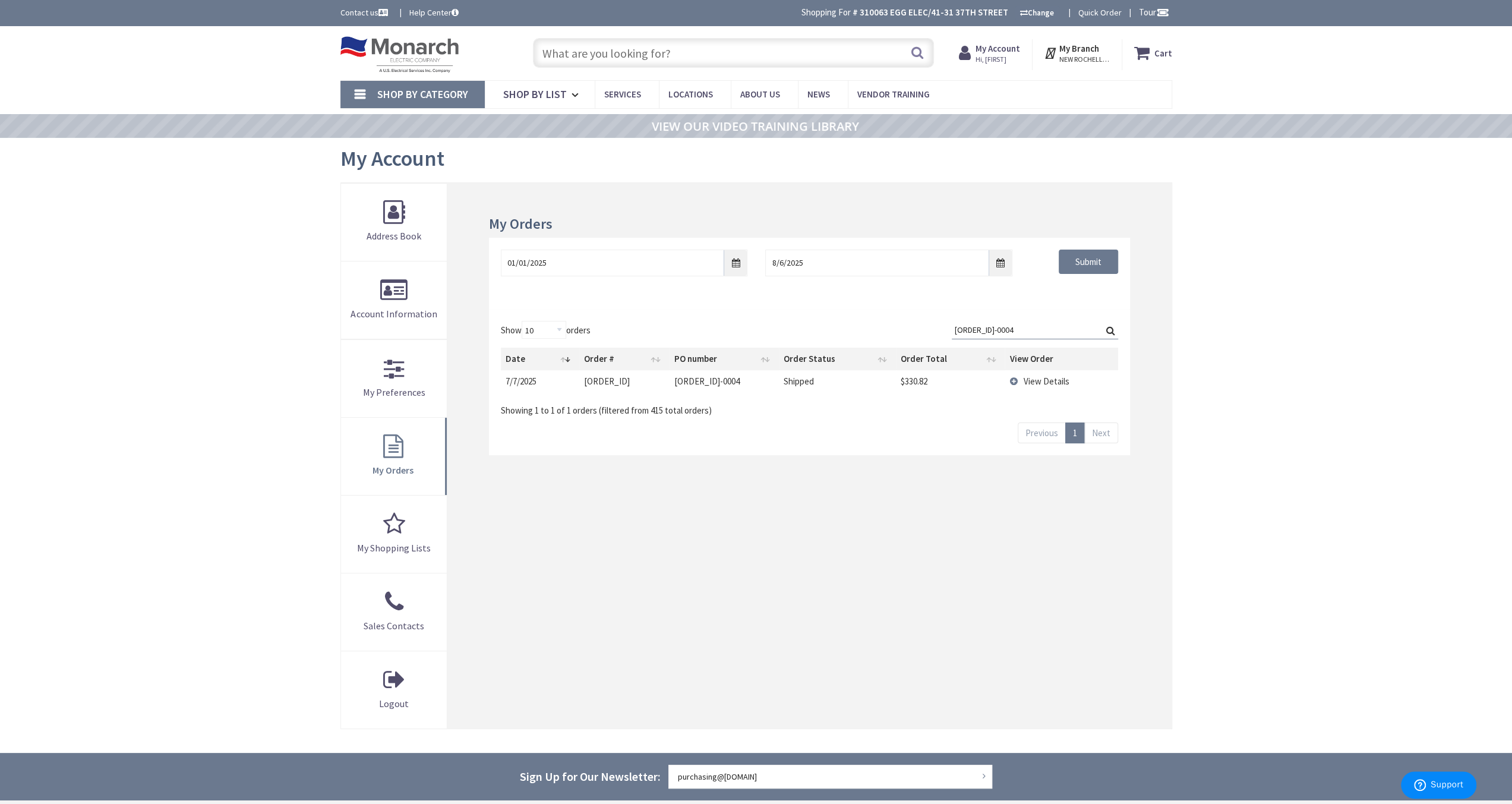 click on "S128279138" at bounding box center (624, 381) 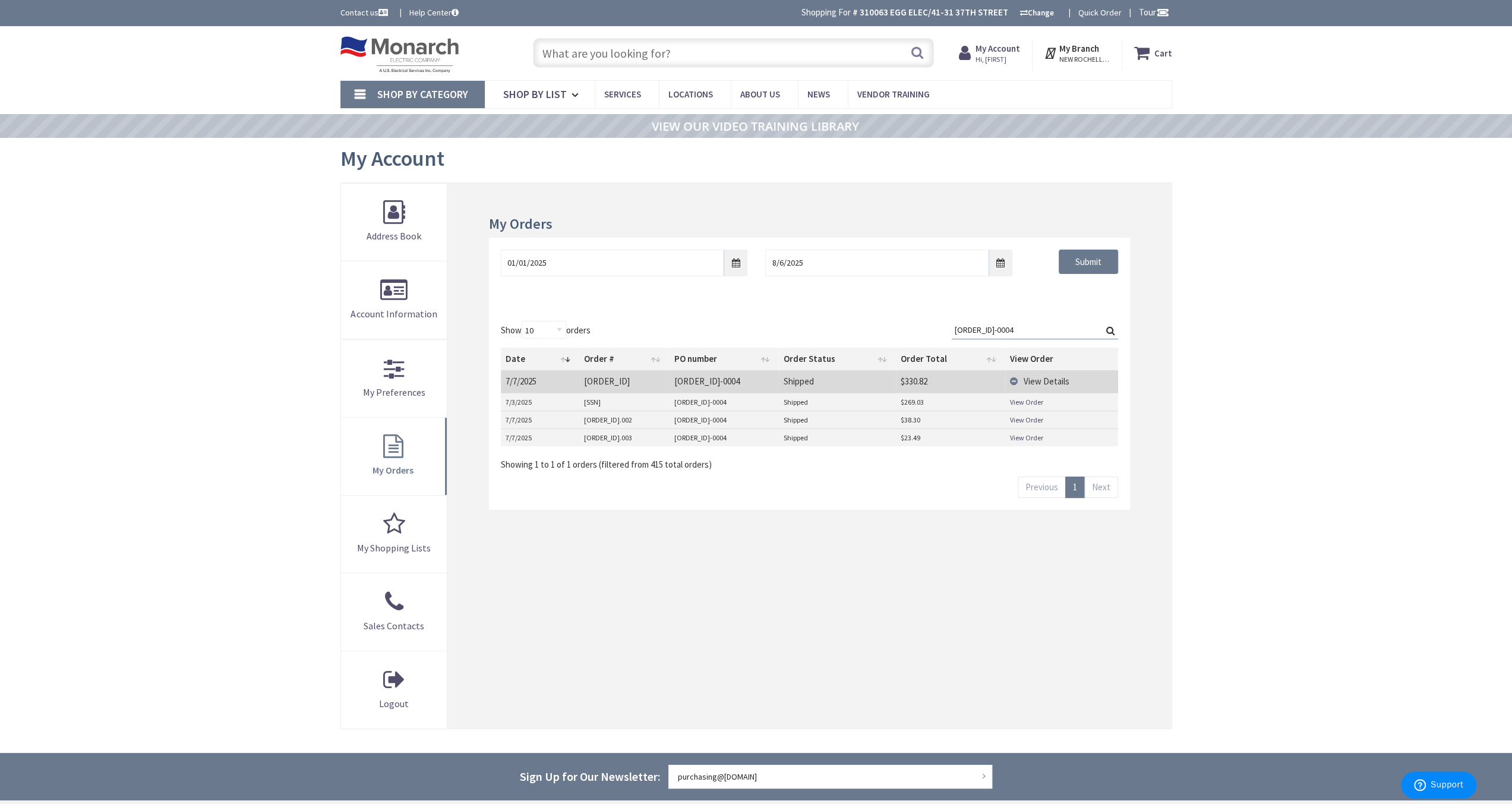 click on "View Order" at bounding box center (1026, 402) 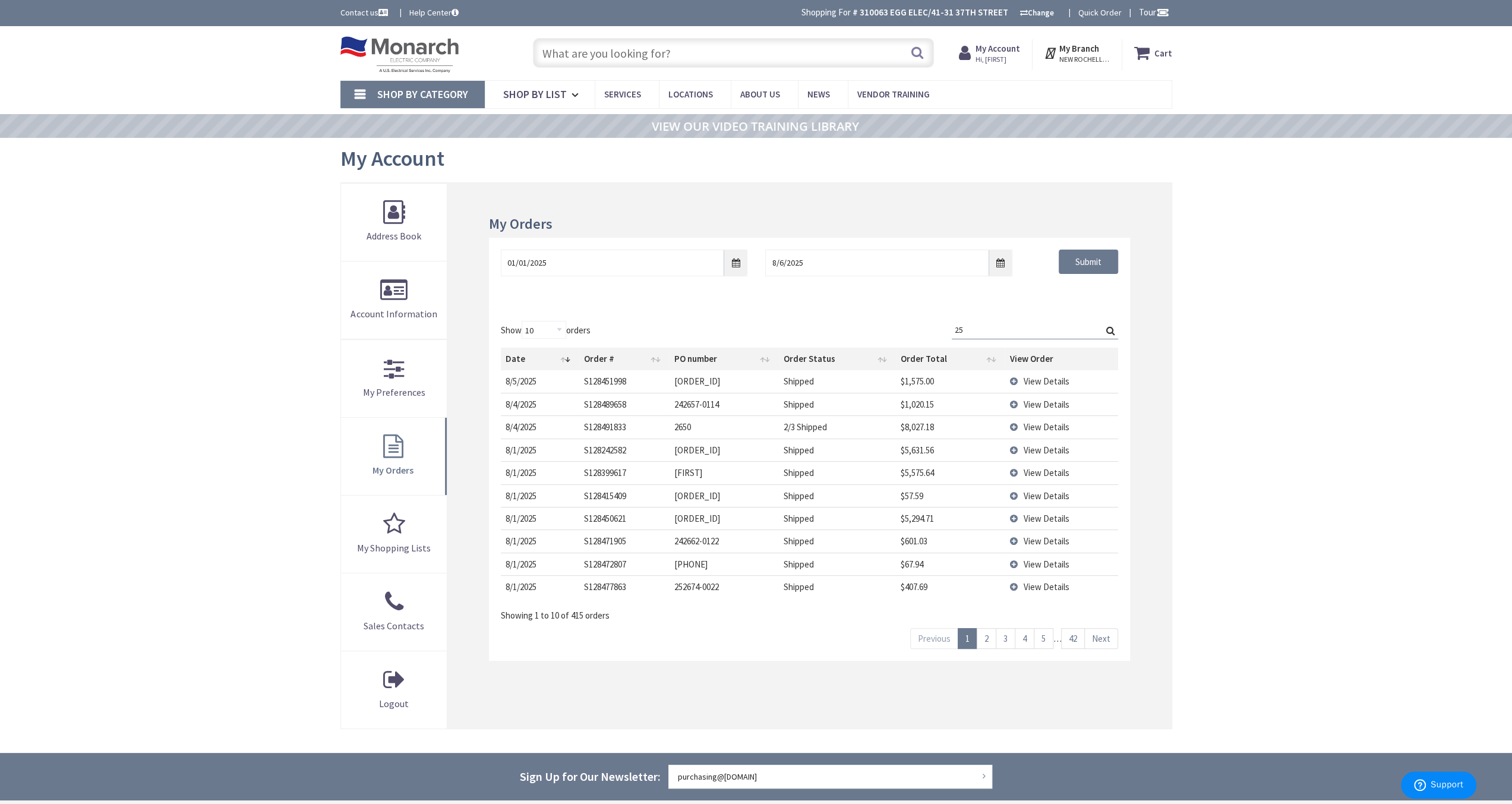 type on "2" 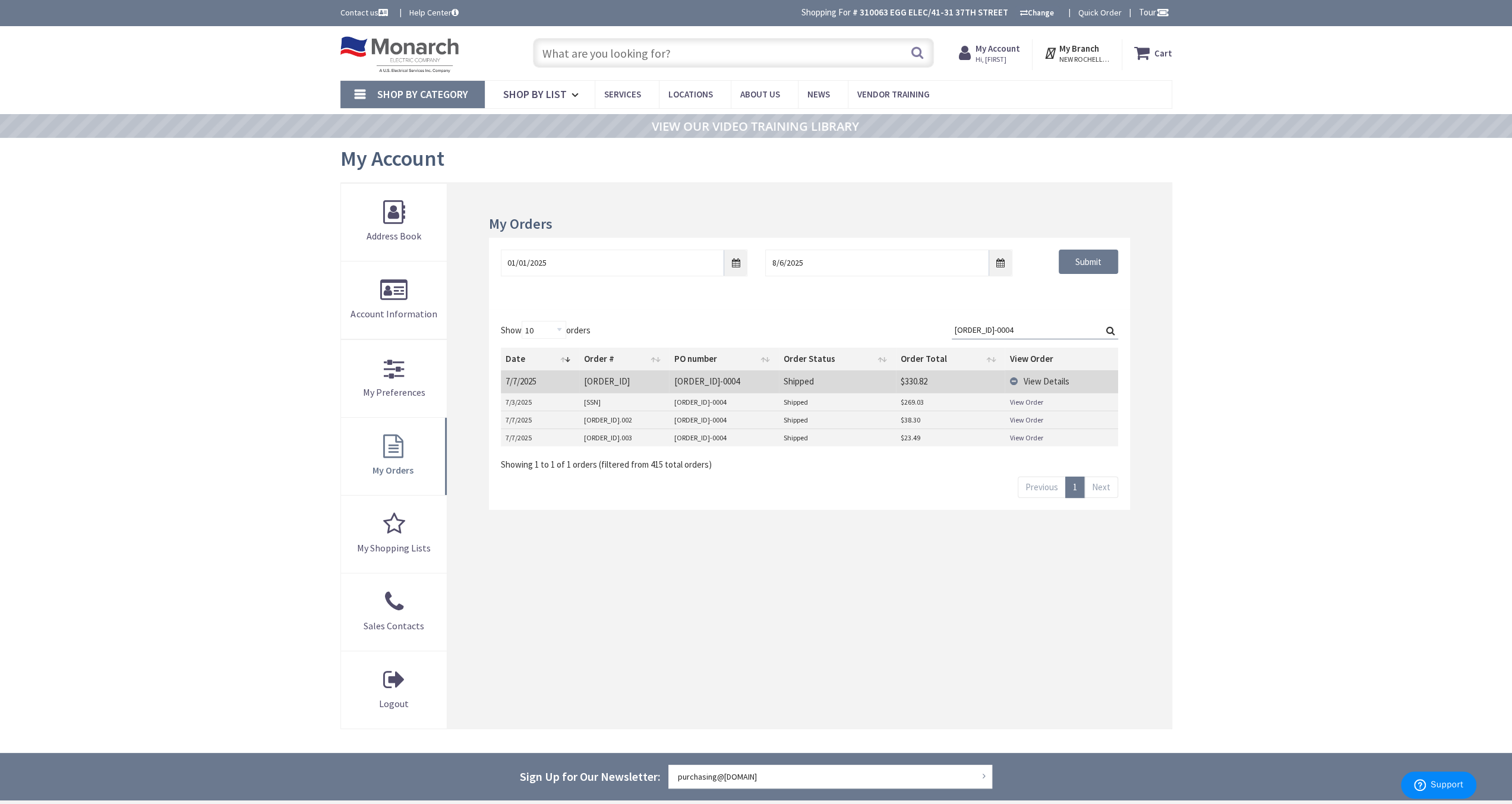 drag, startPoint x: 1019, startPoint y: 335, endPoint x: 1002, endPoint y: 340, distance: 17.720045 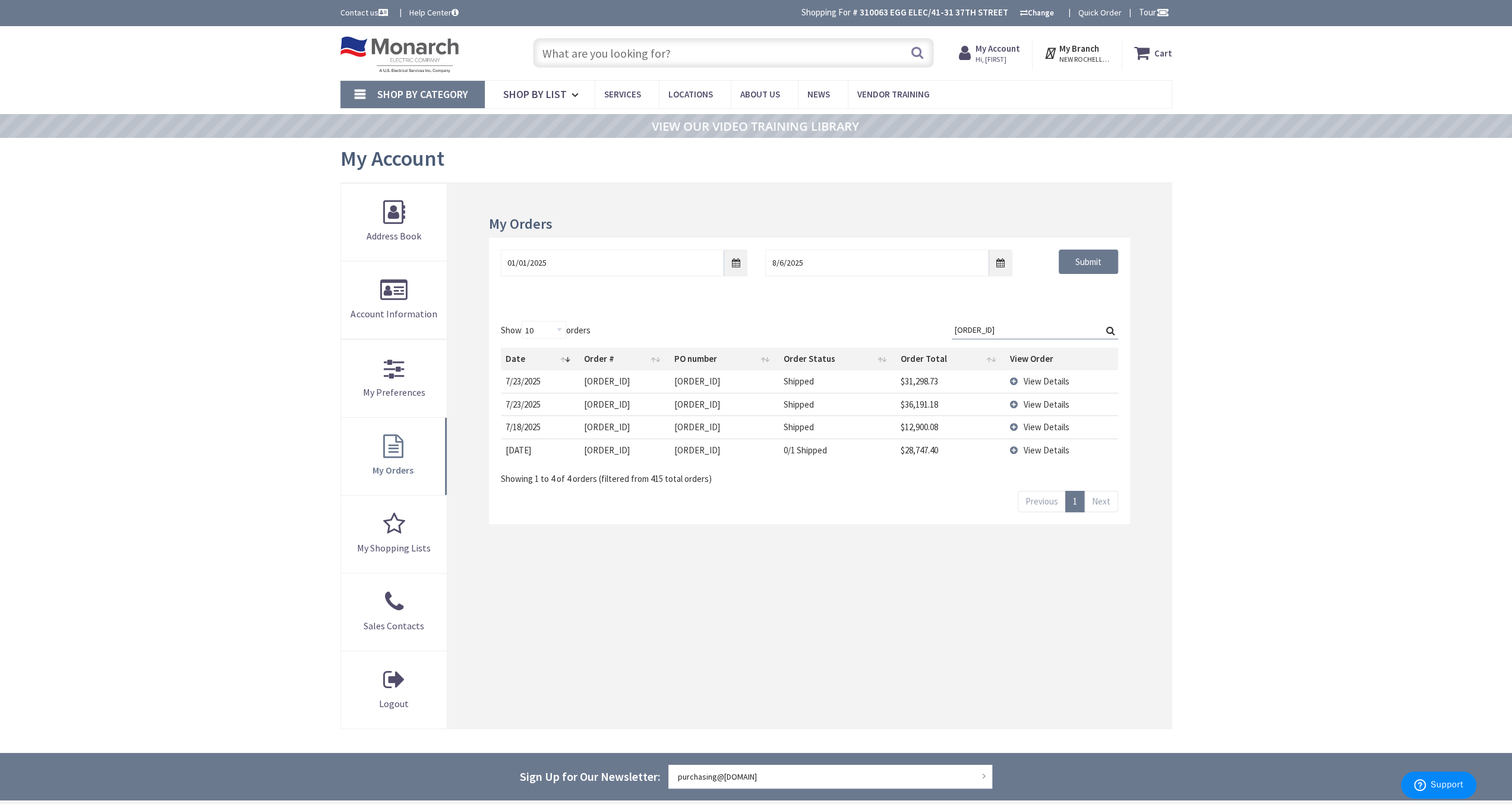 click on "S128332125" at bounding box center (624, 427) 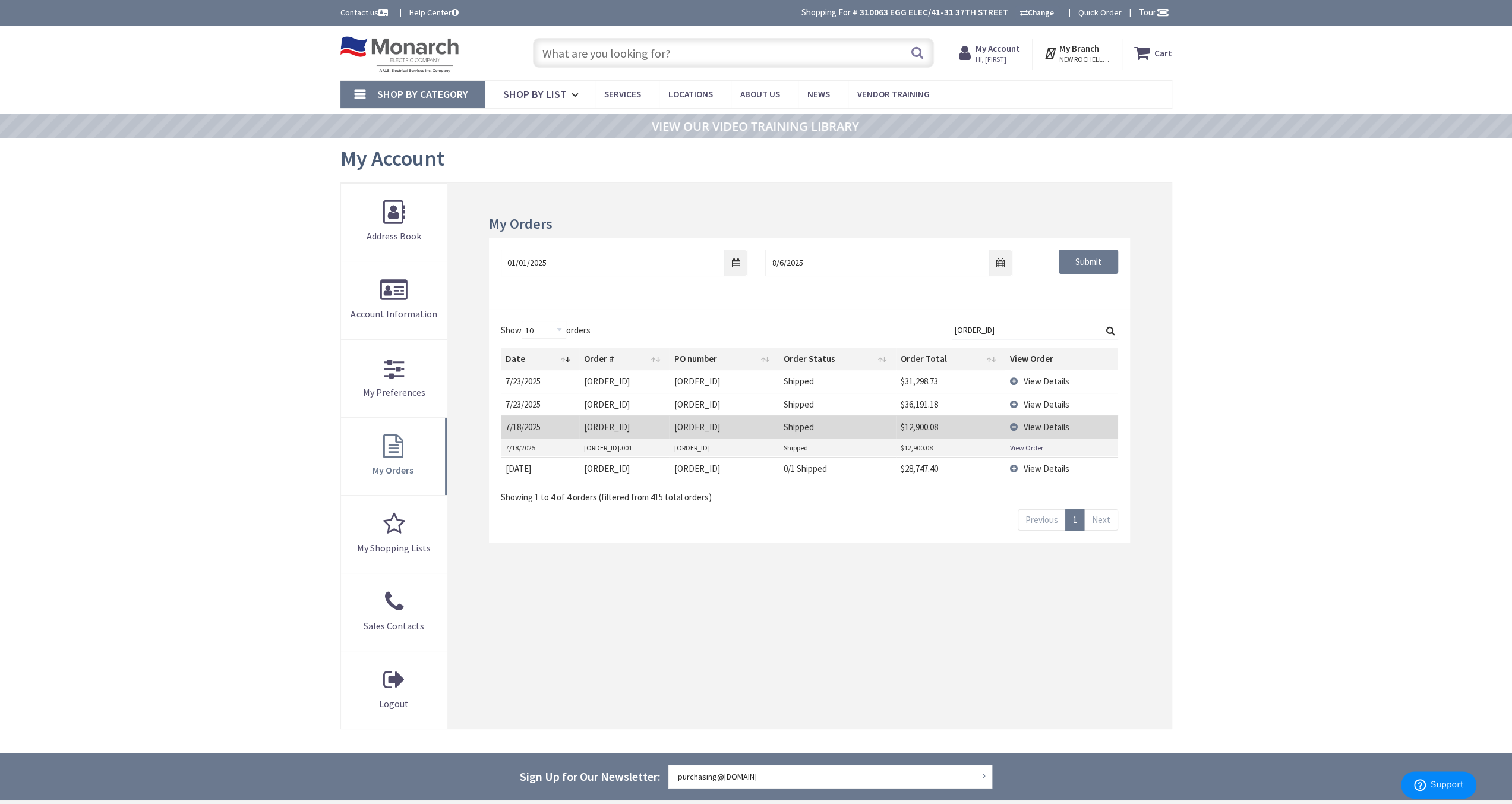 click on "$28,747.40" at bounding box center [950, 468] 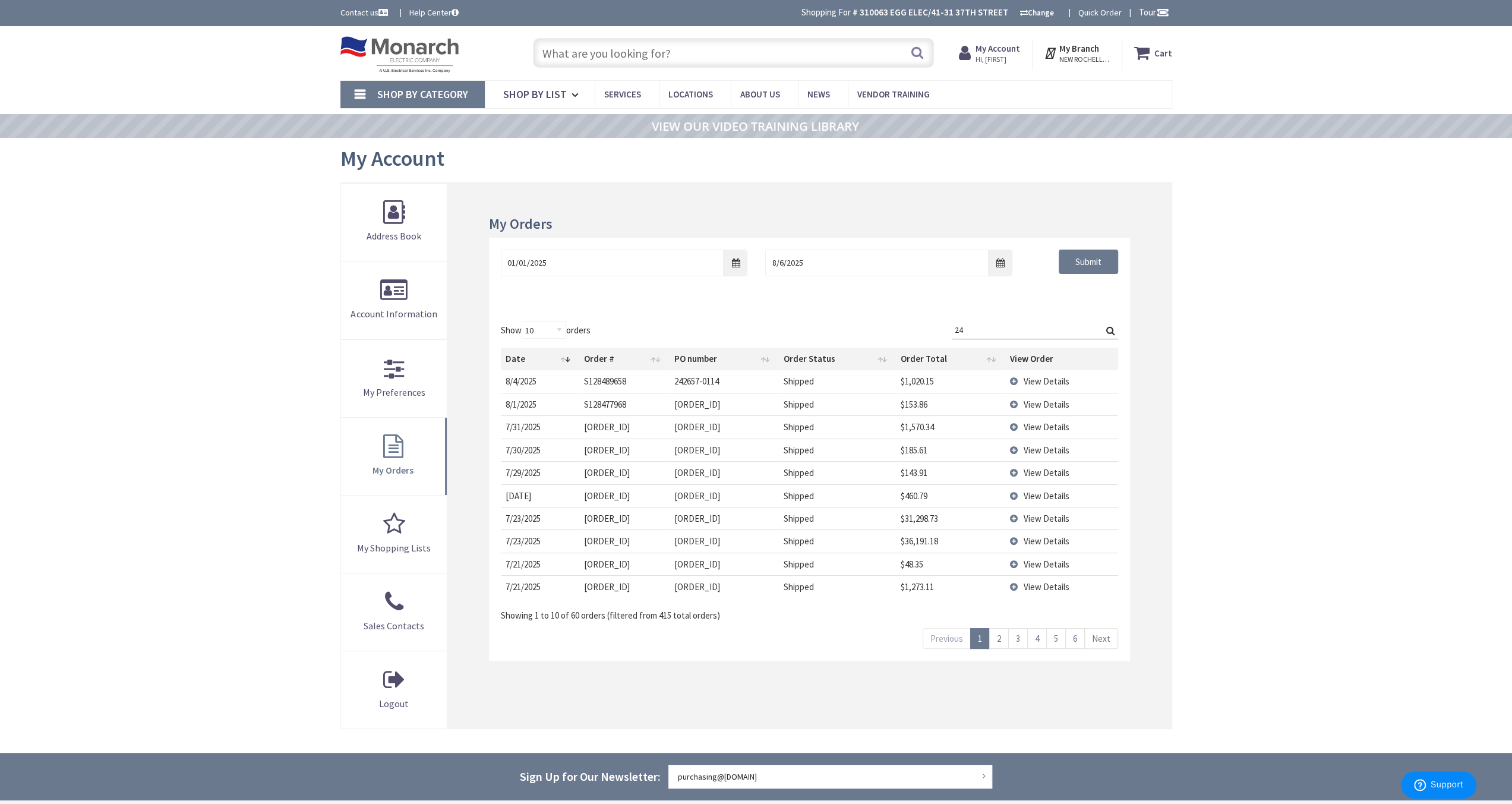 type on "2" 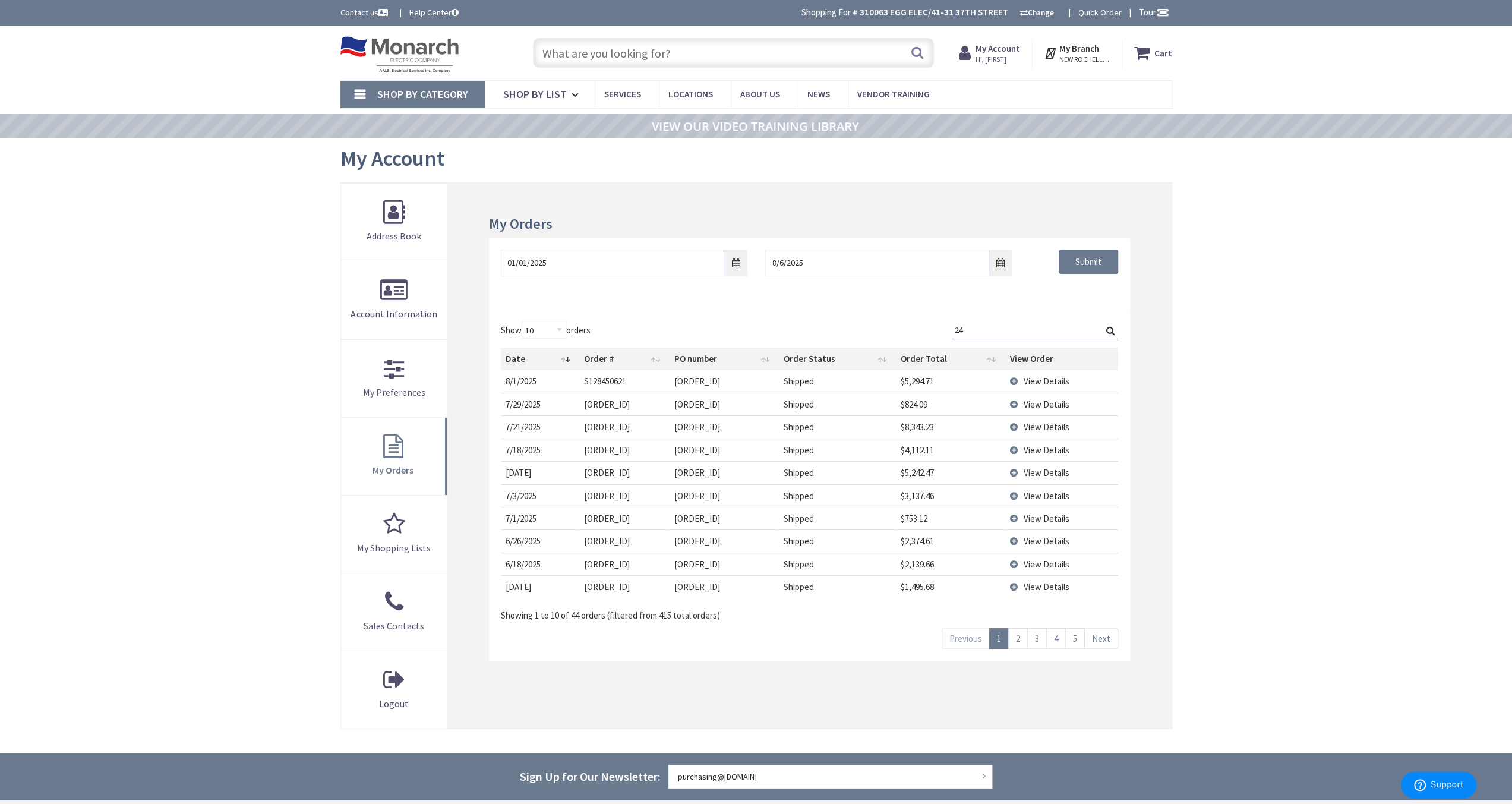 type on "2" 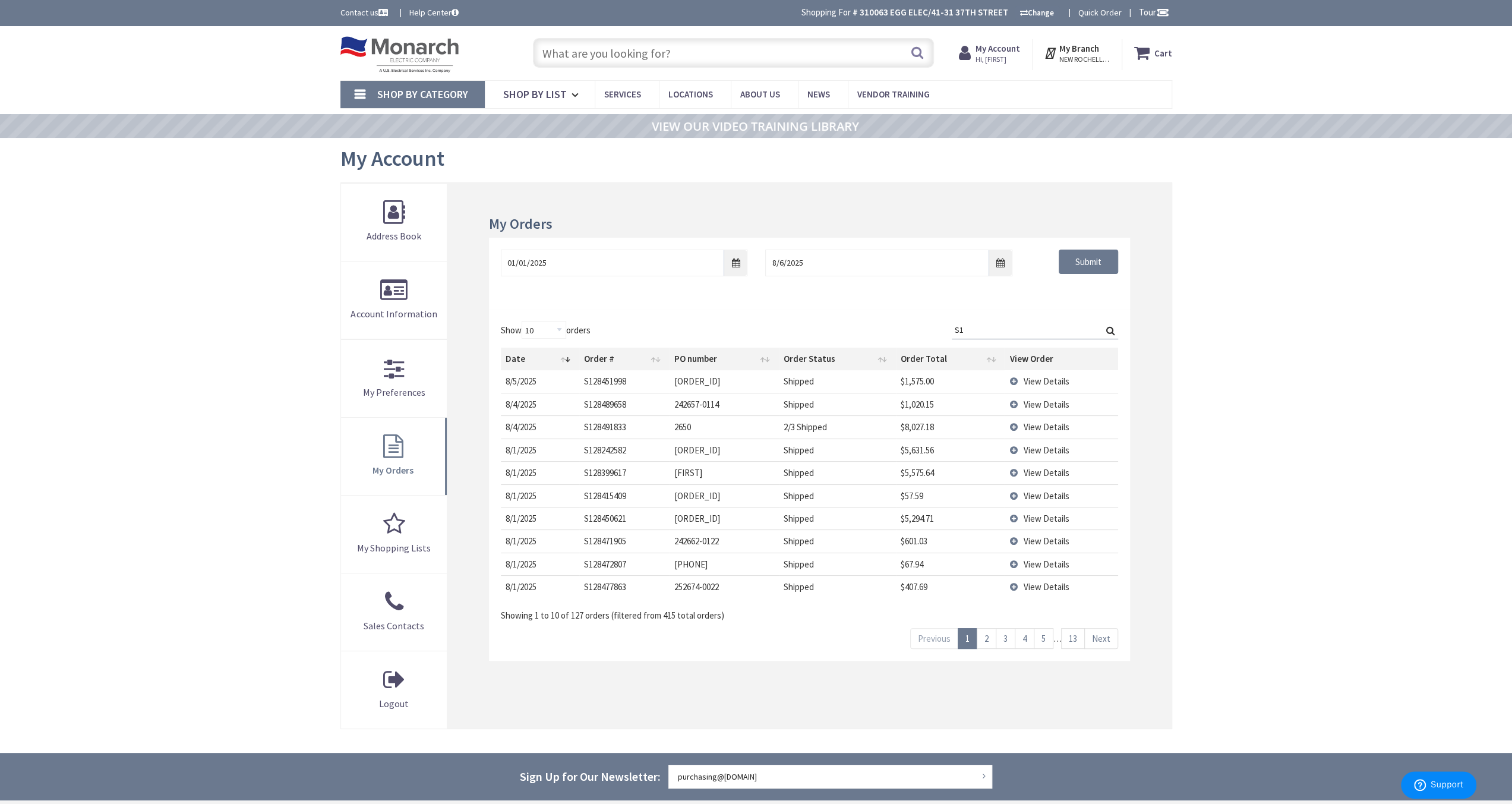 type on "S" 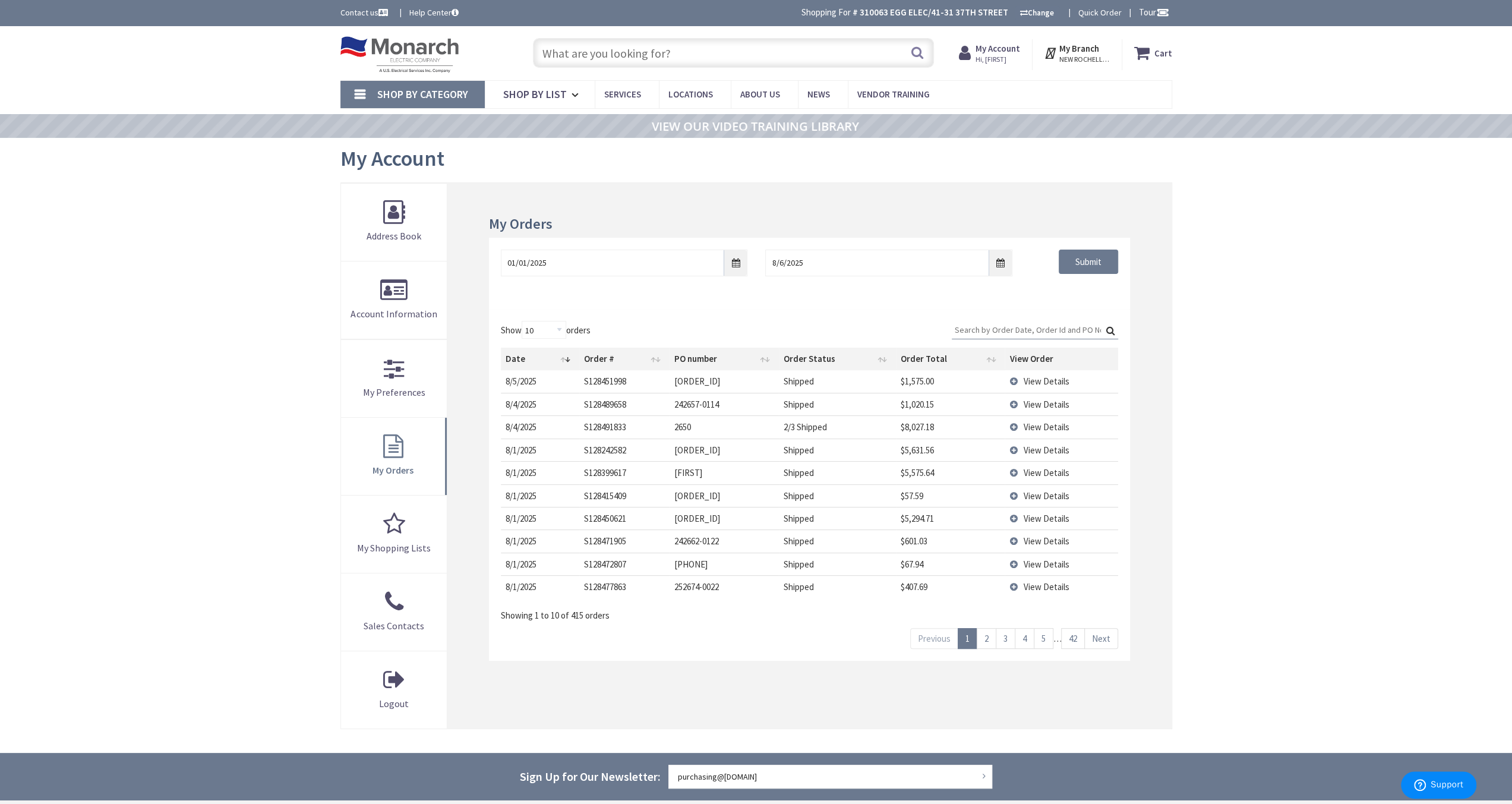 type on "\" 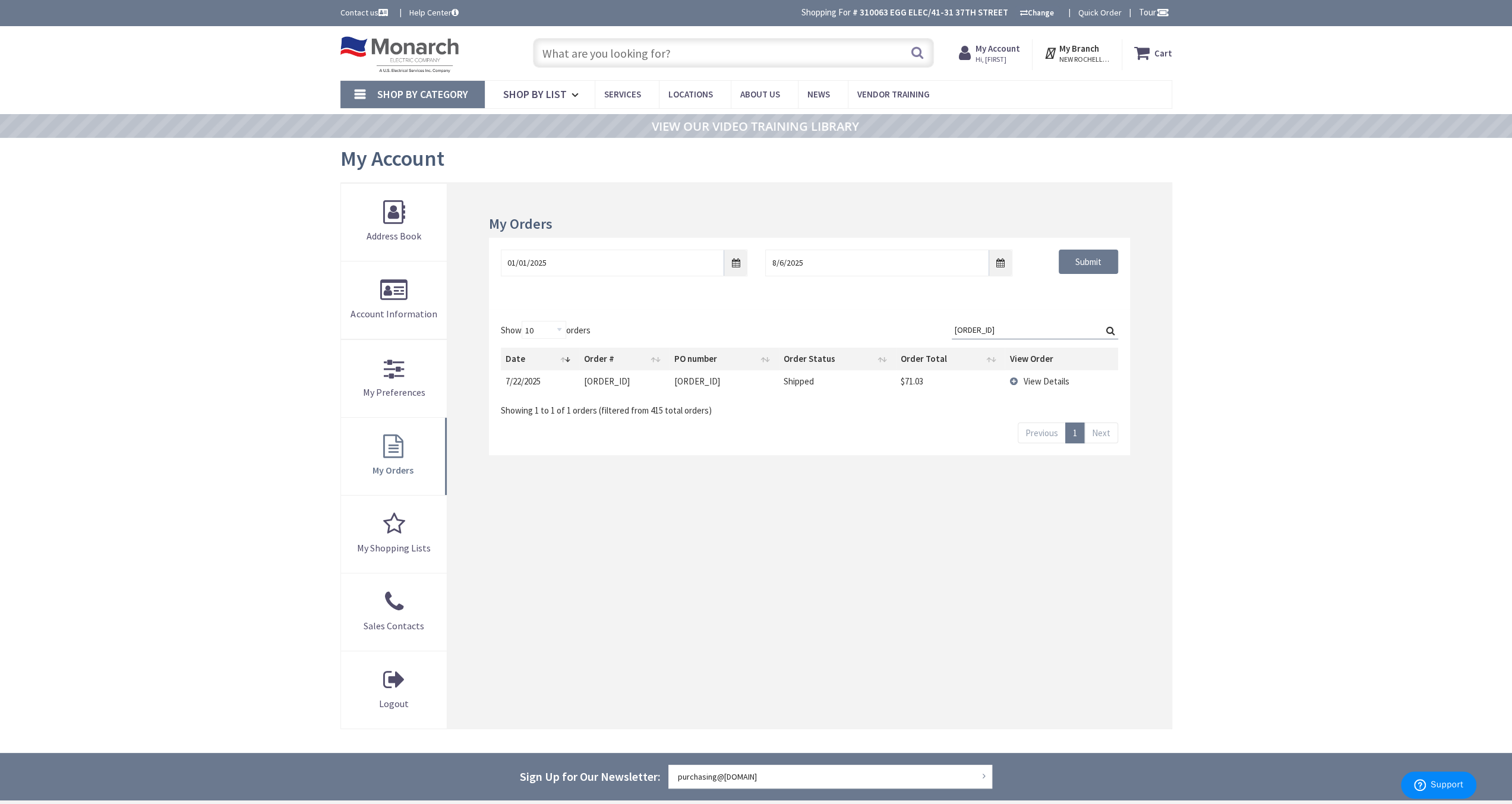 click on "View Details" at bounding box center [1046, 381] 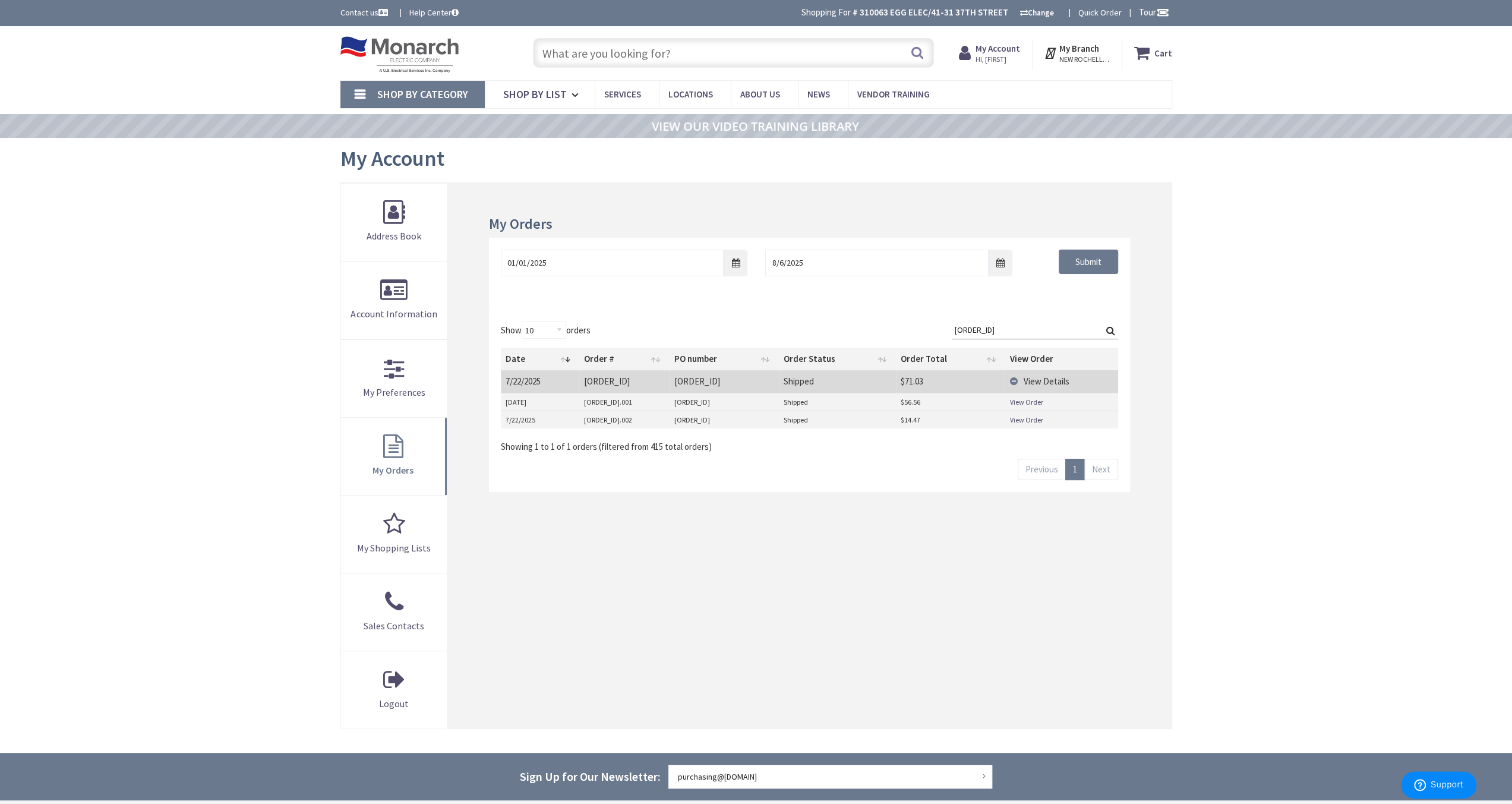 click on "View Order" at bounding box center [1026, 420] 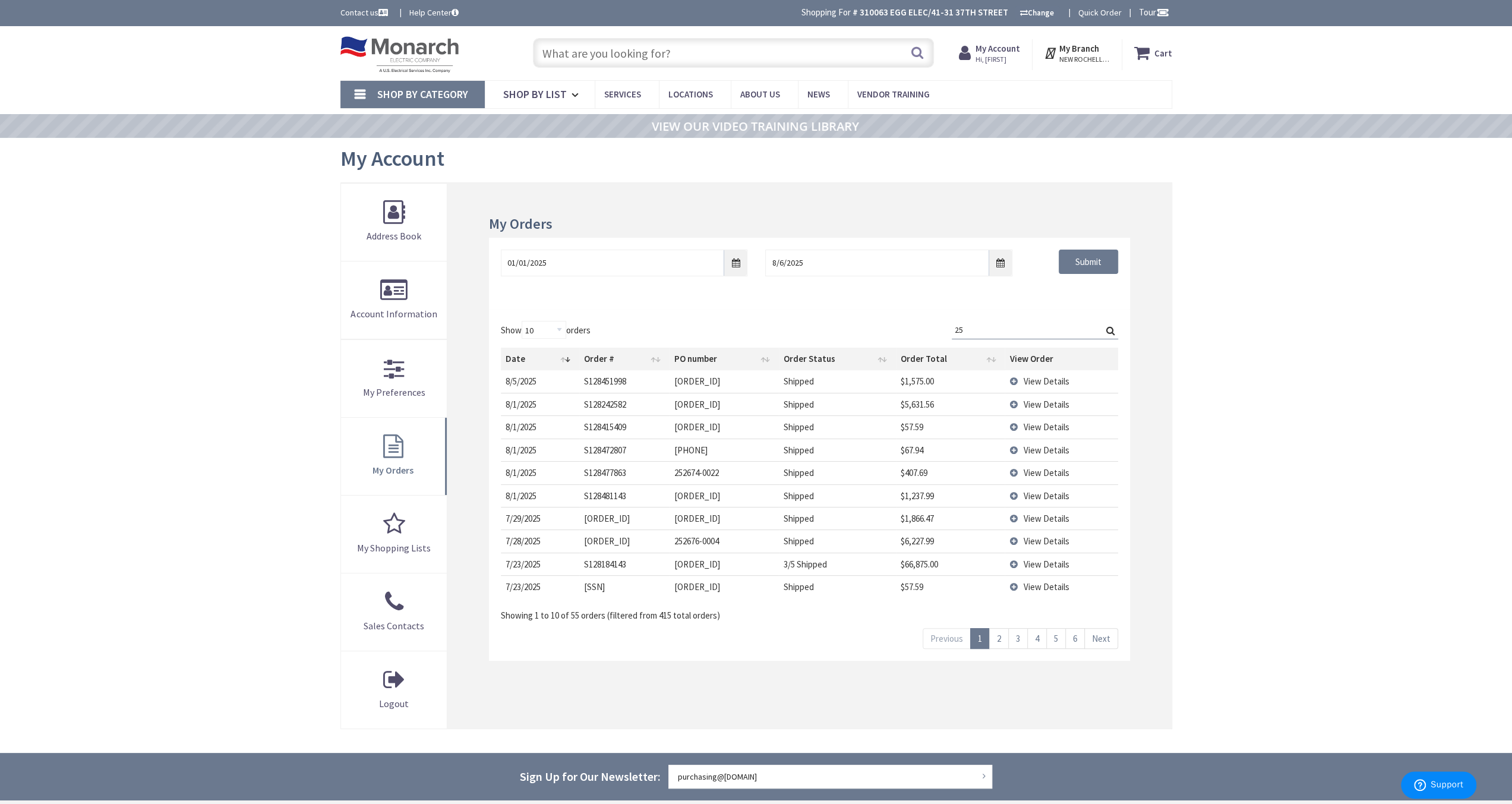type on "2" 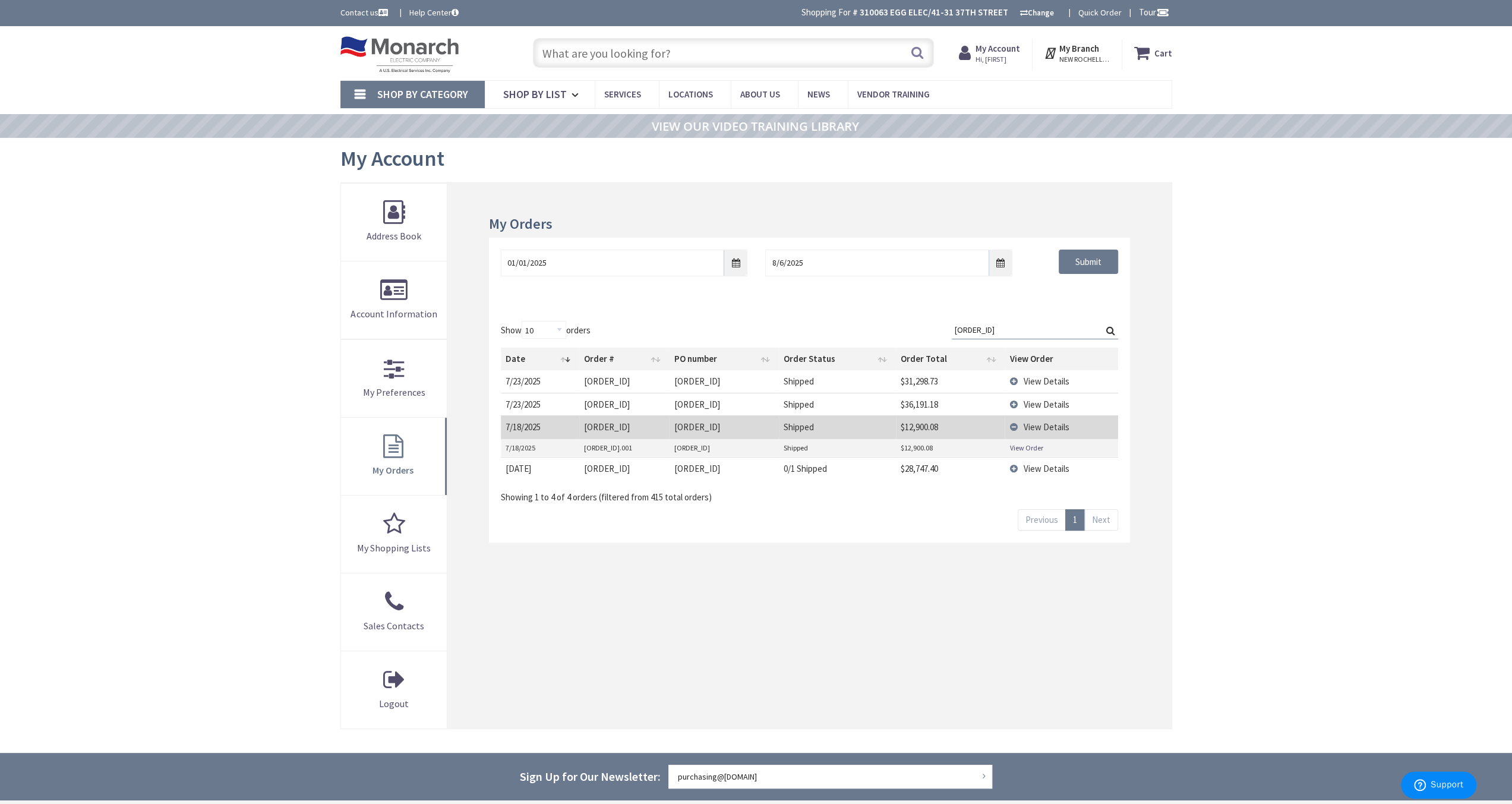 type on "242657-0099" 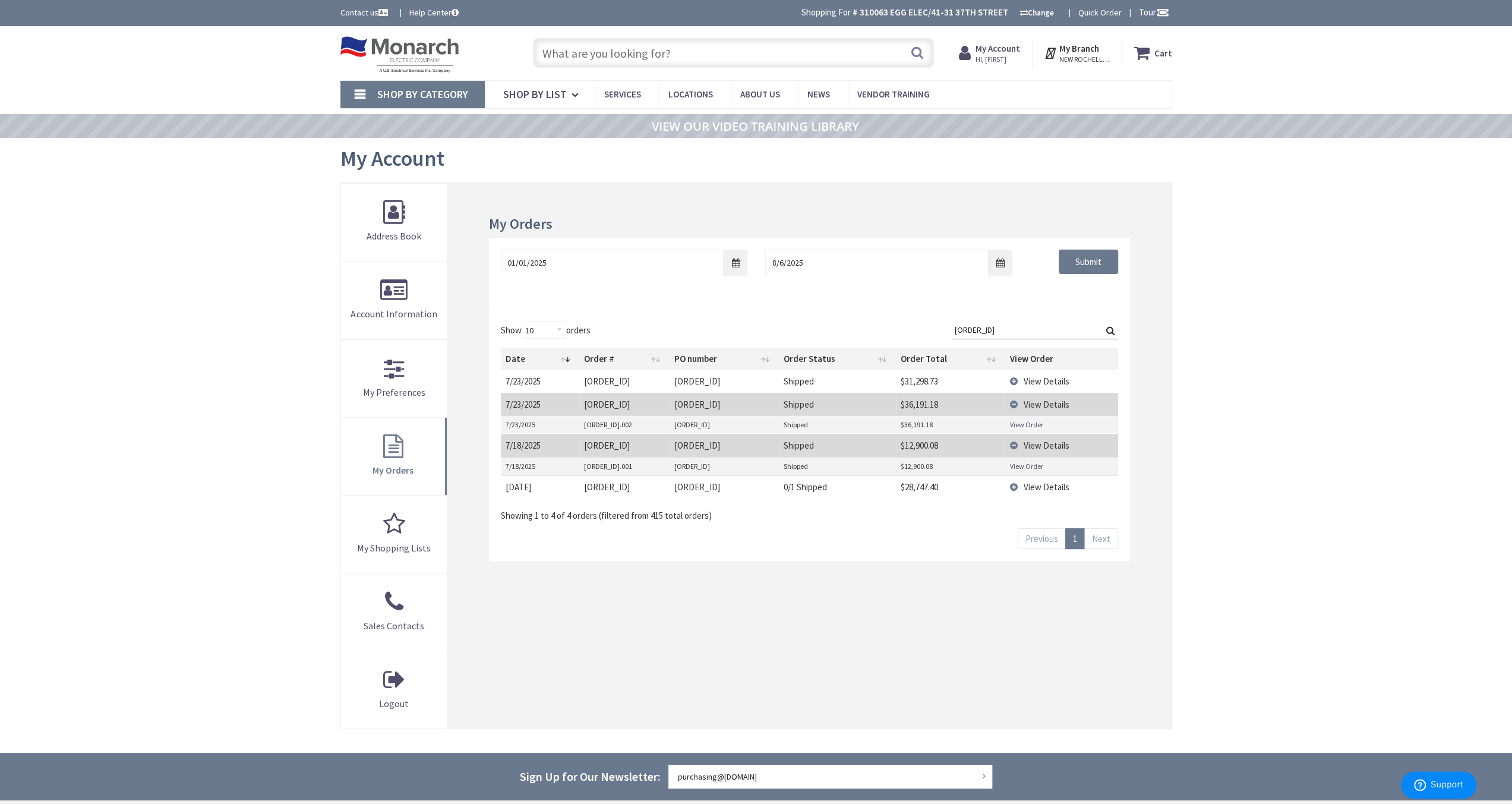 click on "View Order" at bounding box center [1026, 424] 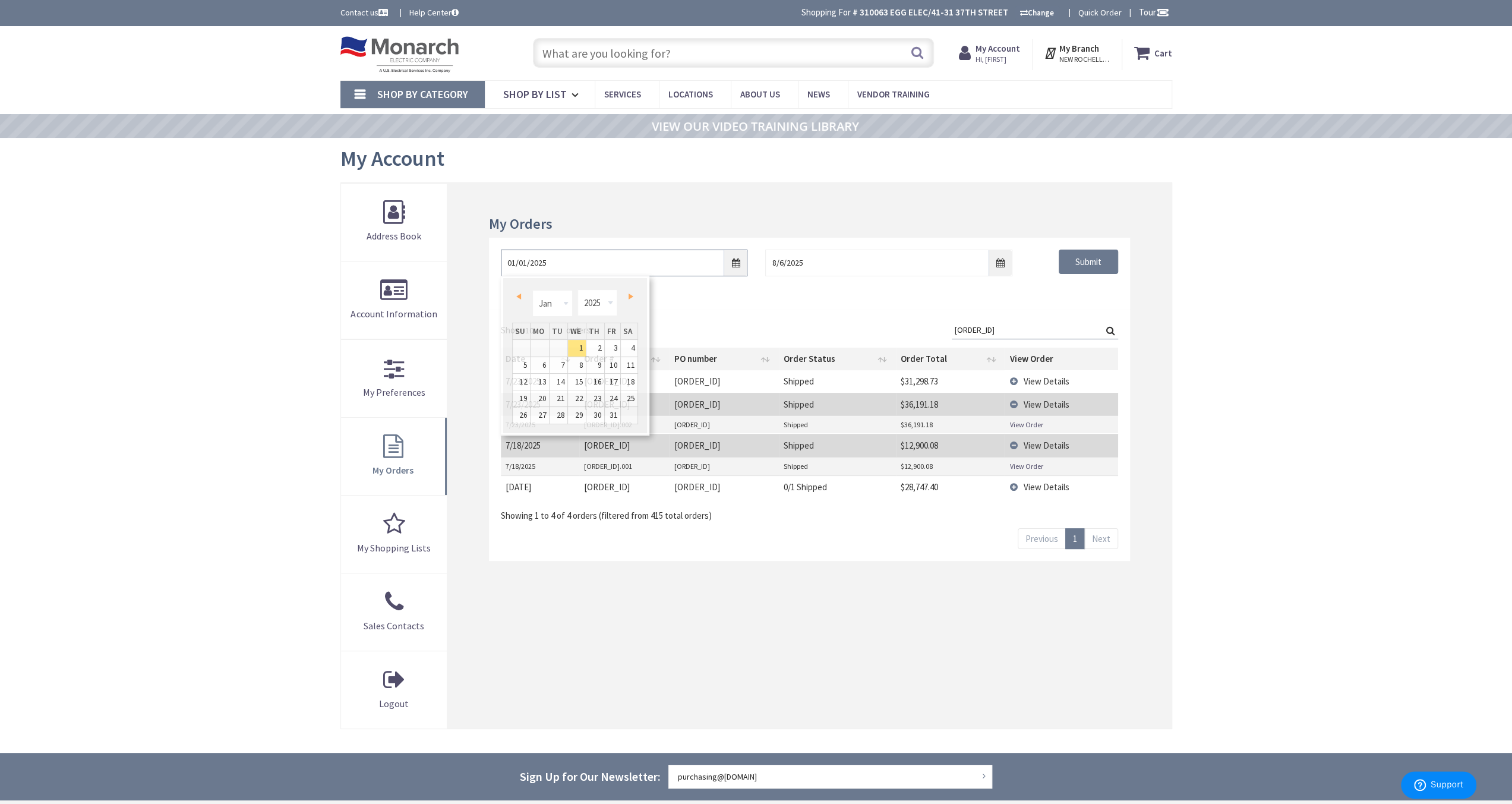 click on "01/01/2025" at bounding box center [624, 263] 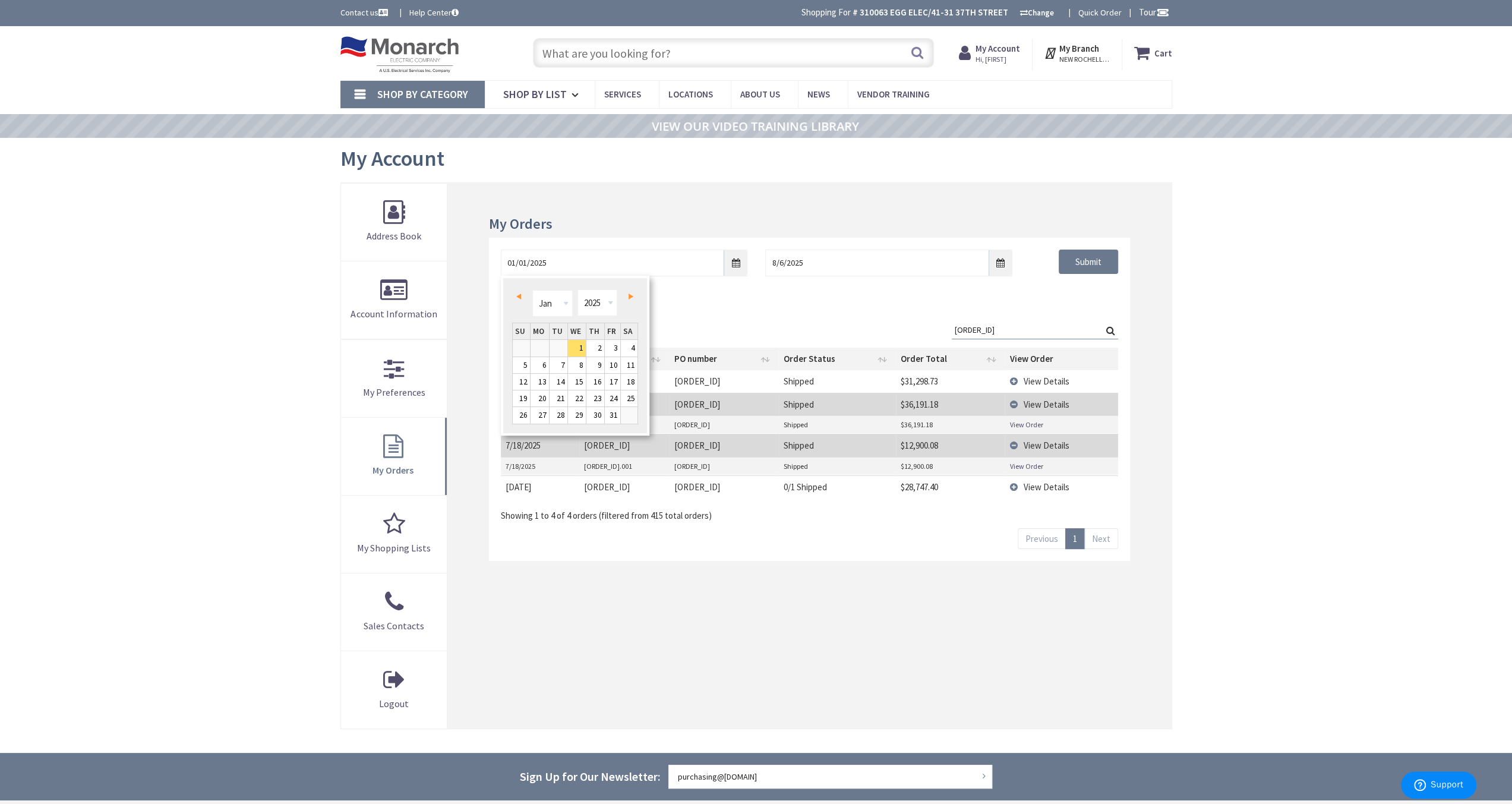 click on "Next" at bounding box center (629, 296) 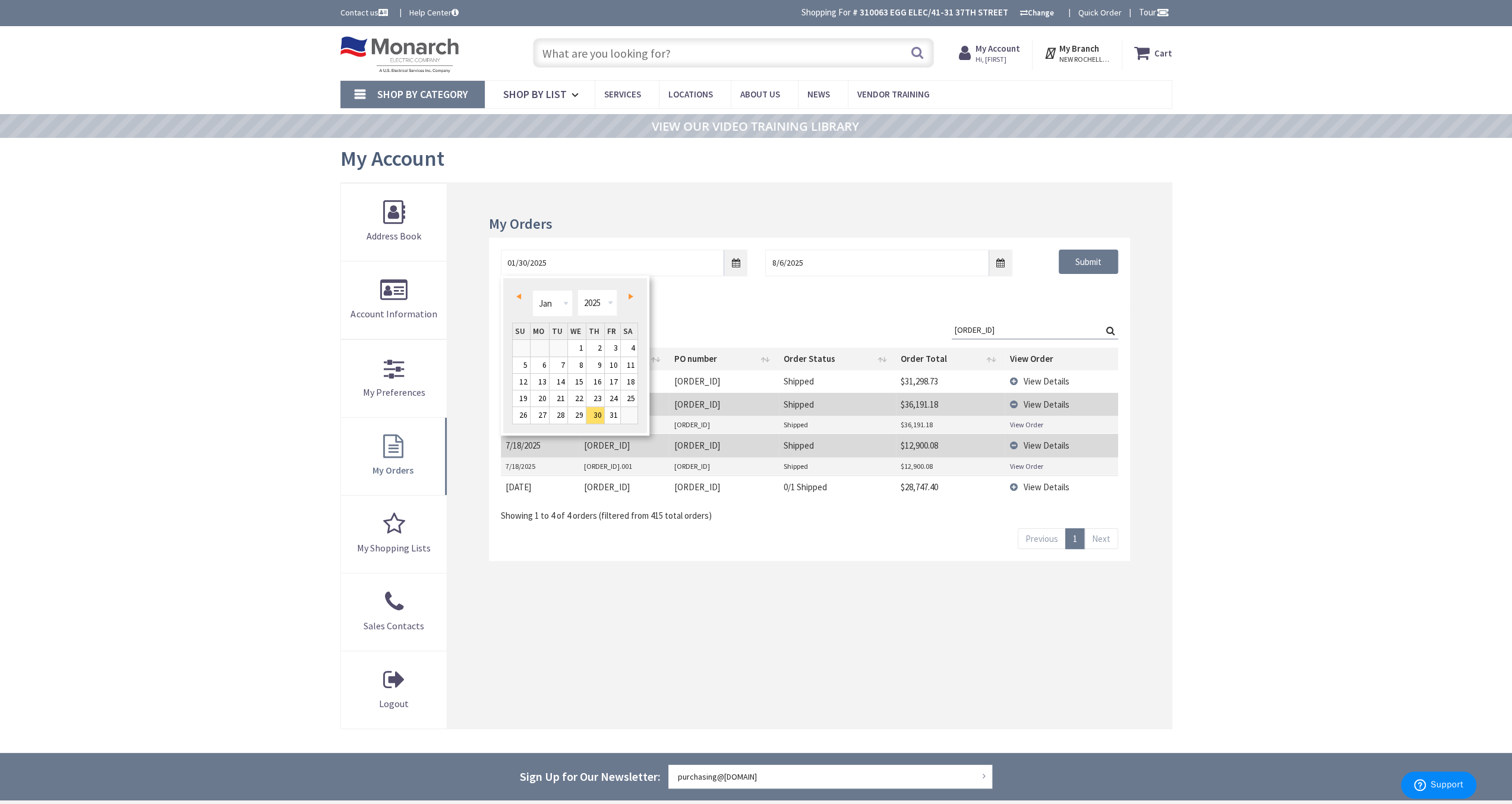 click on "Next" at bounding box center [629, 296] 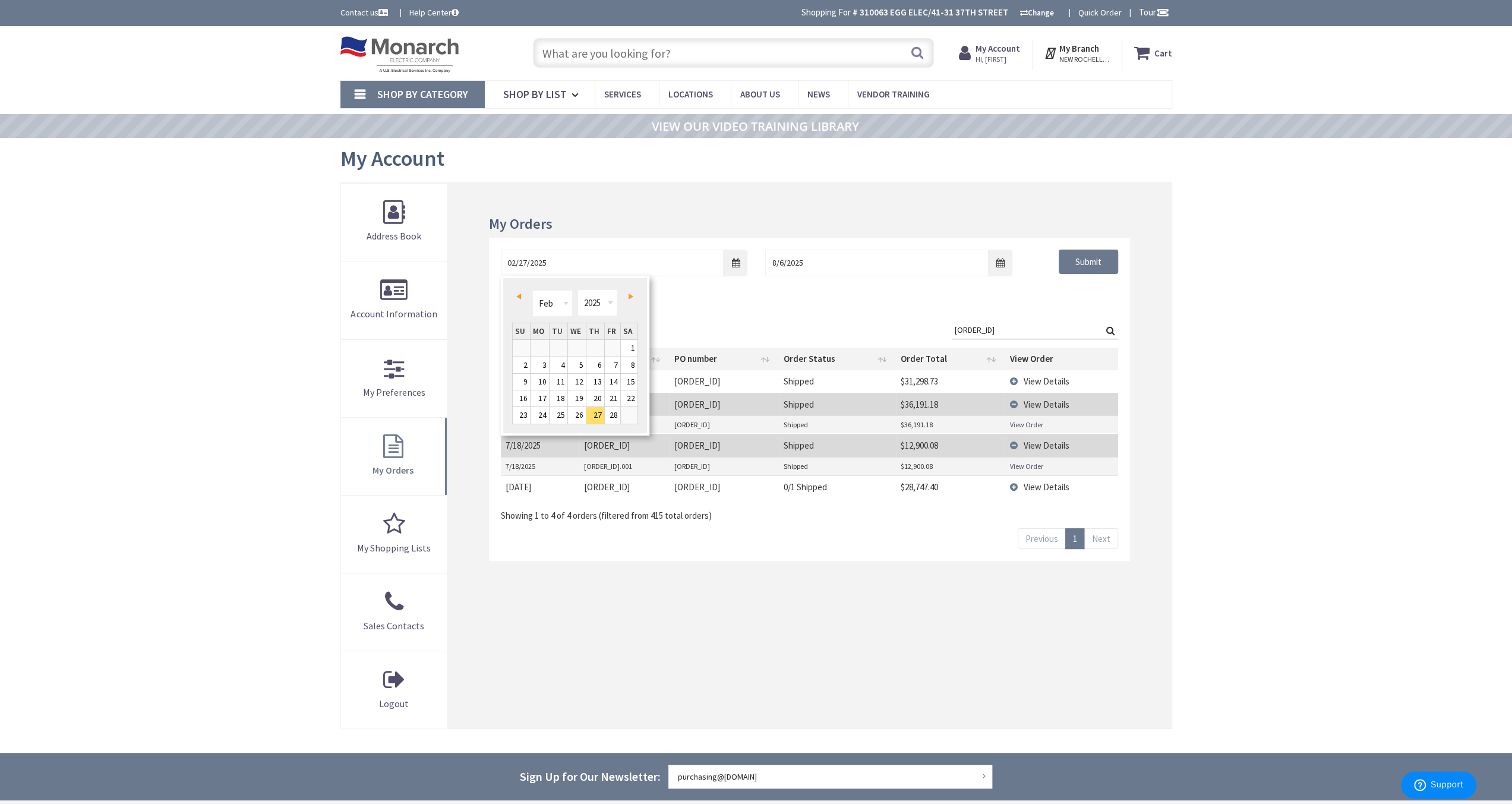 click on "Next" at bounding box center (629, 296) 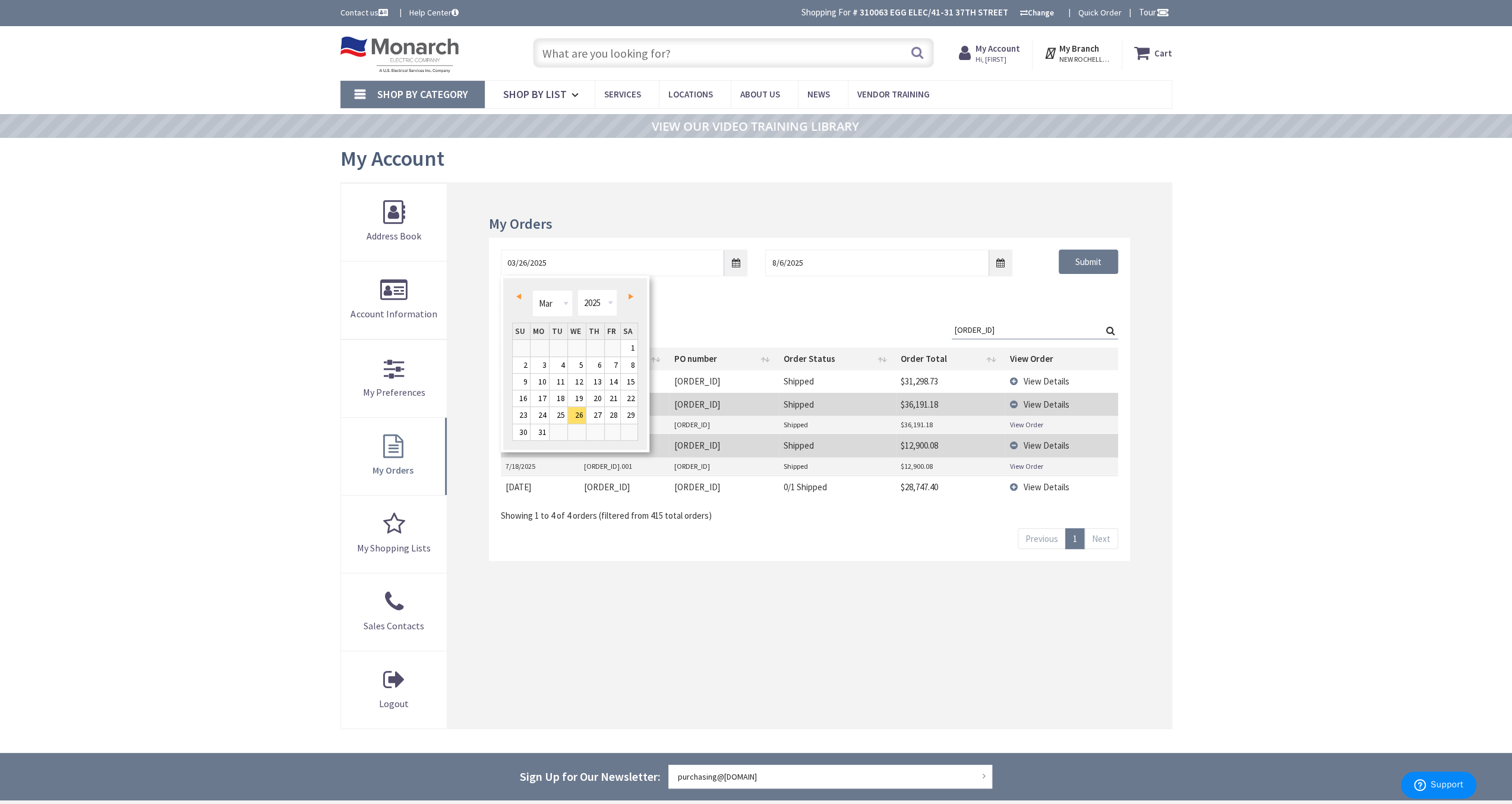 click on "Next" at bounding box center (629, 296) 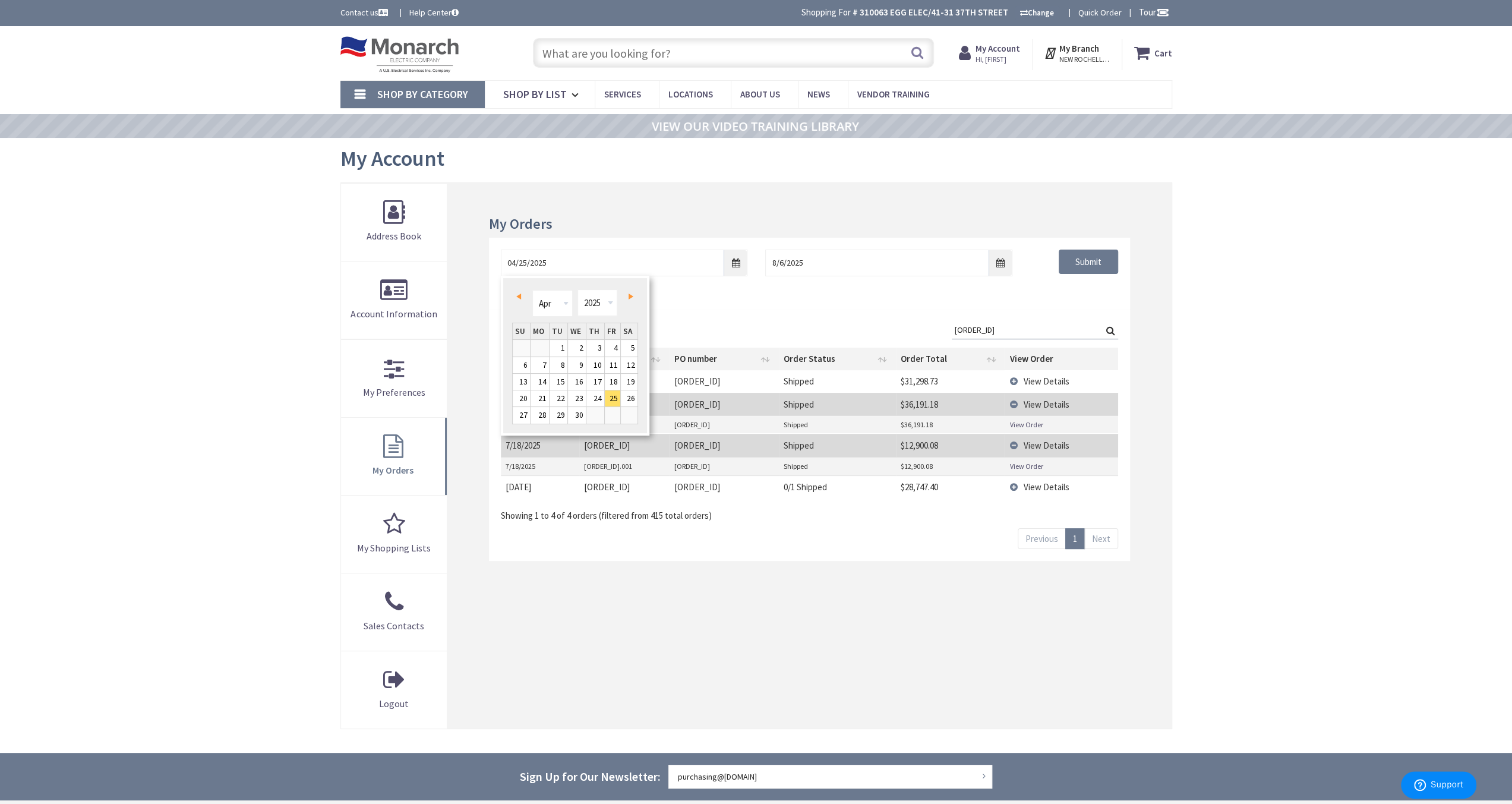 drag, startPoint x: 628, startPoint y: 298, endPoint x: 619, endPoint y: 298, distance: 9 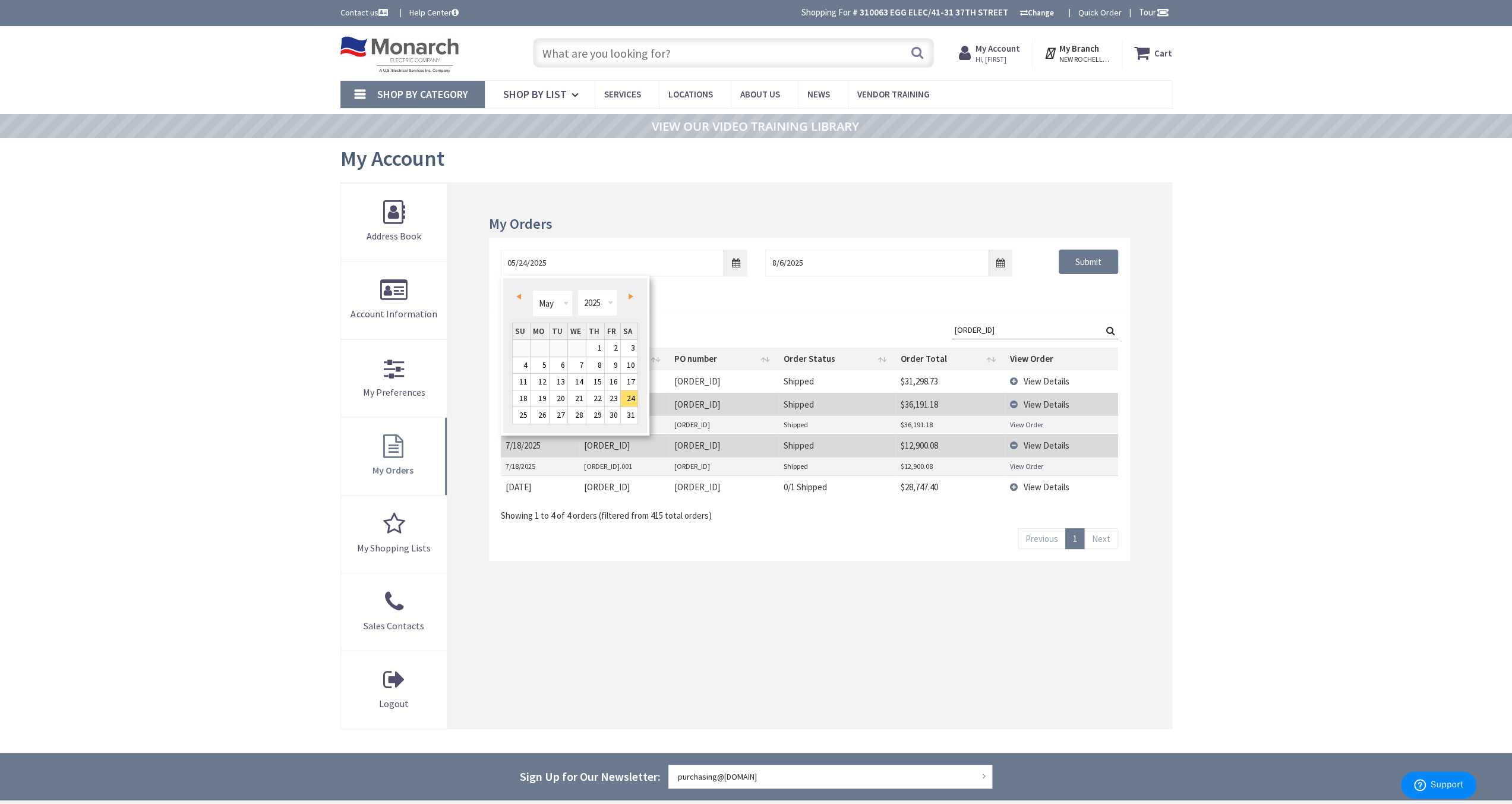 click on "Next" at bounding box center (629, 296) 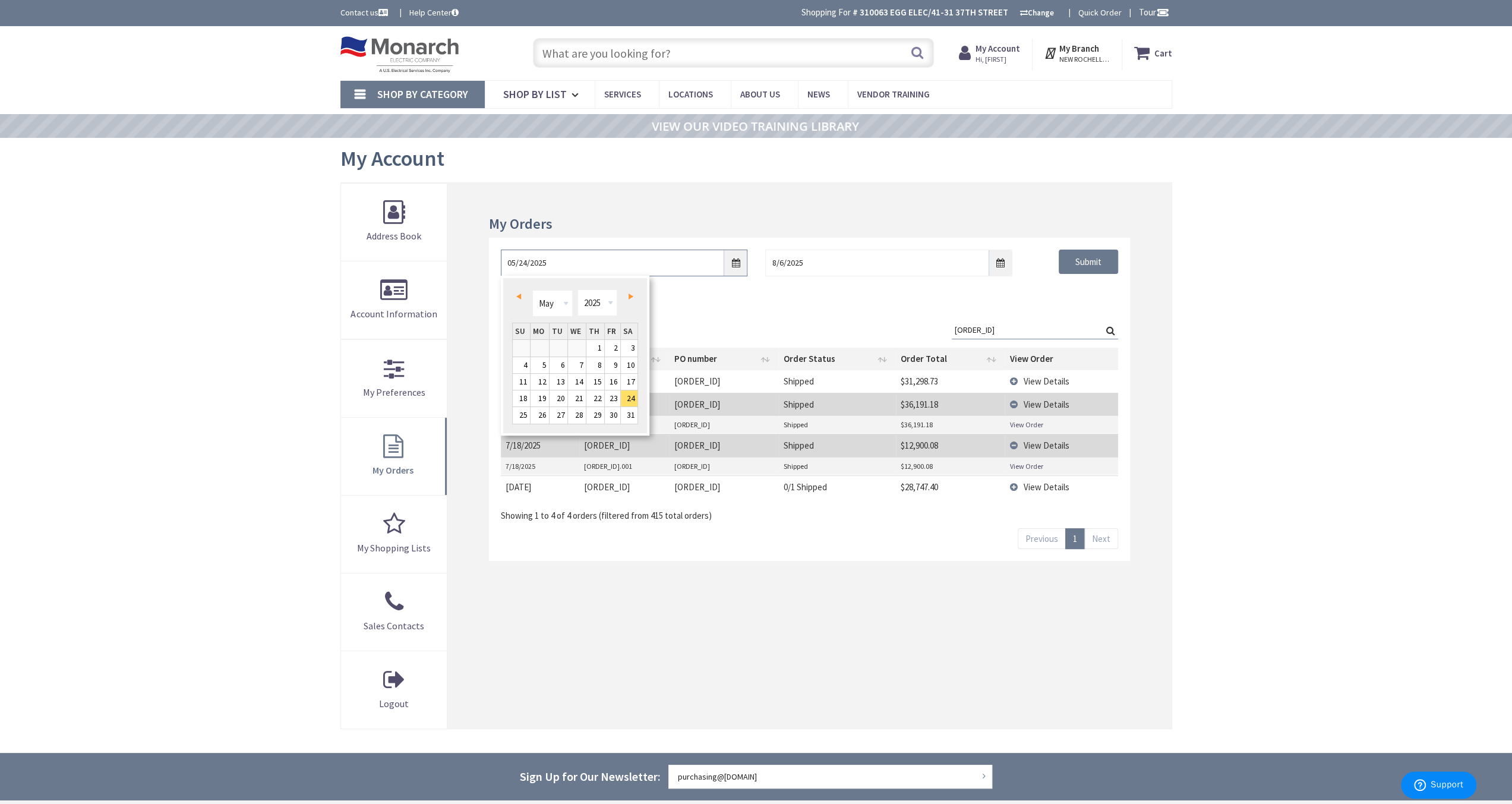 type on "06/23/2025" 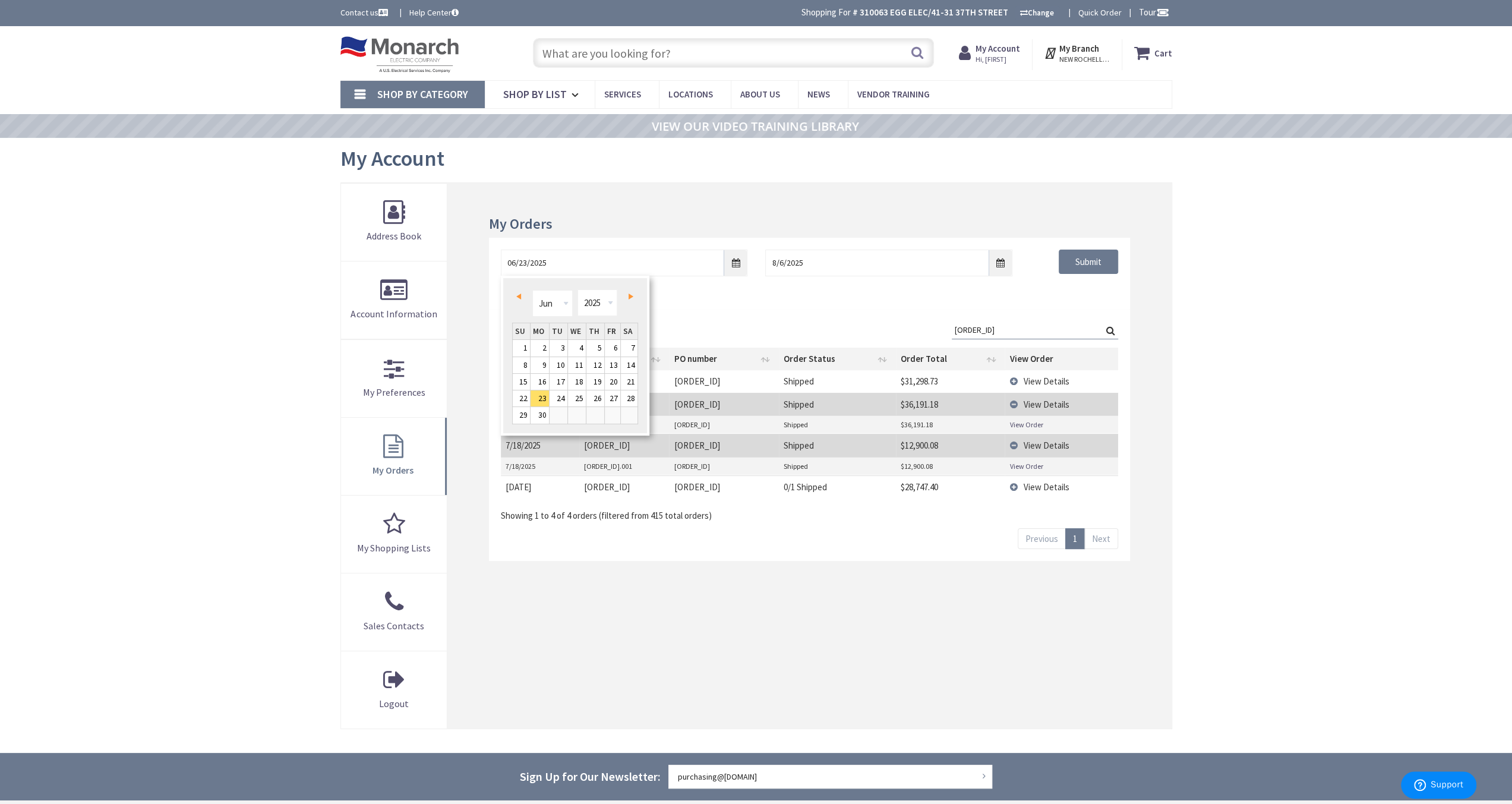 click on "23" at bounding box center (539, 398) 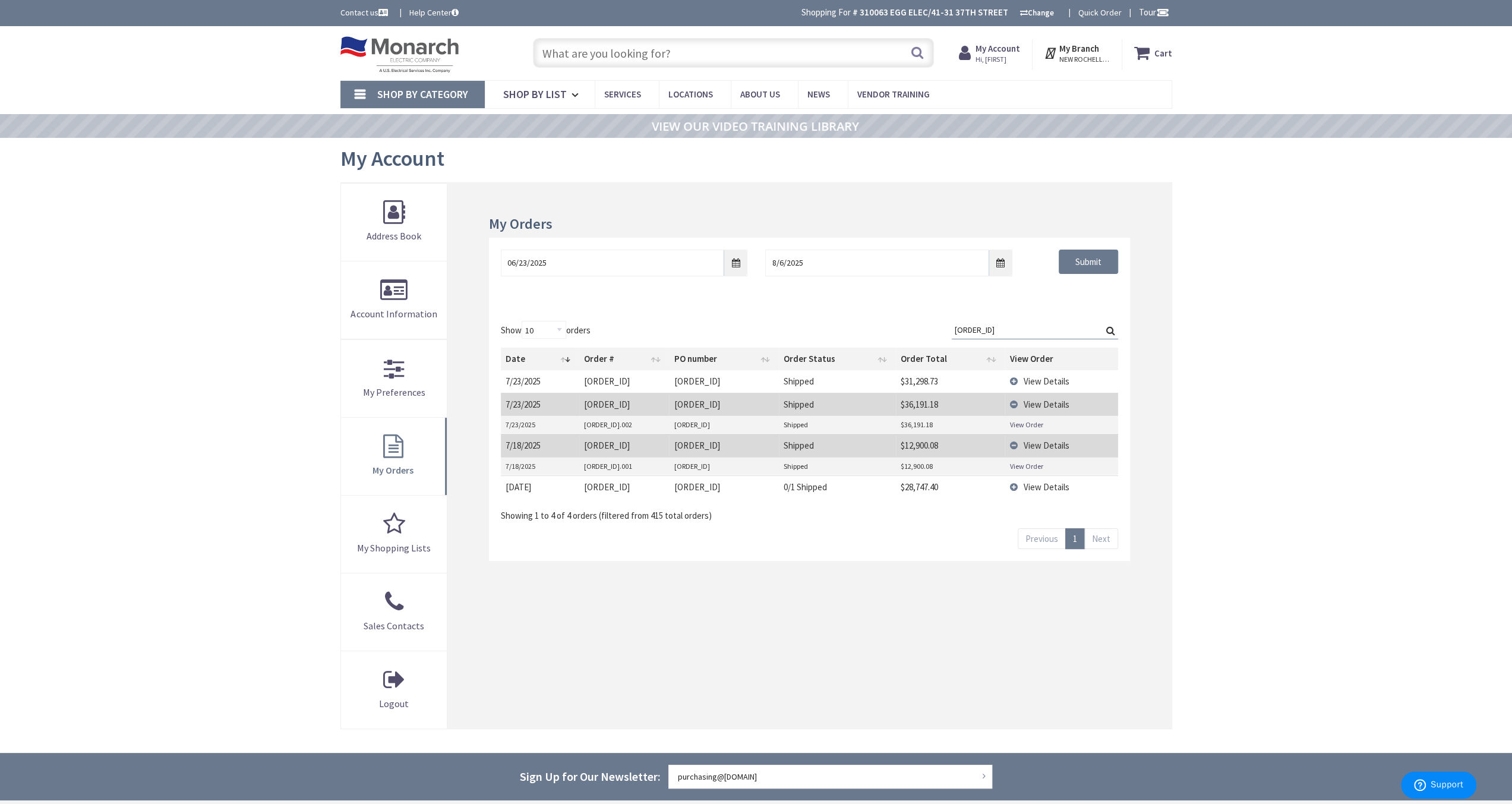 drag, startPoint x: 1010, startPoint y: 325, endPoint x: 844, endPoint y: 325, distance: 166 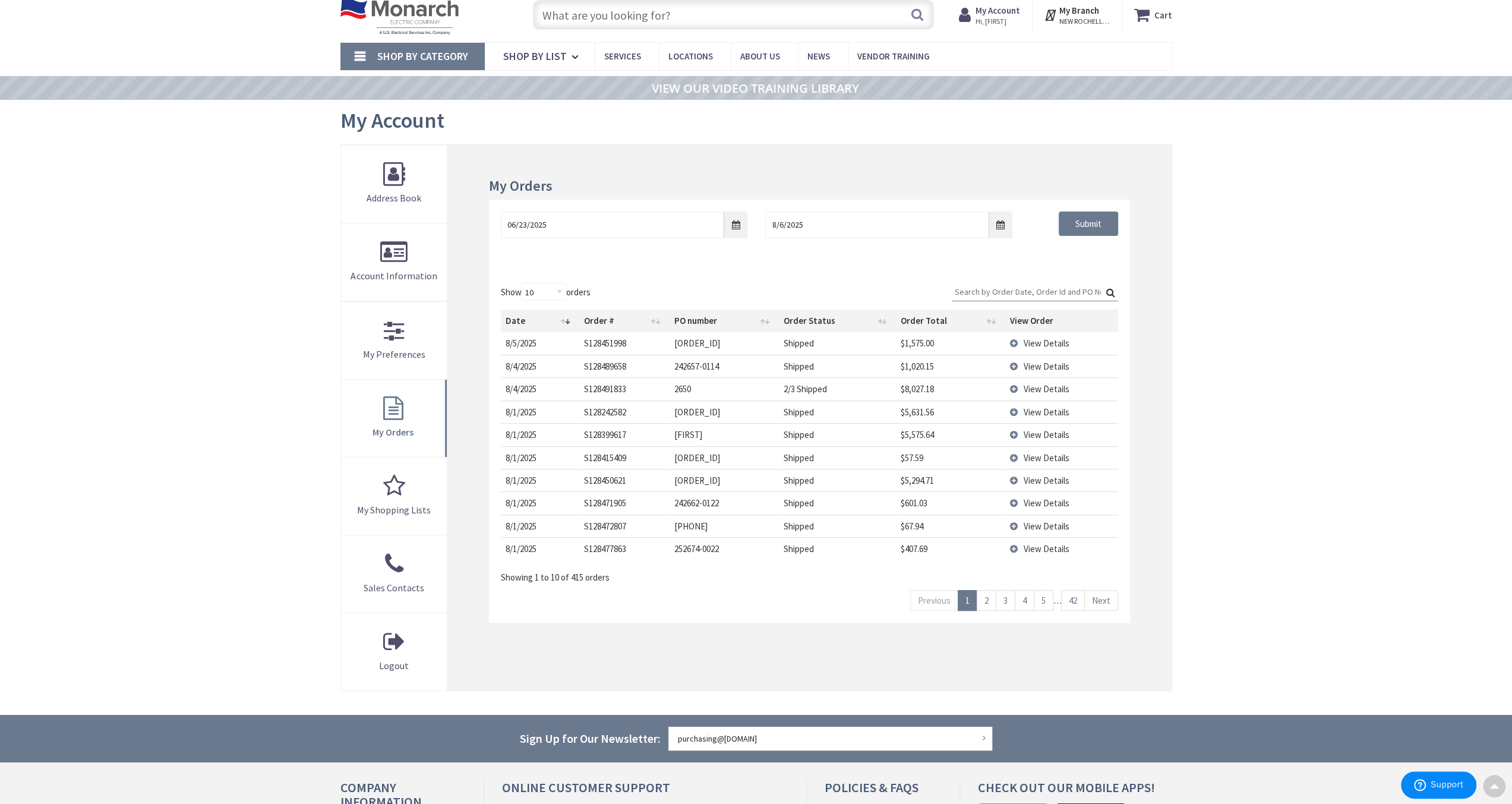 scroll, scrollTop: 0, scrollLeft: 0, axis: both 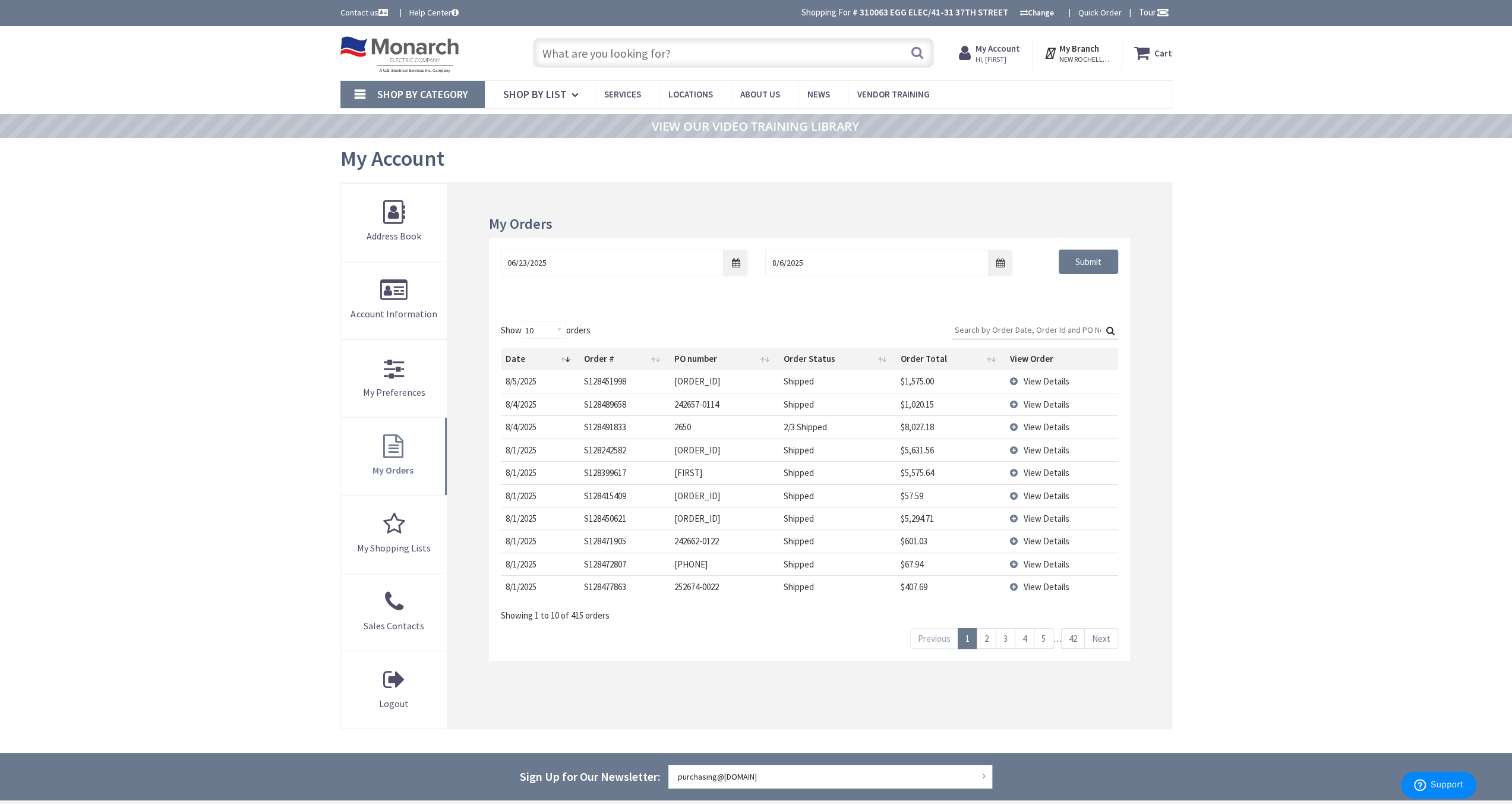 type 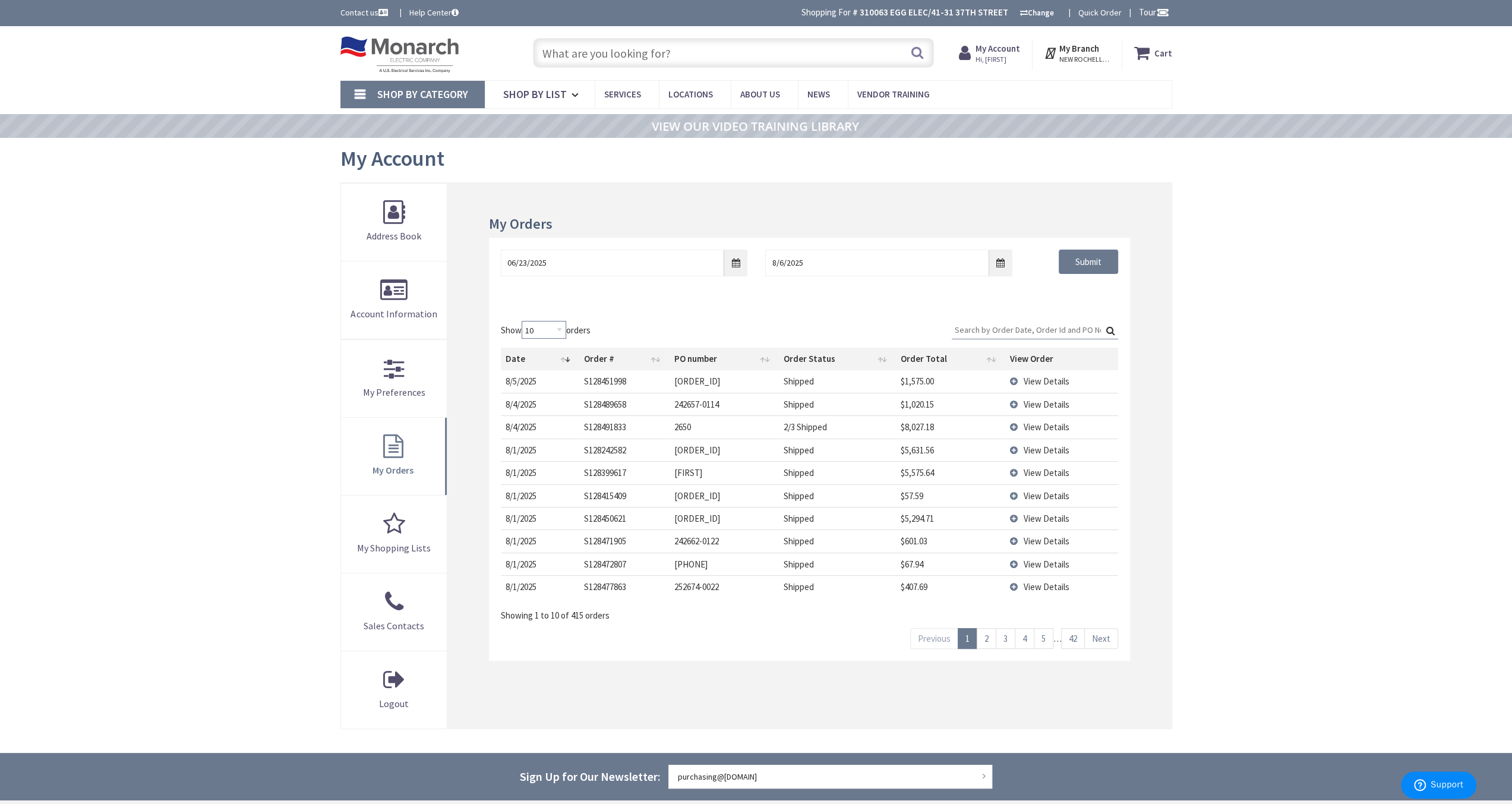 click on "10 25 50 100" at bounding box center (544, 330) 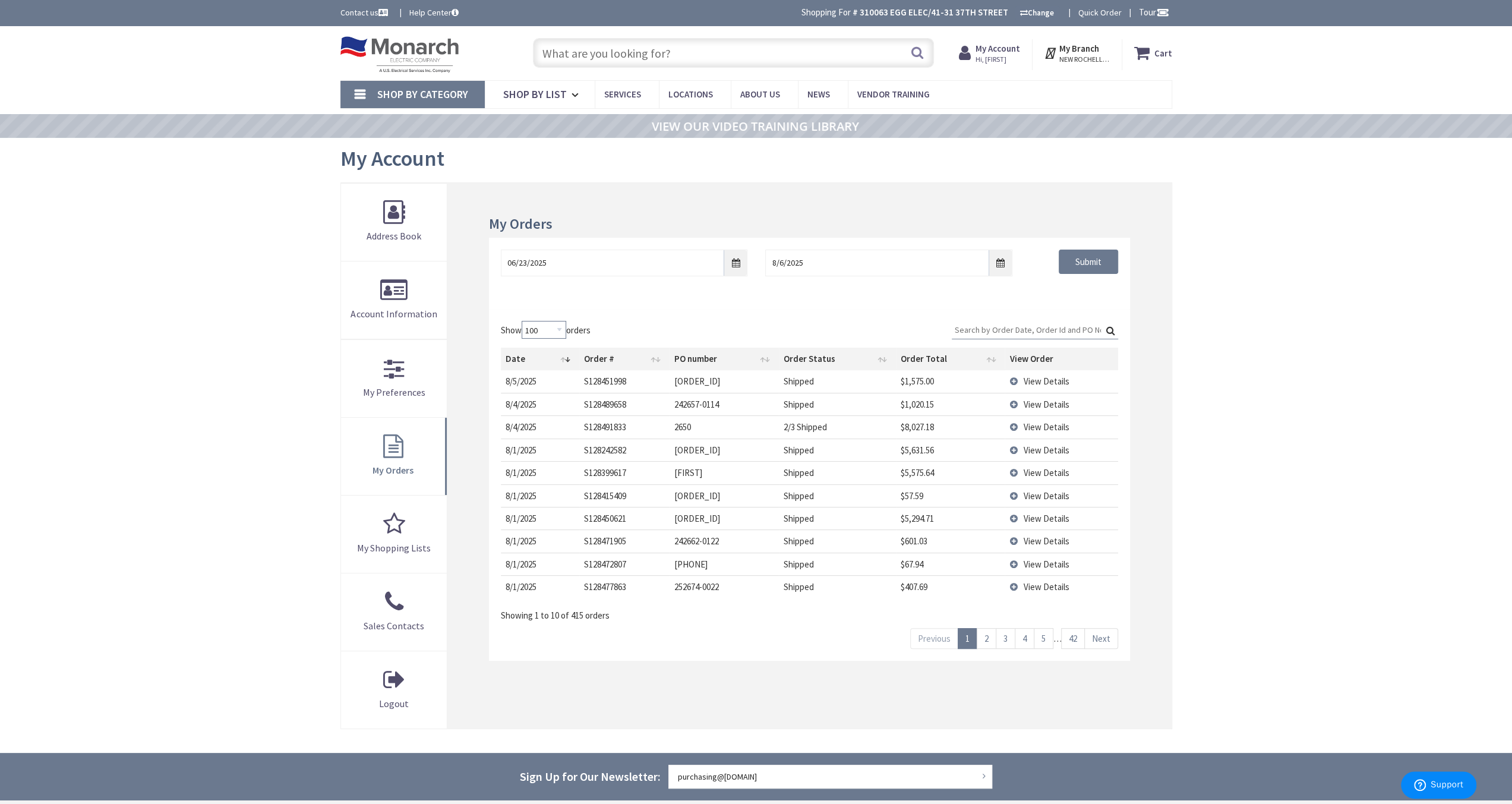 click on "10 25 50 100" at bounding box center [544, 330] 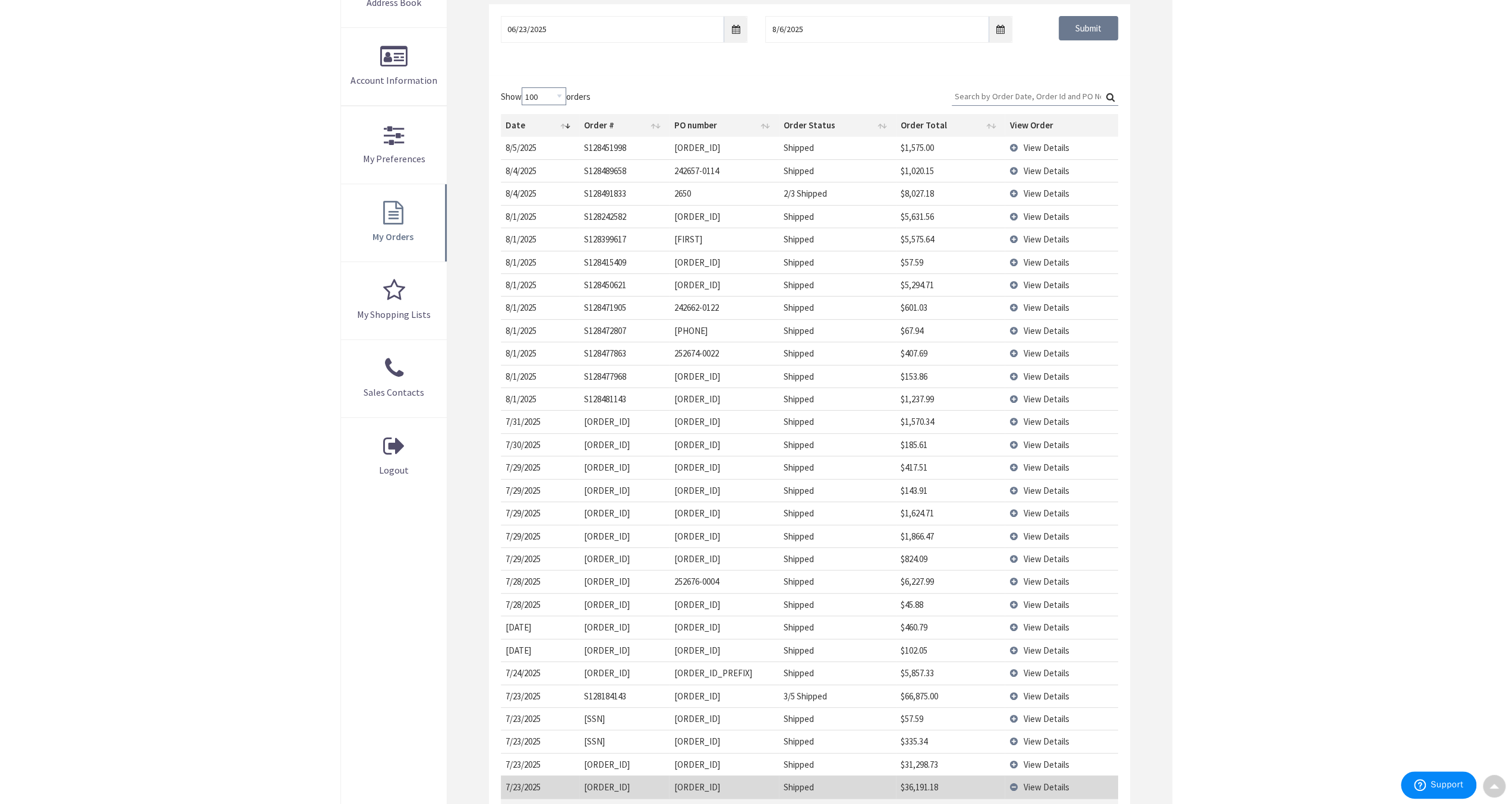scroll, scrollTop: 0, scrollLeft: 0, axis: both 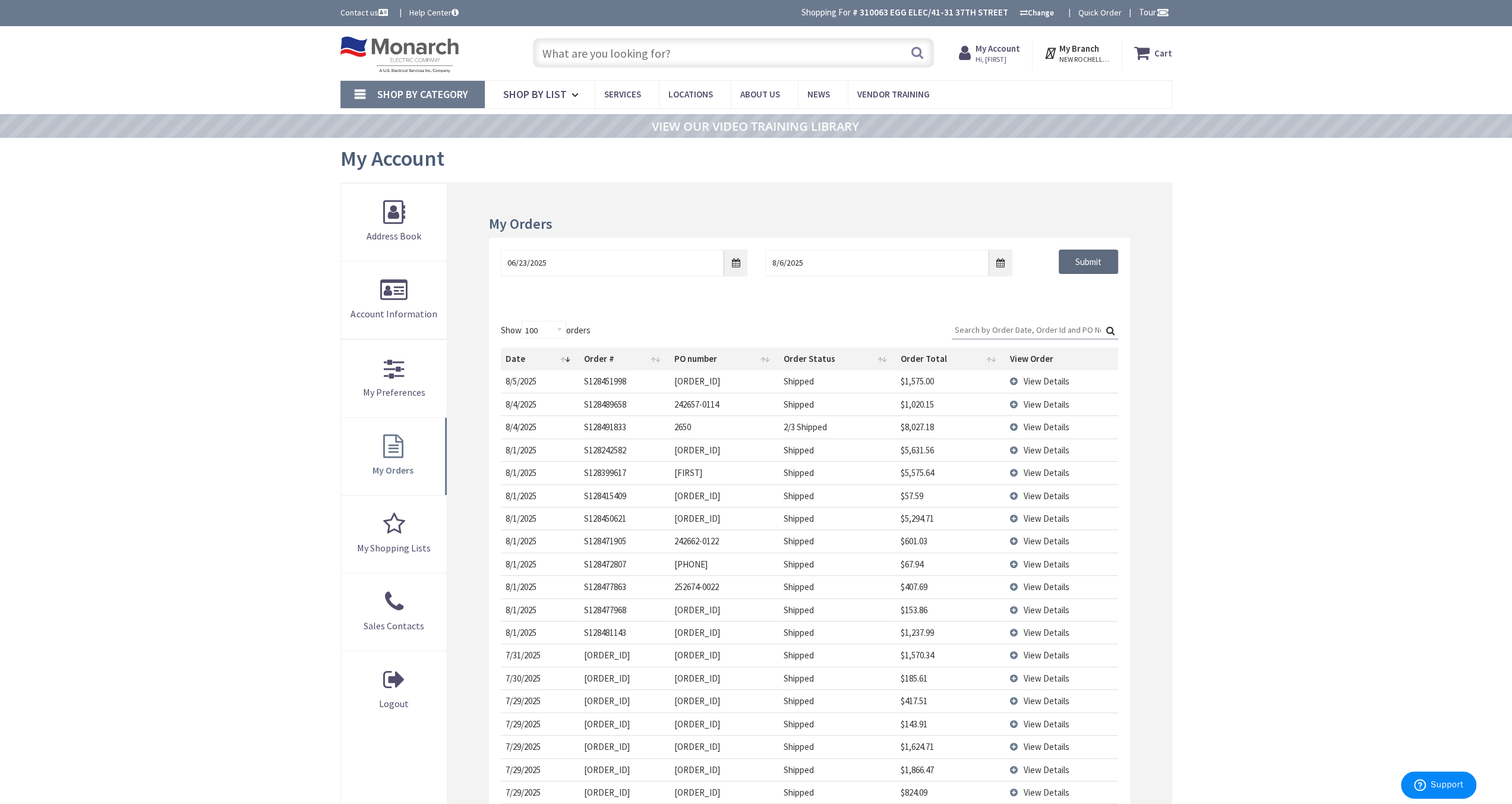 drag, startPoint x: 1078, startPoint y: 255, endPoint x: 1072, endPoint y: 256, distance: 6.08276 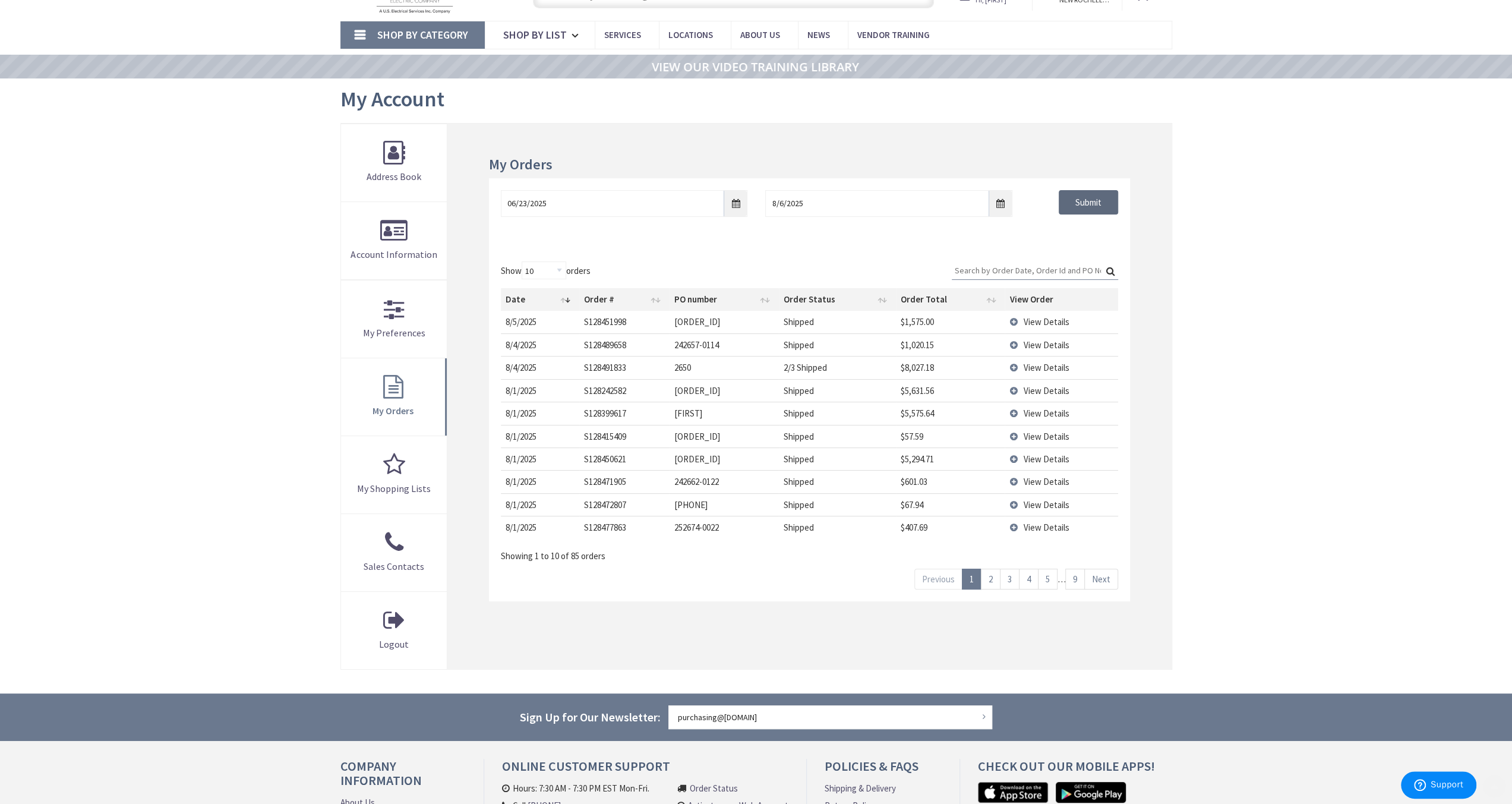 scroll, scrollTop: 119, scrollLeft: 0, axis: vertical 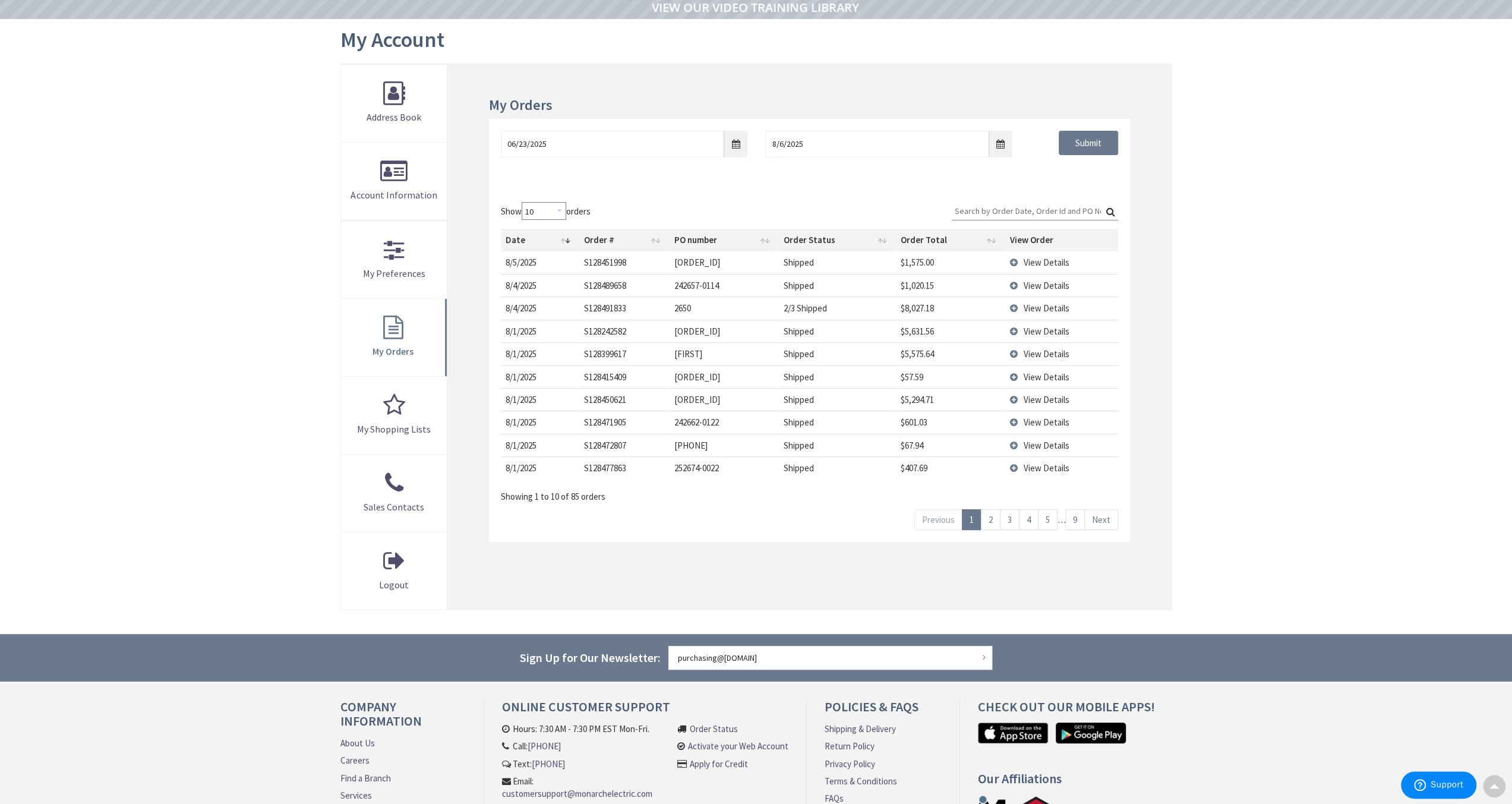 click on "10 25 50 100" at bounding box center [544, 211] 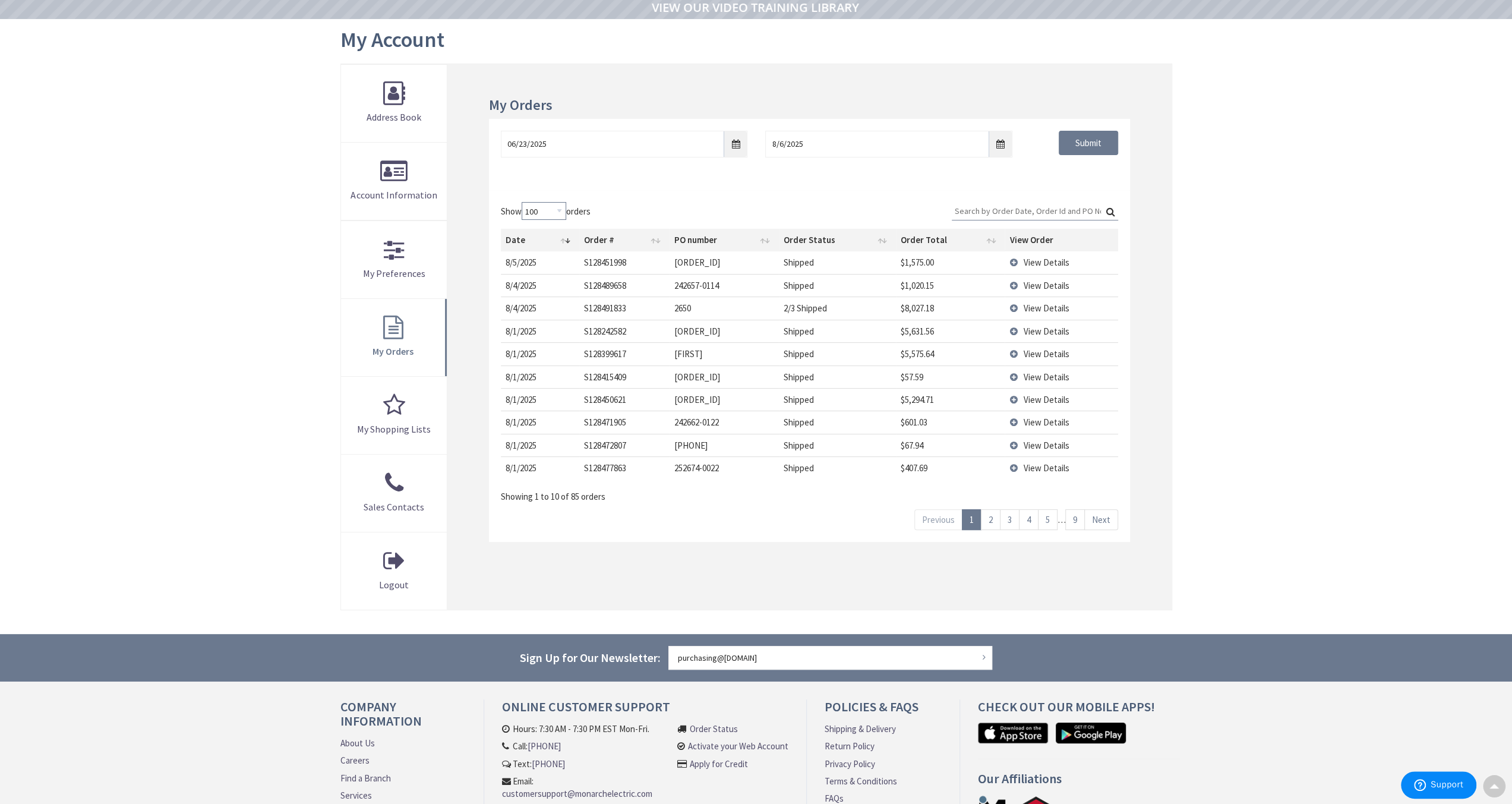 click on "10 25 50 100" at bounding box center [544, 211] 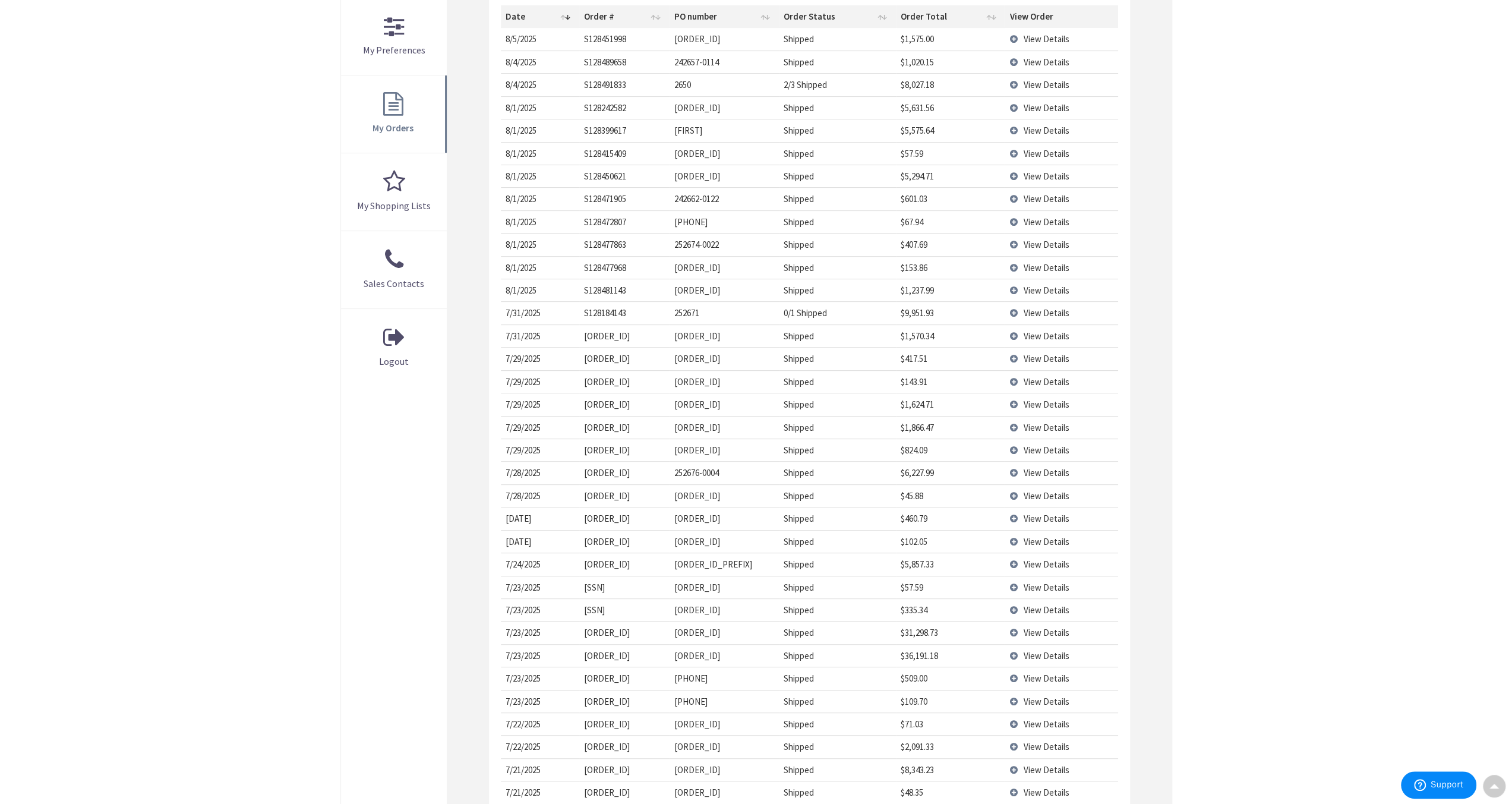 scroll, scrollTop: 0, scrollLeft: 0, axis: both 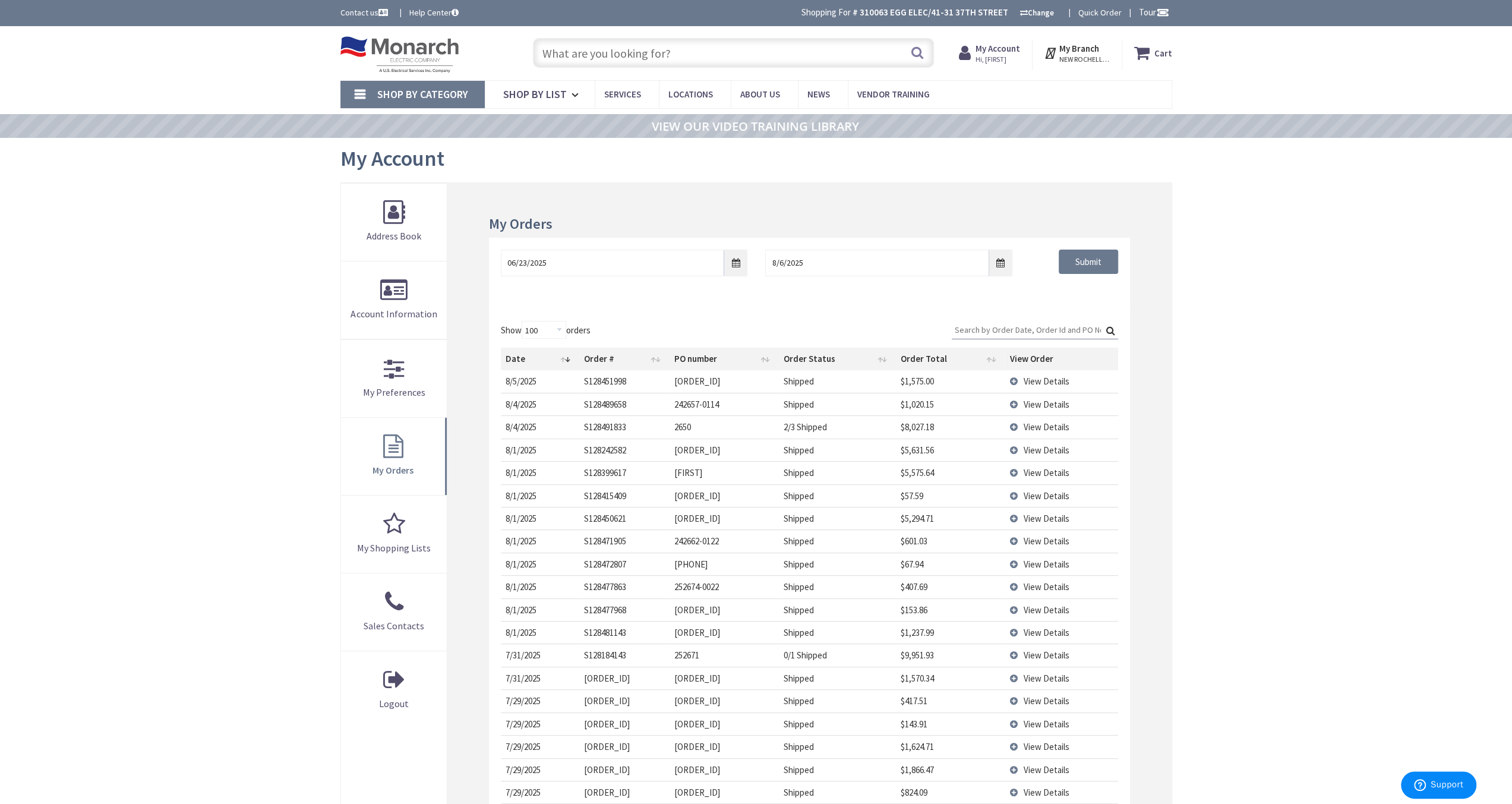 click on "View Details" at bounding box center [1046, 381] 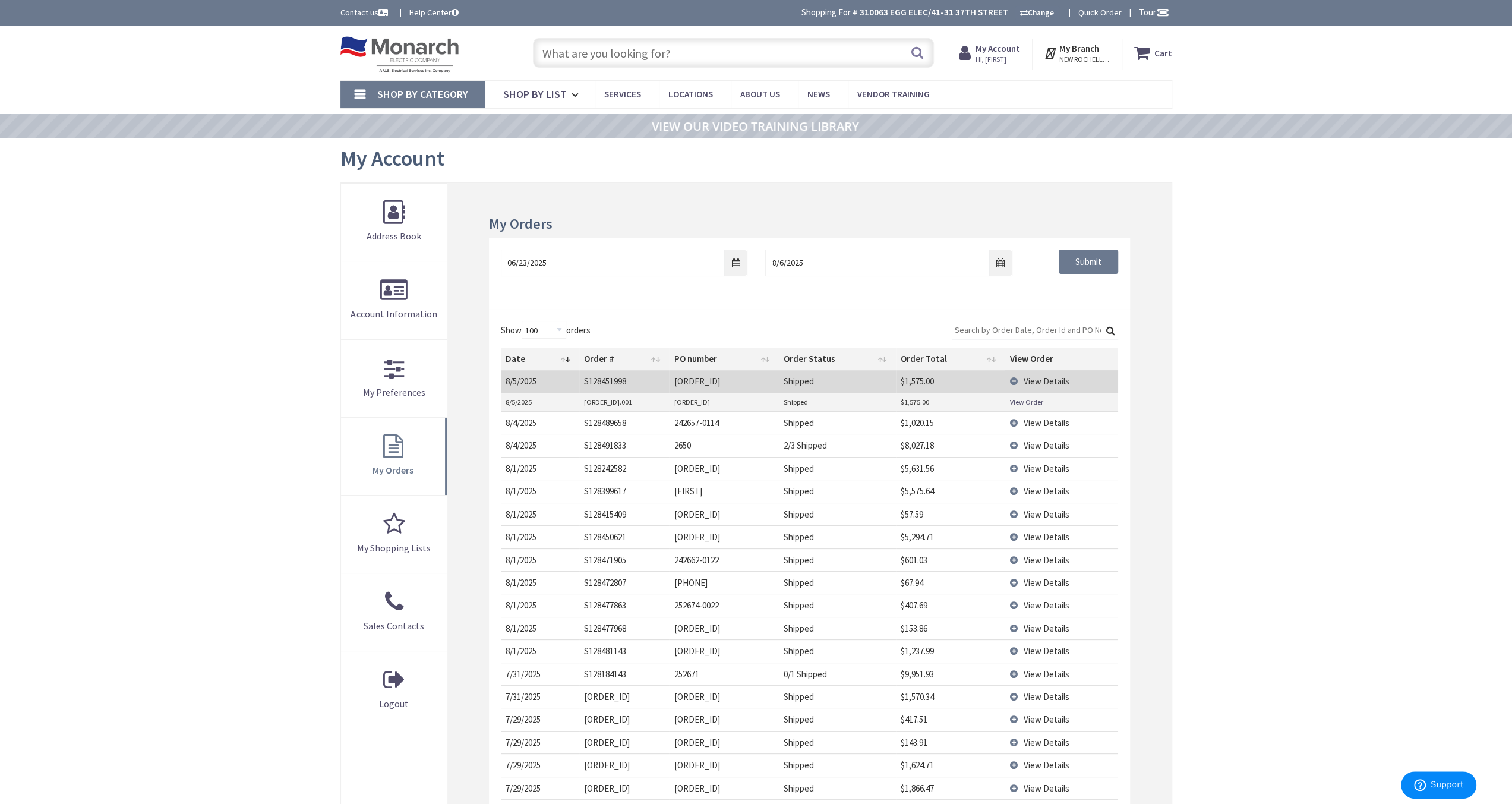 click on "View Order" at bounding box center (1026, 402) 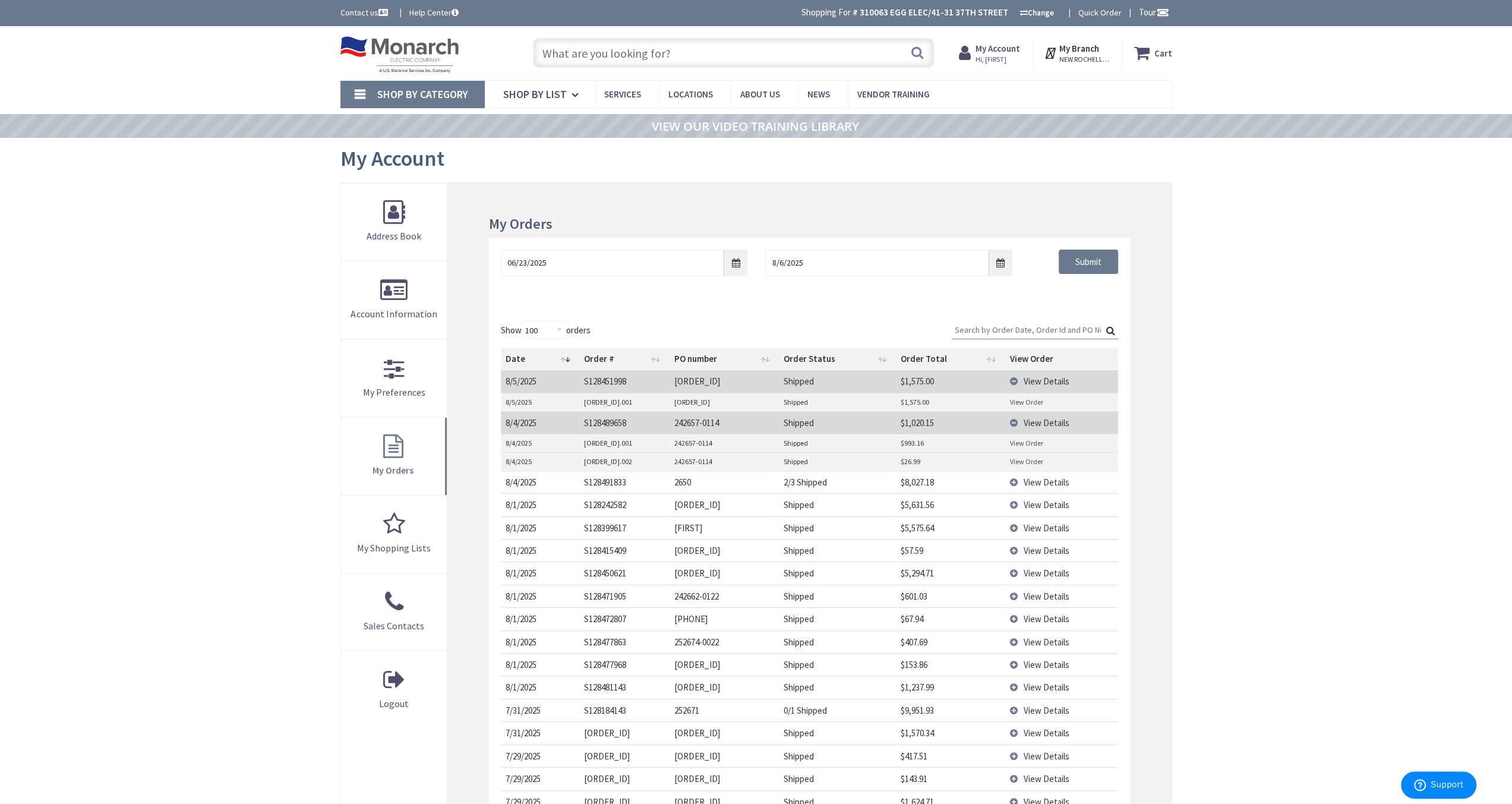 click on "View Order" at bounding box center [1026, 443] 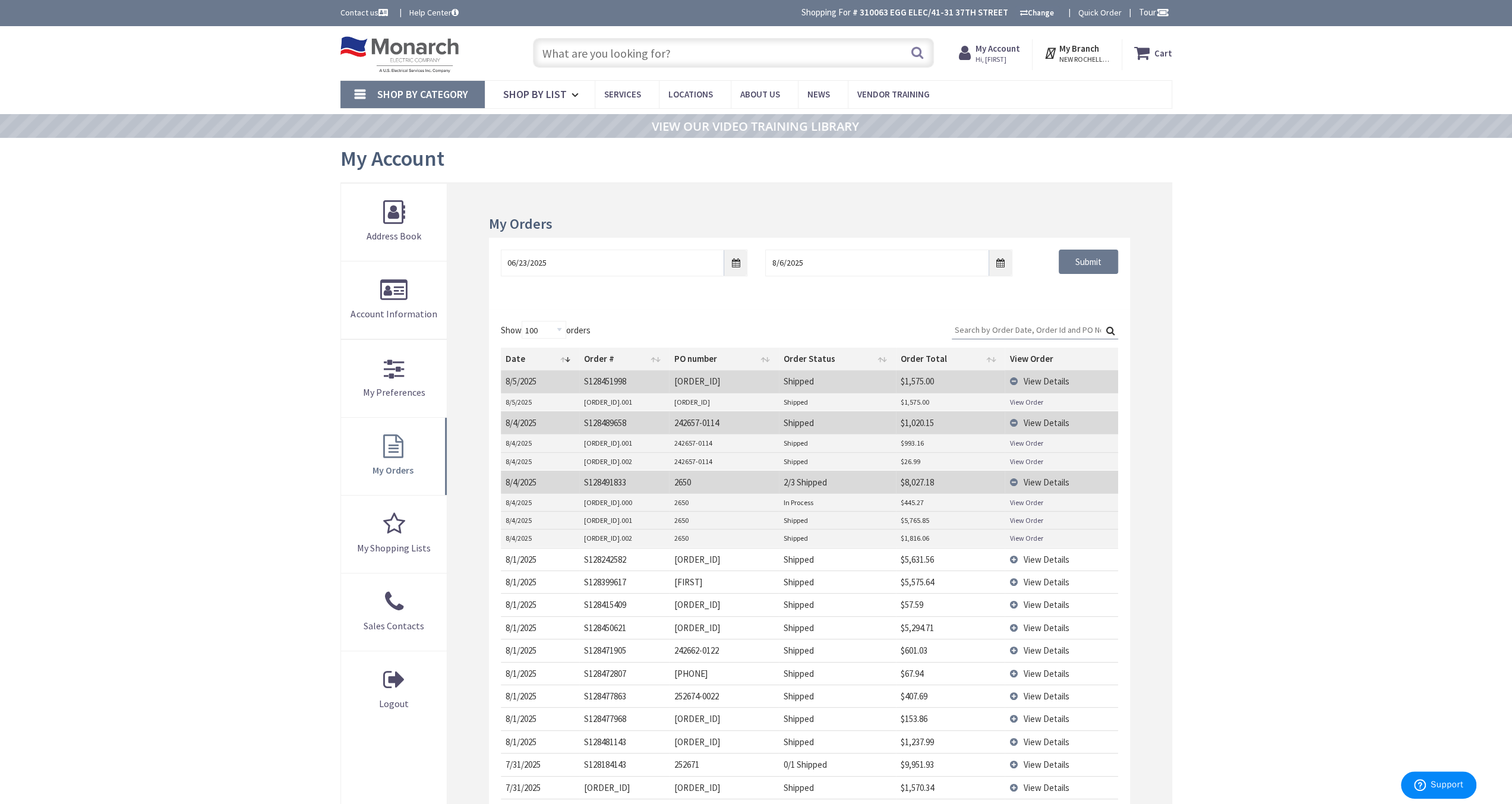 click on "View Order" at bounding box center [1026, 502] 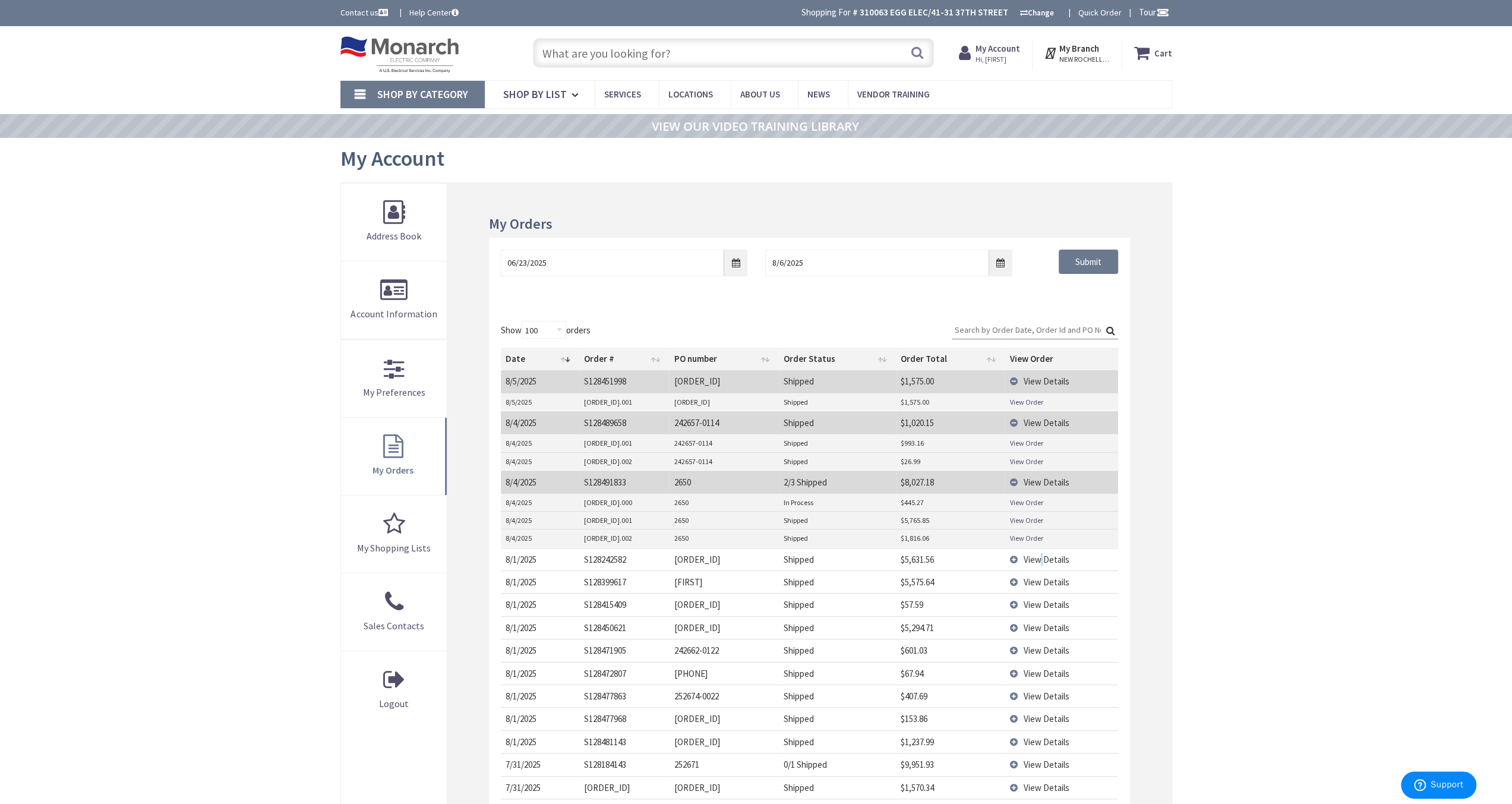 click on "View Details" at bounding box center (1046, 559) 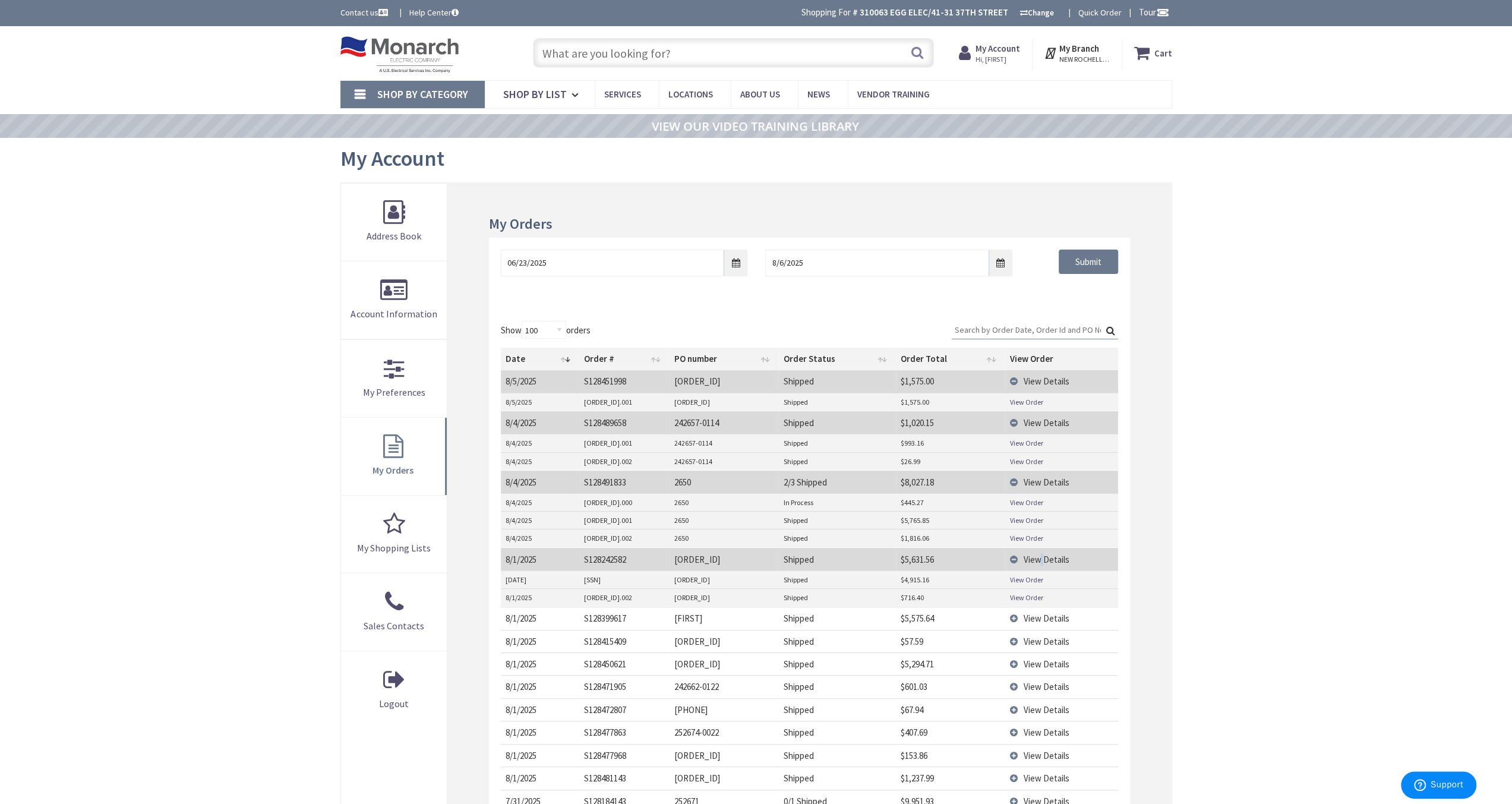 click on "View Order" at bounding box center (1026, 579) 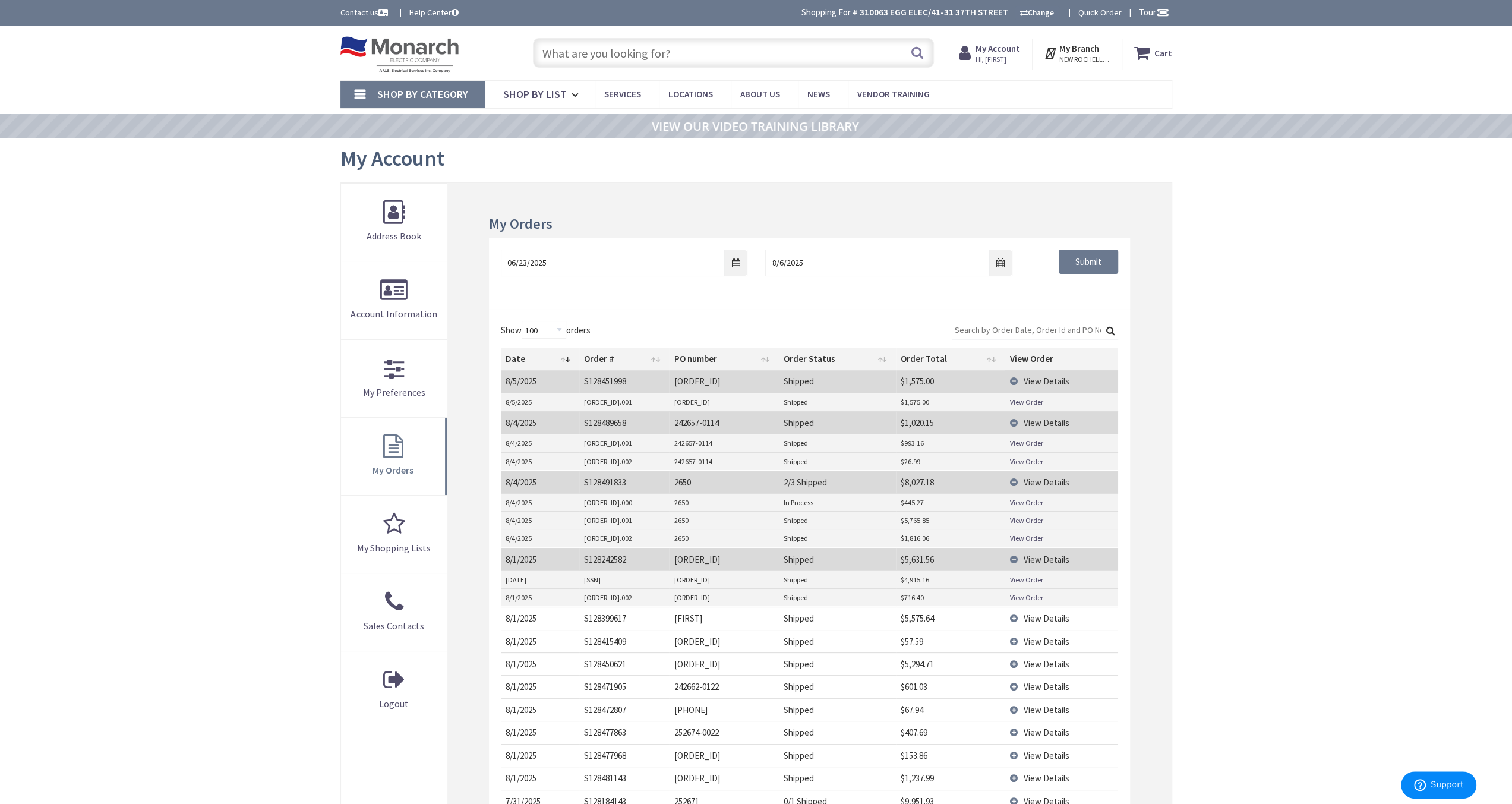 click on "View Details" at bounding box center [1061, 618] 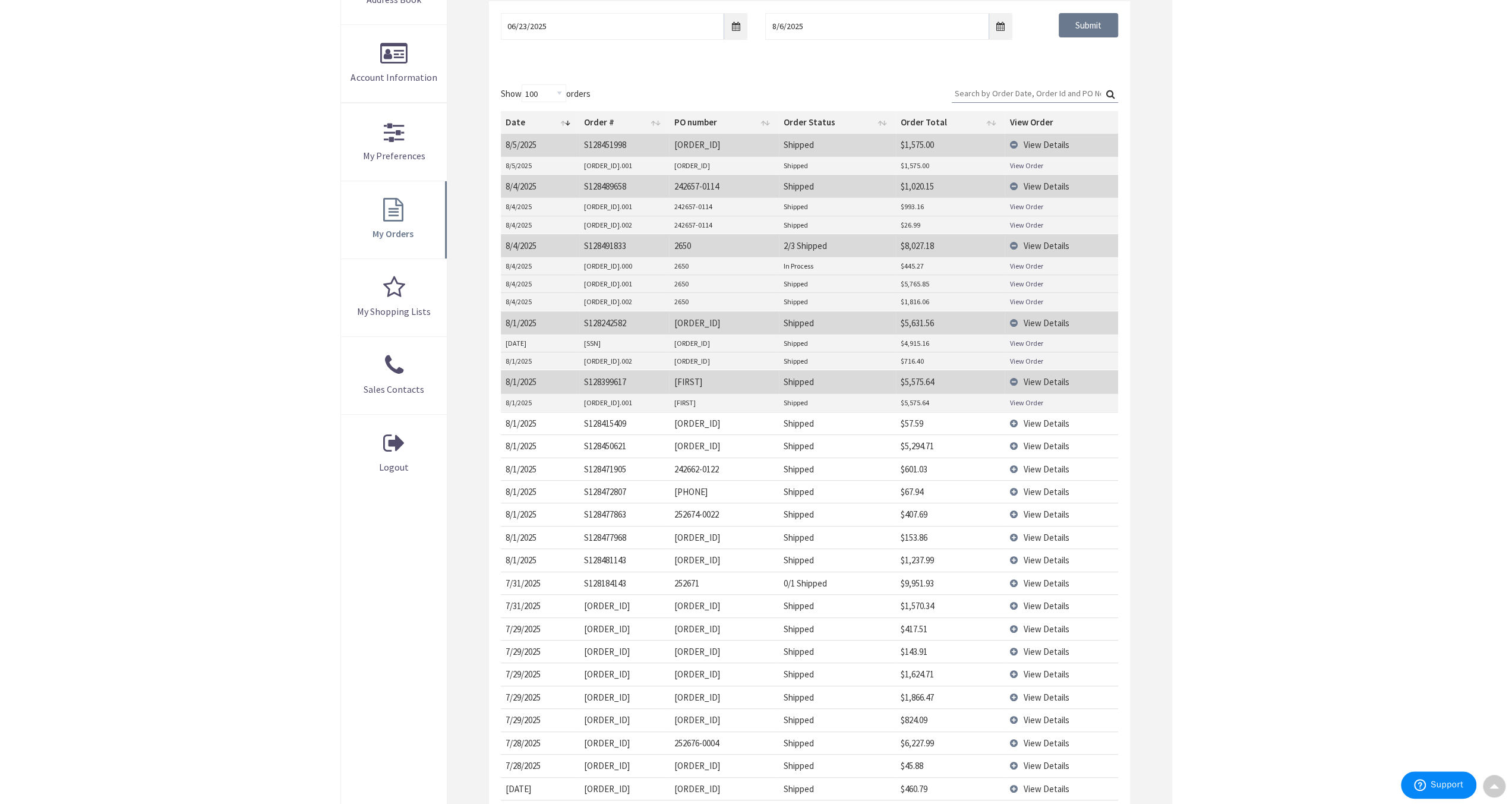 scroll, scrollTop: 238, scrollLeft: 0, axis: vertical 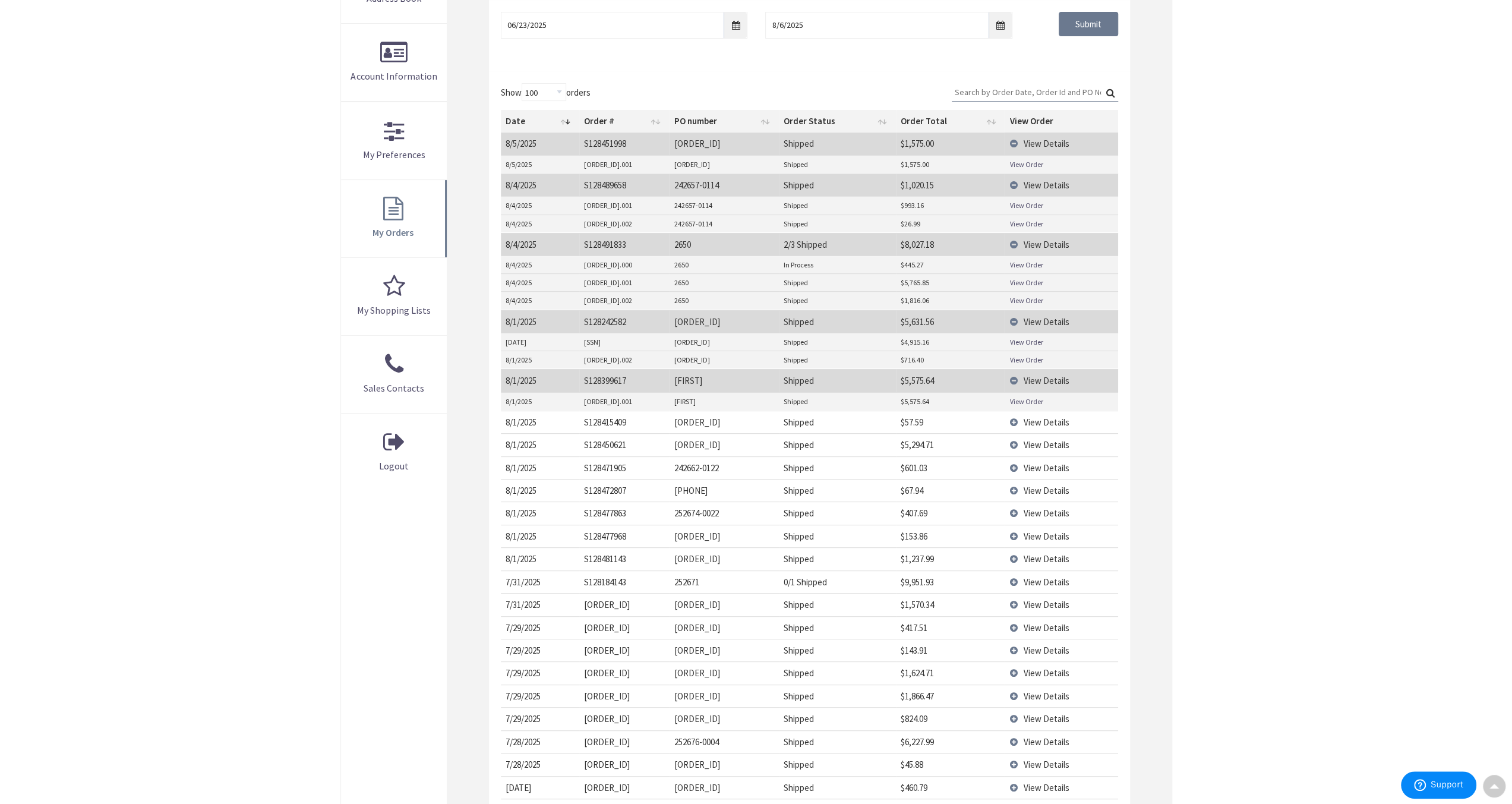 click on "View Order" at bounding box center (1026, 401) 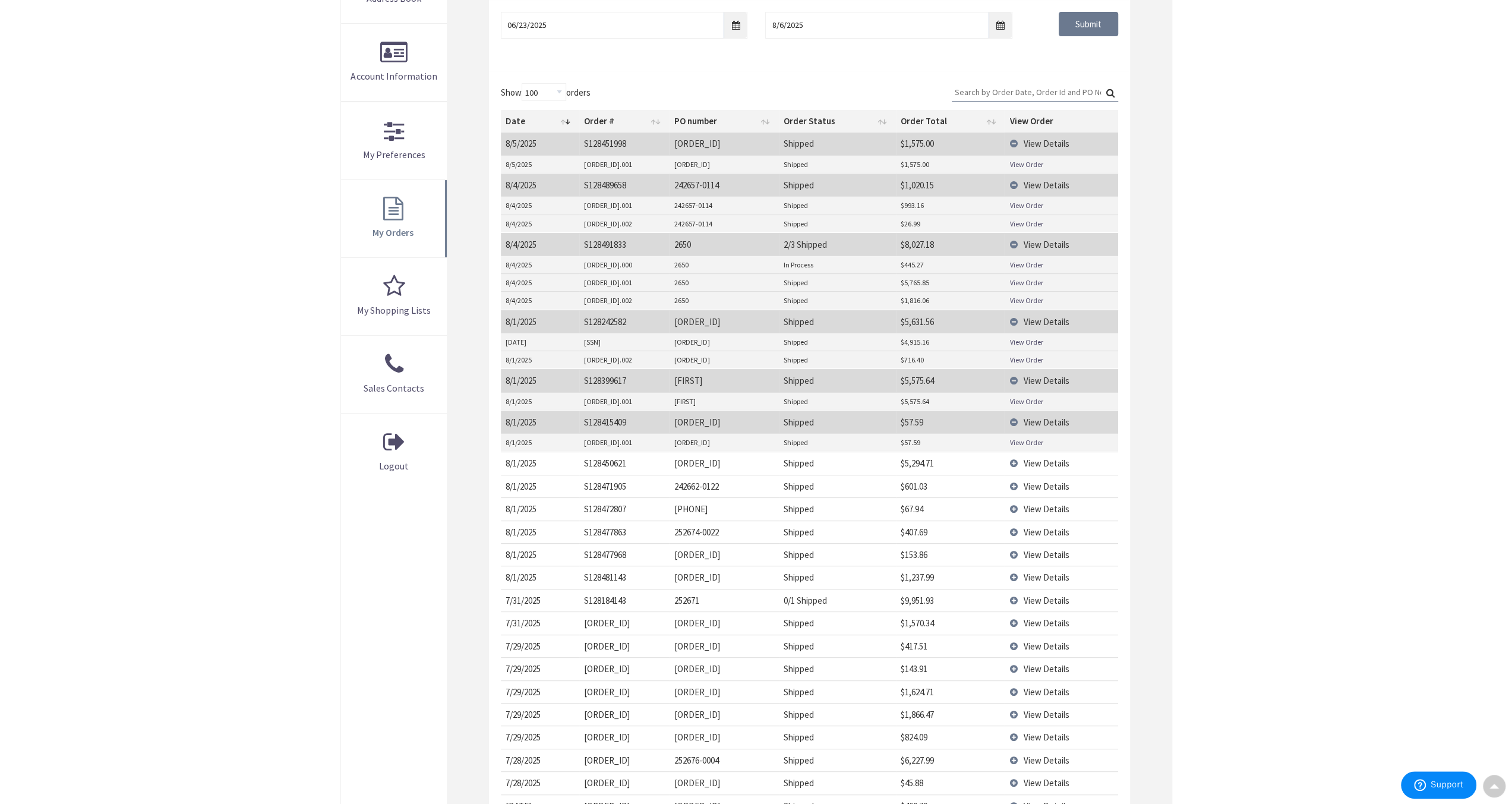 click on "View Order" at bounding box center [1026, 442] 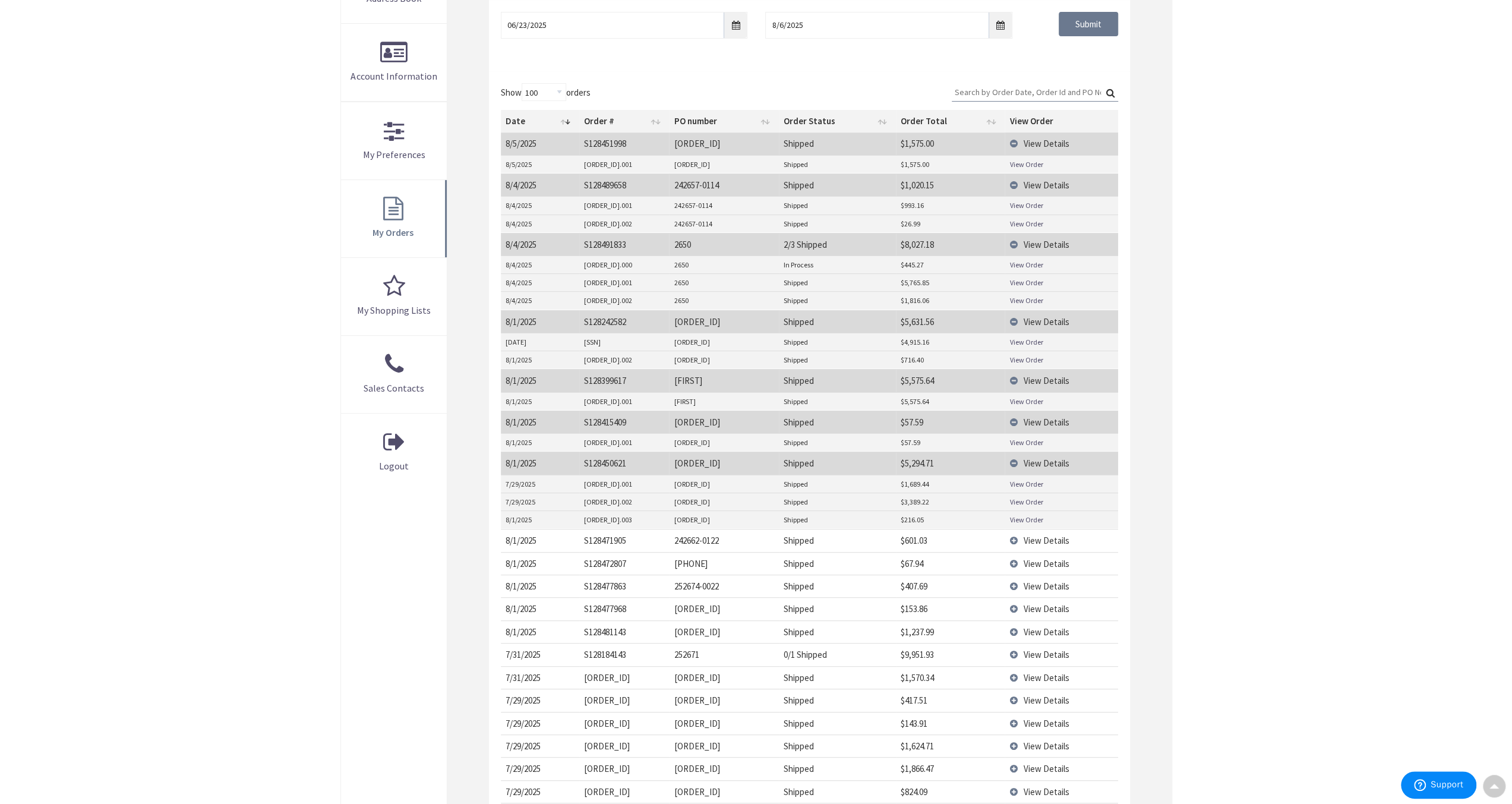 click on "View Order" at bounding box center [1026, 484] 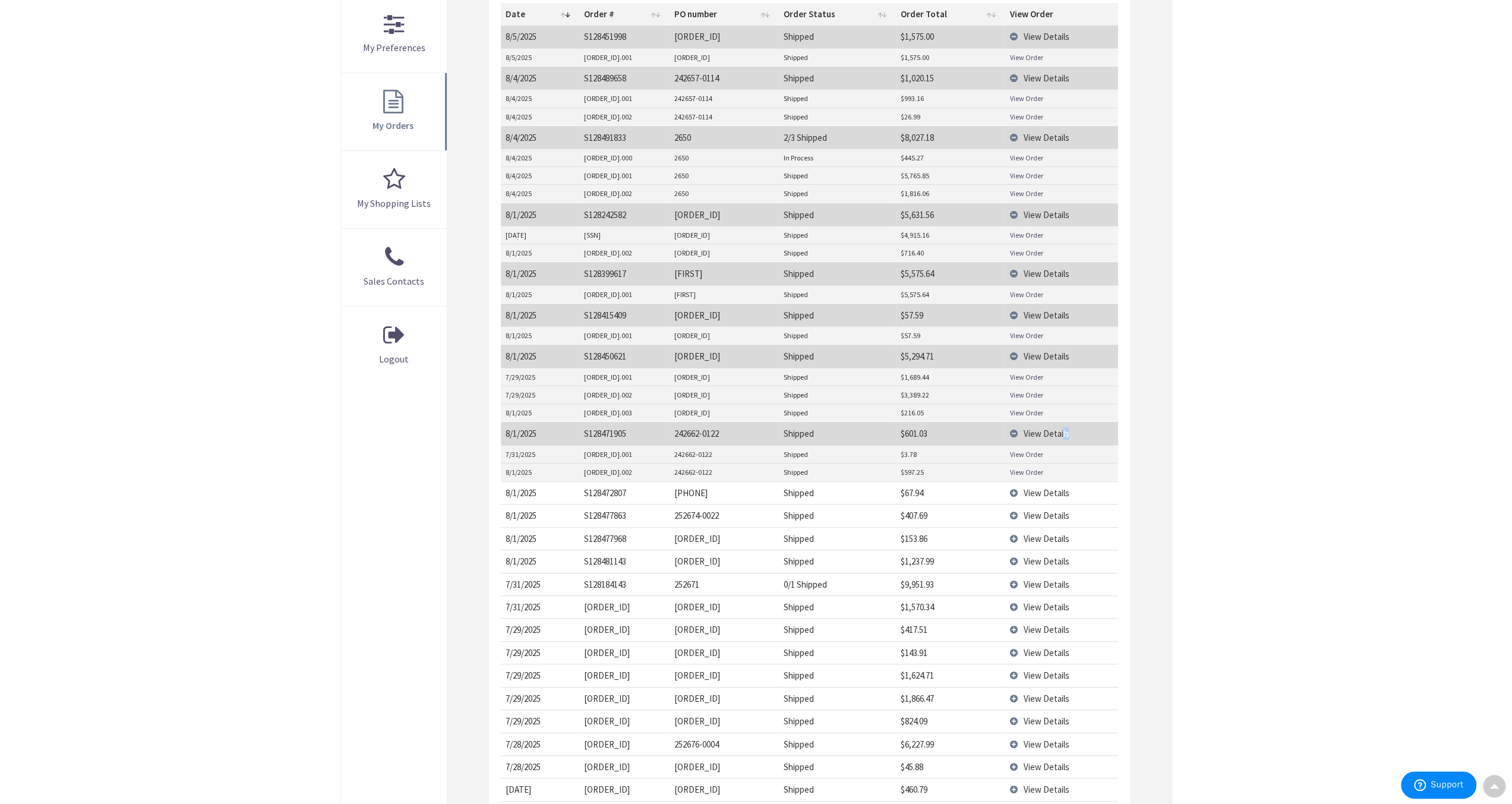 scroll, scrollTop: 357, scrollLeft: 0, axis: vertical 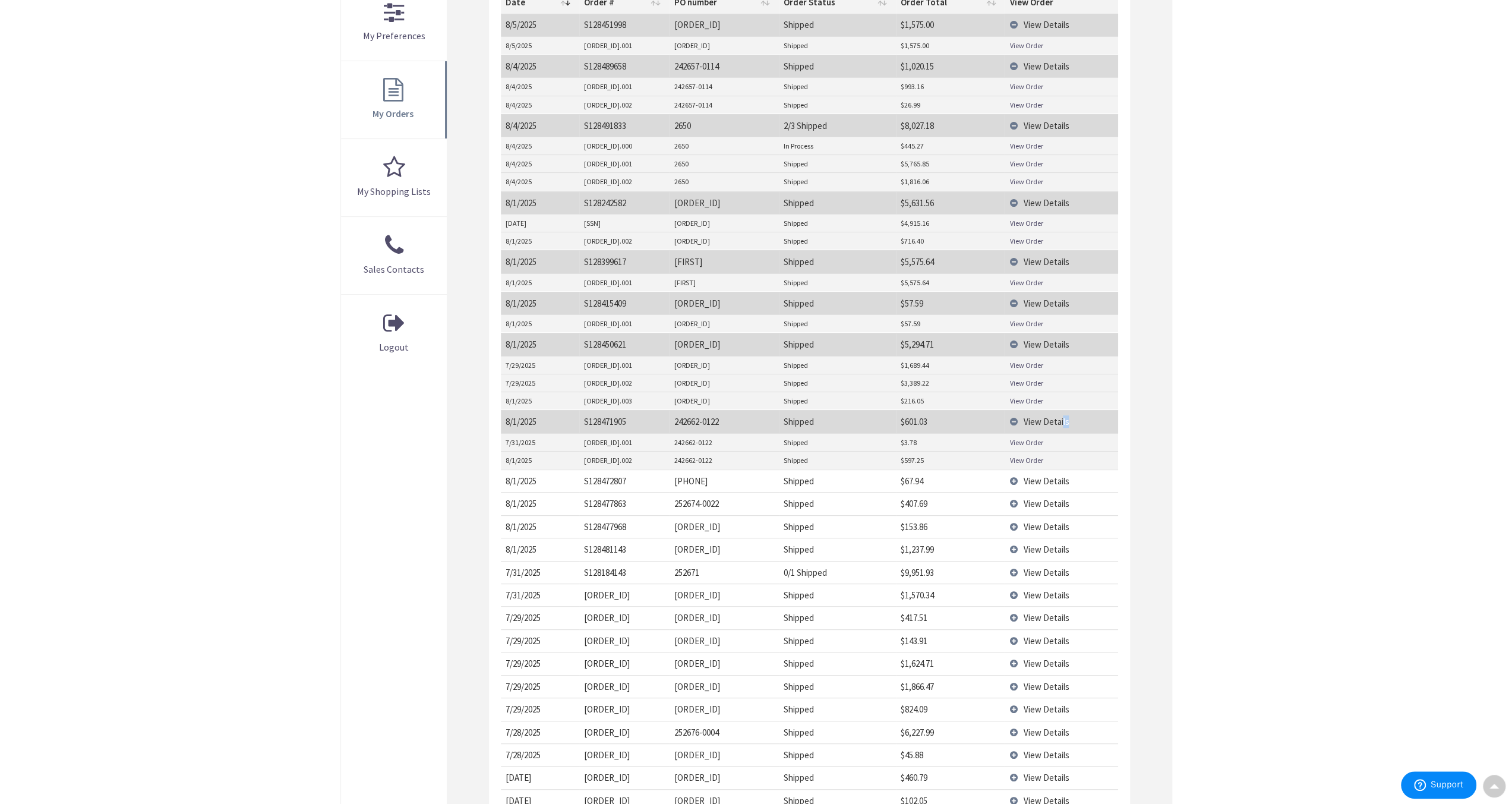 click on "View Order" at bounding box center (1026, 442) 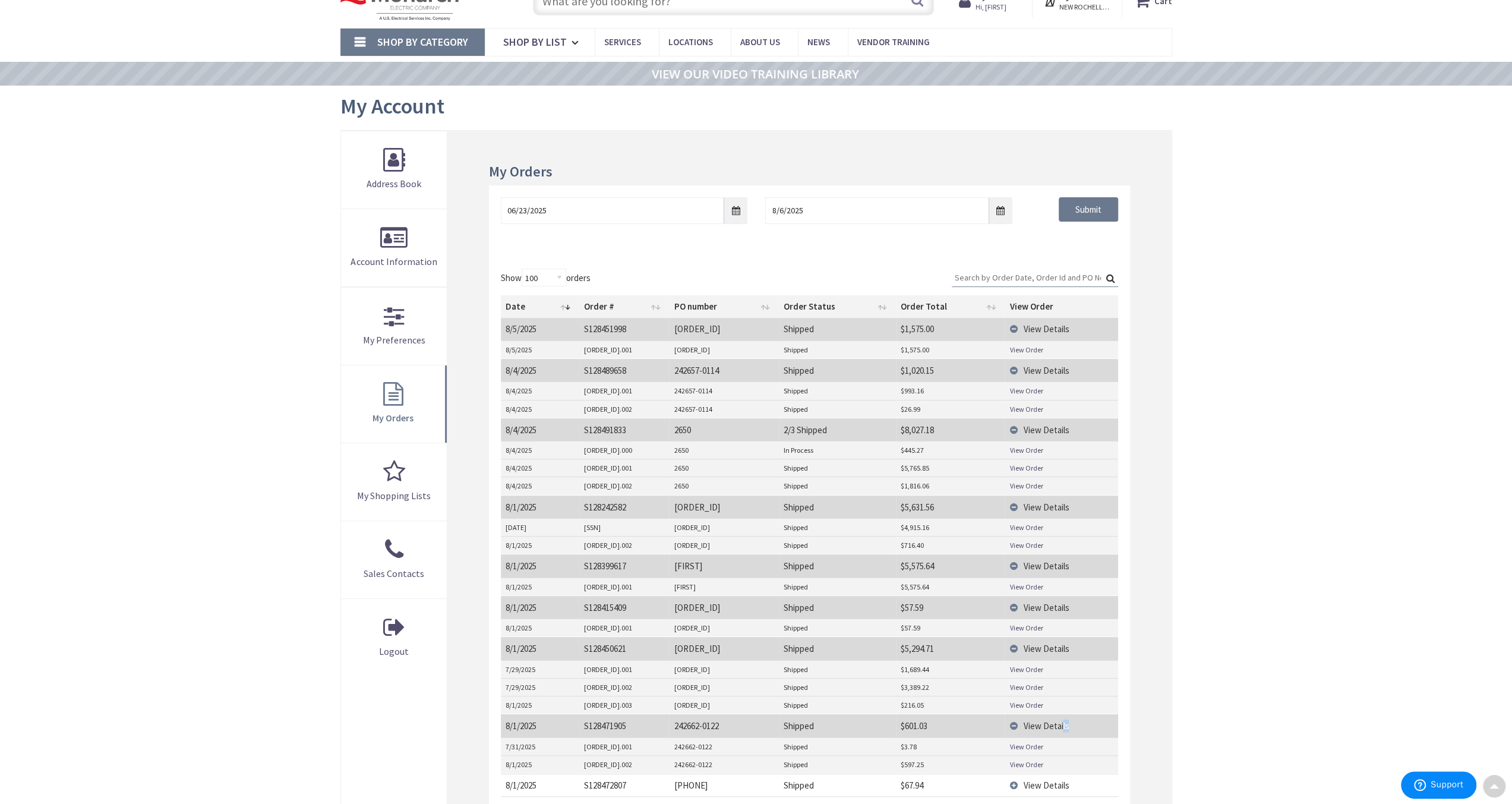 scroll, scrollTop: 0, scrollLeft: 0, axis: both 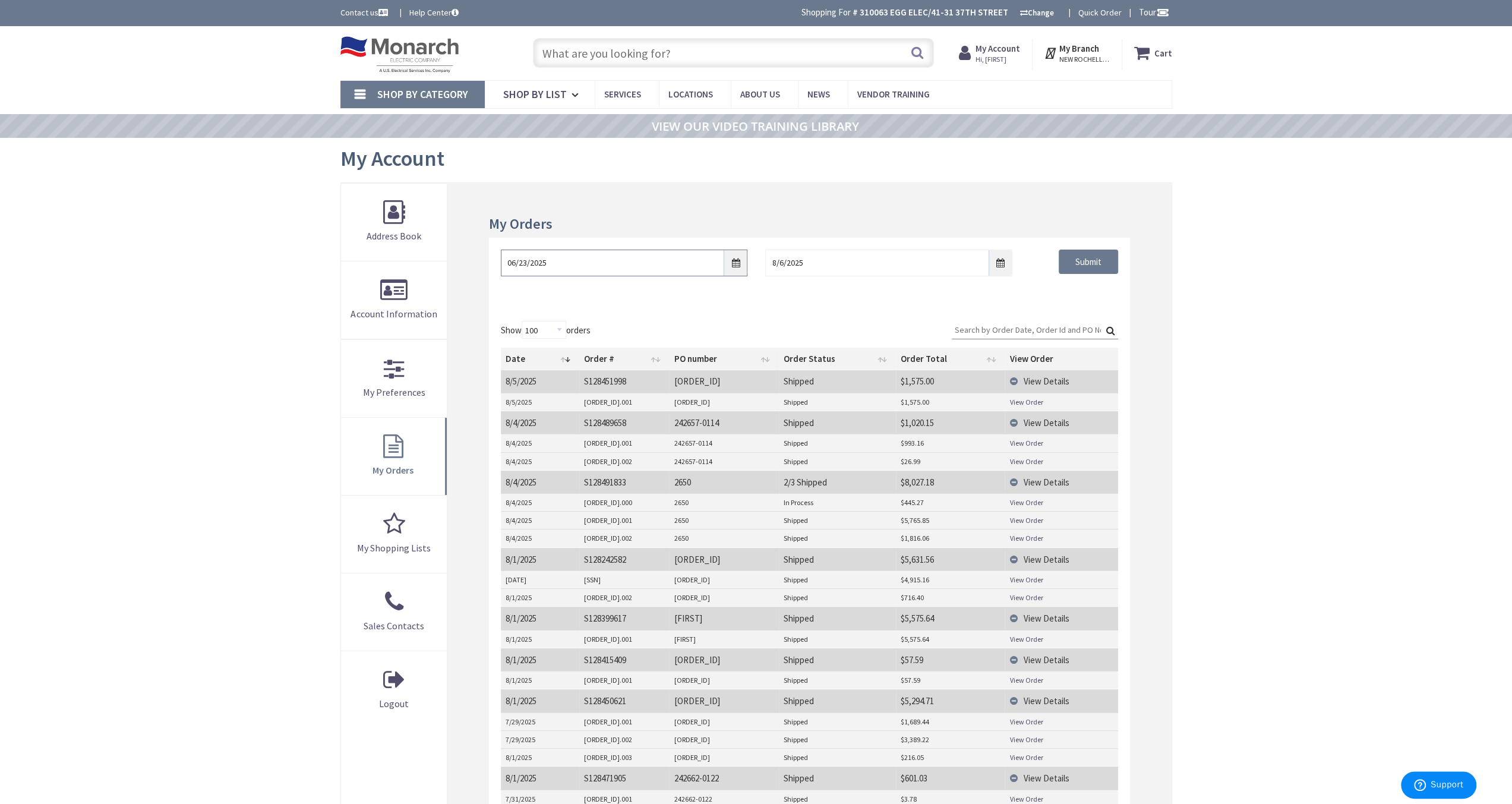 click on "06/23/2025" at bounding box center [624, 263] 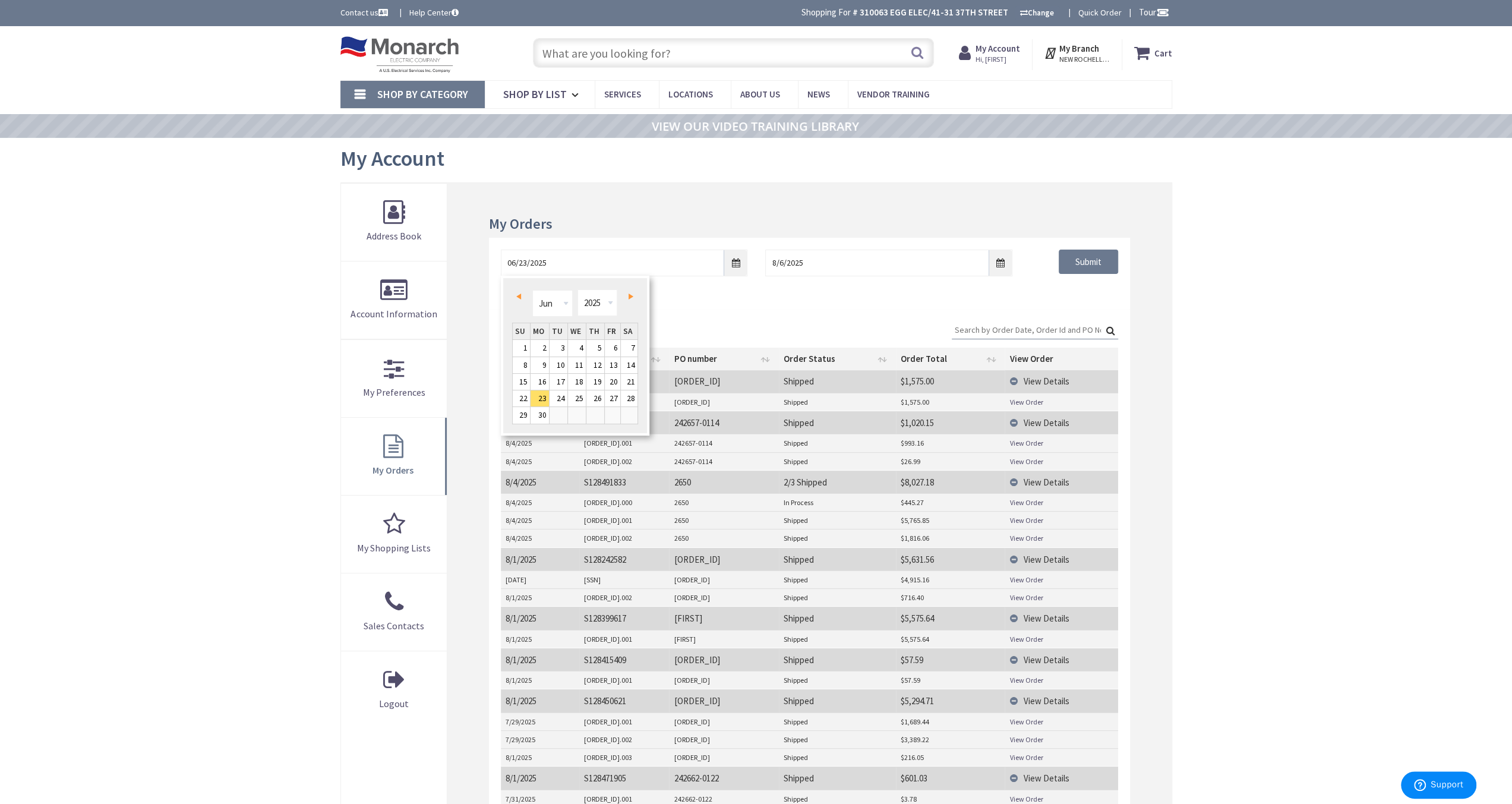 click on "Next" at bounding box center [629, 296] 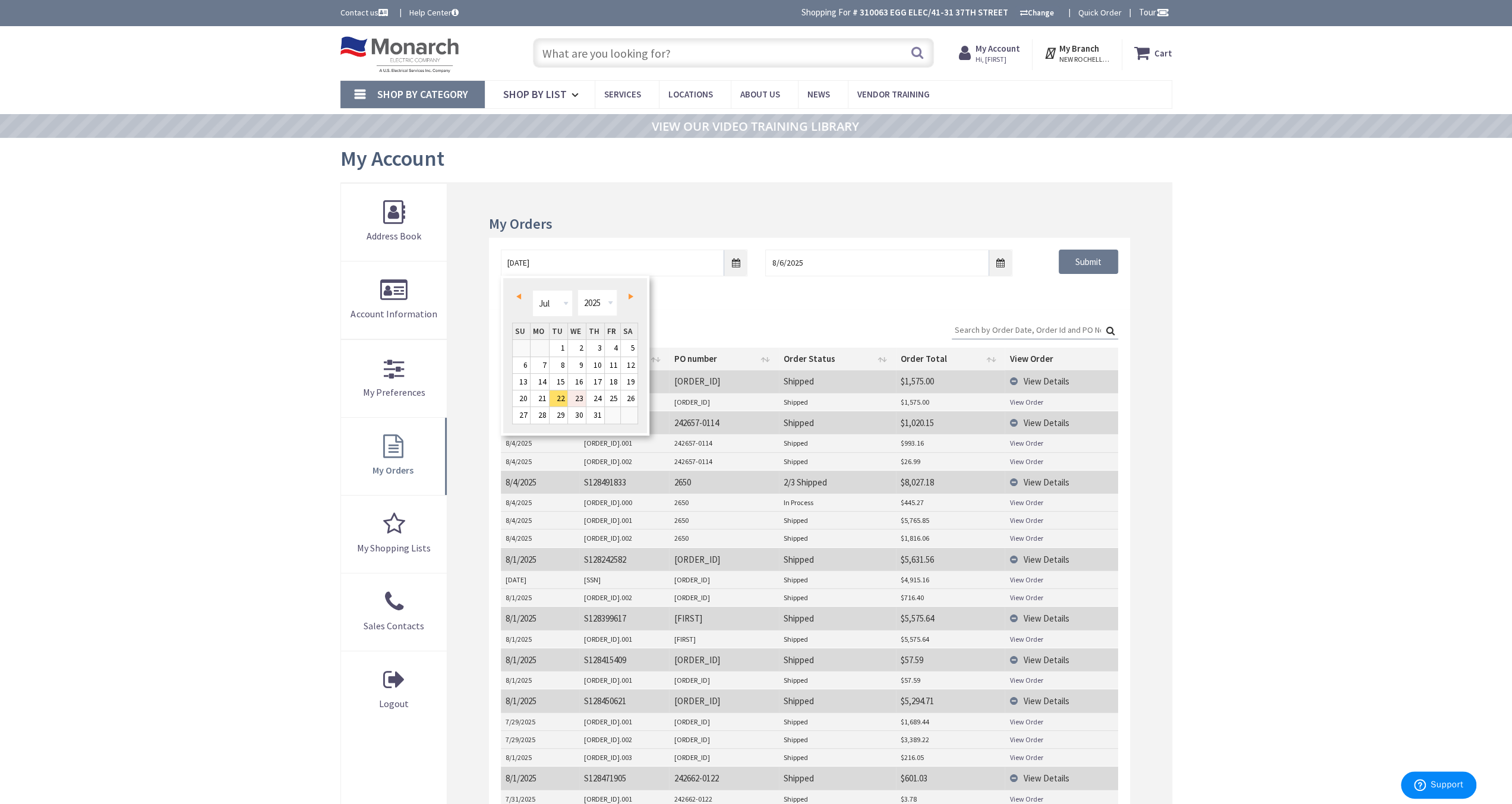 click on "23" at bounding box center [577, 398] 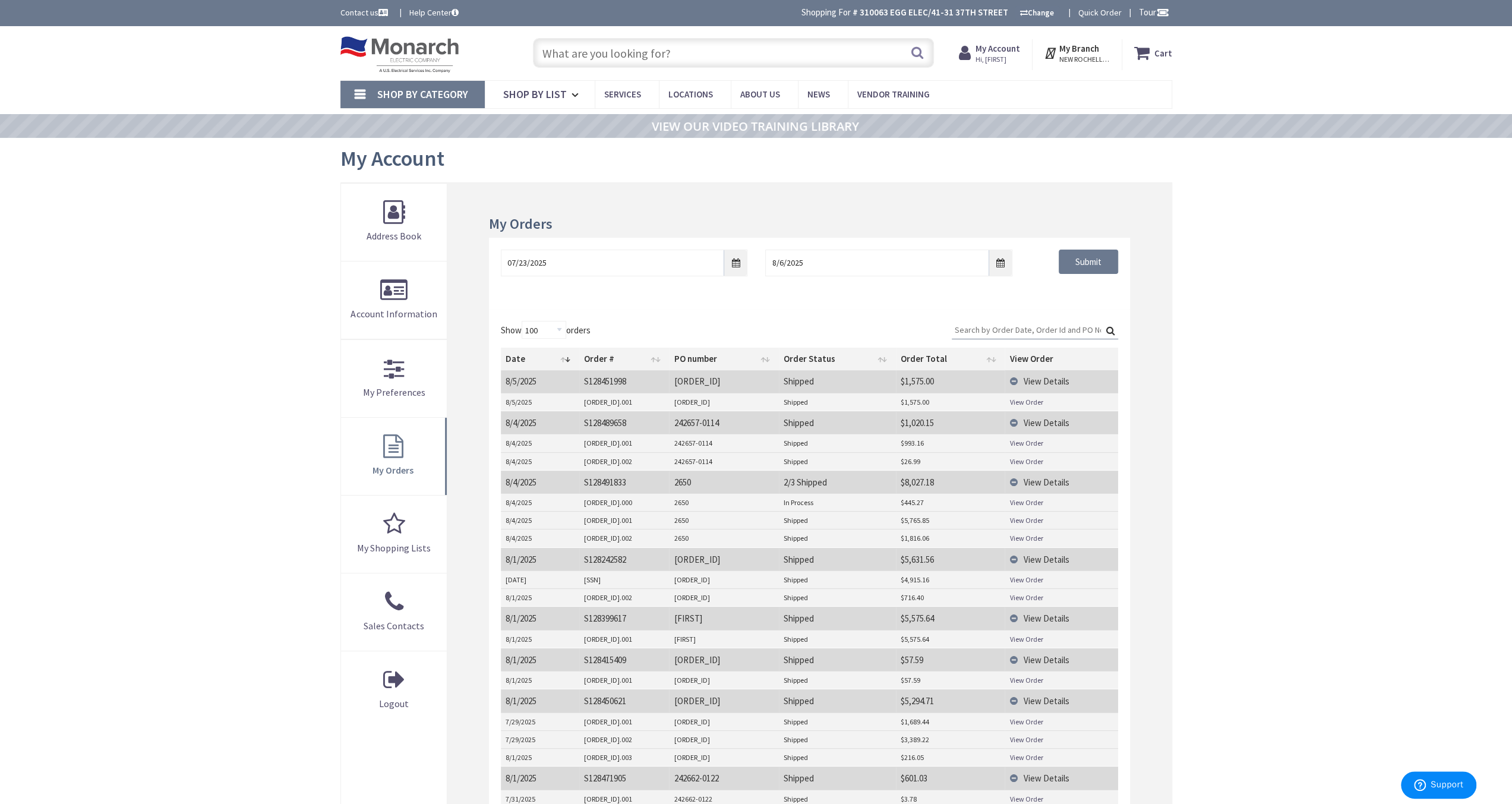 click on "07/23/2025
8/6/2025
Submit" at bounding box center (809, 273) 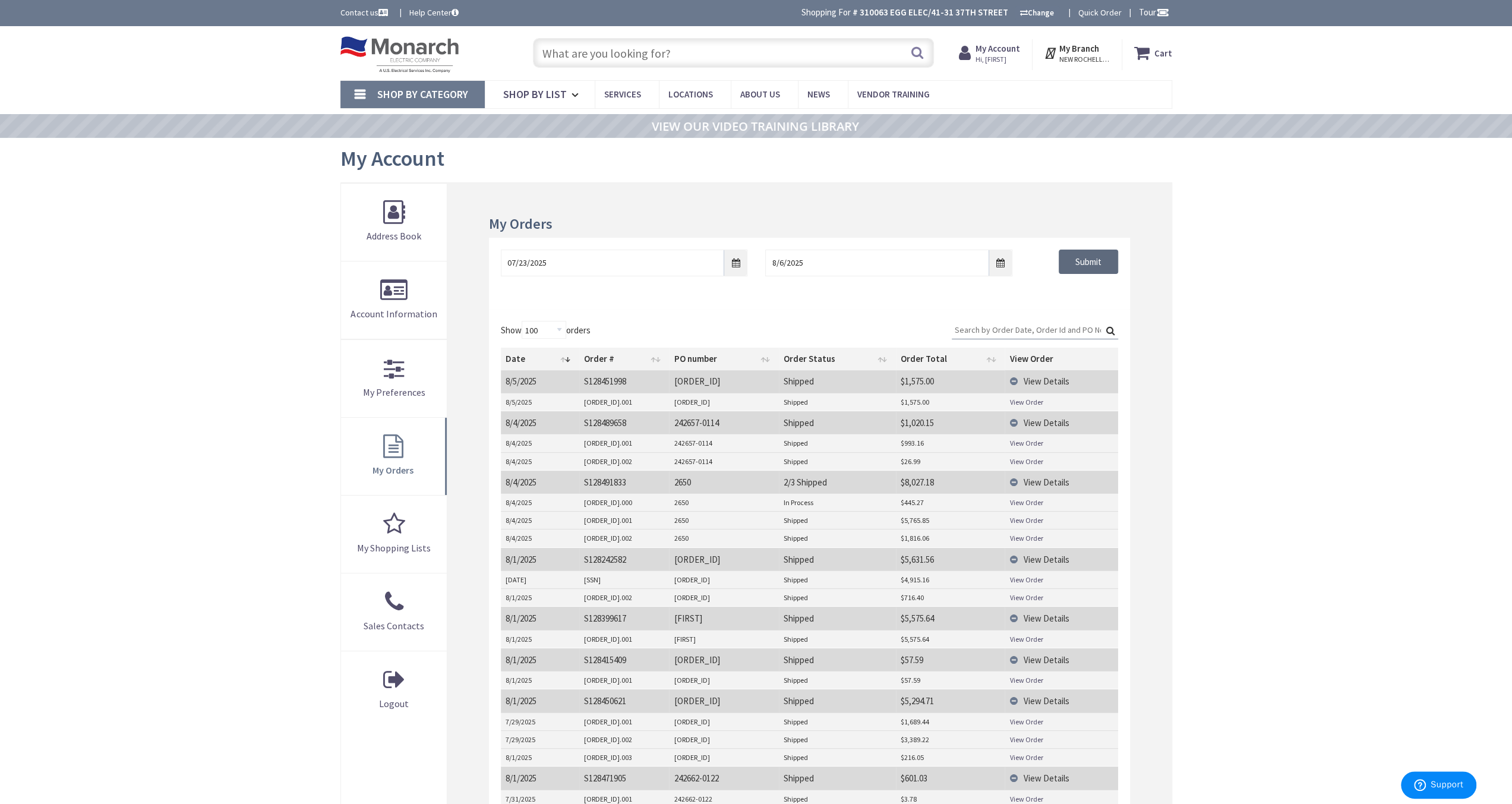 drag, startPoint x: 1094, startPoint y: 267, endPoint x: 1128, endPoint y: 260, distance: 34.71311 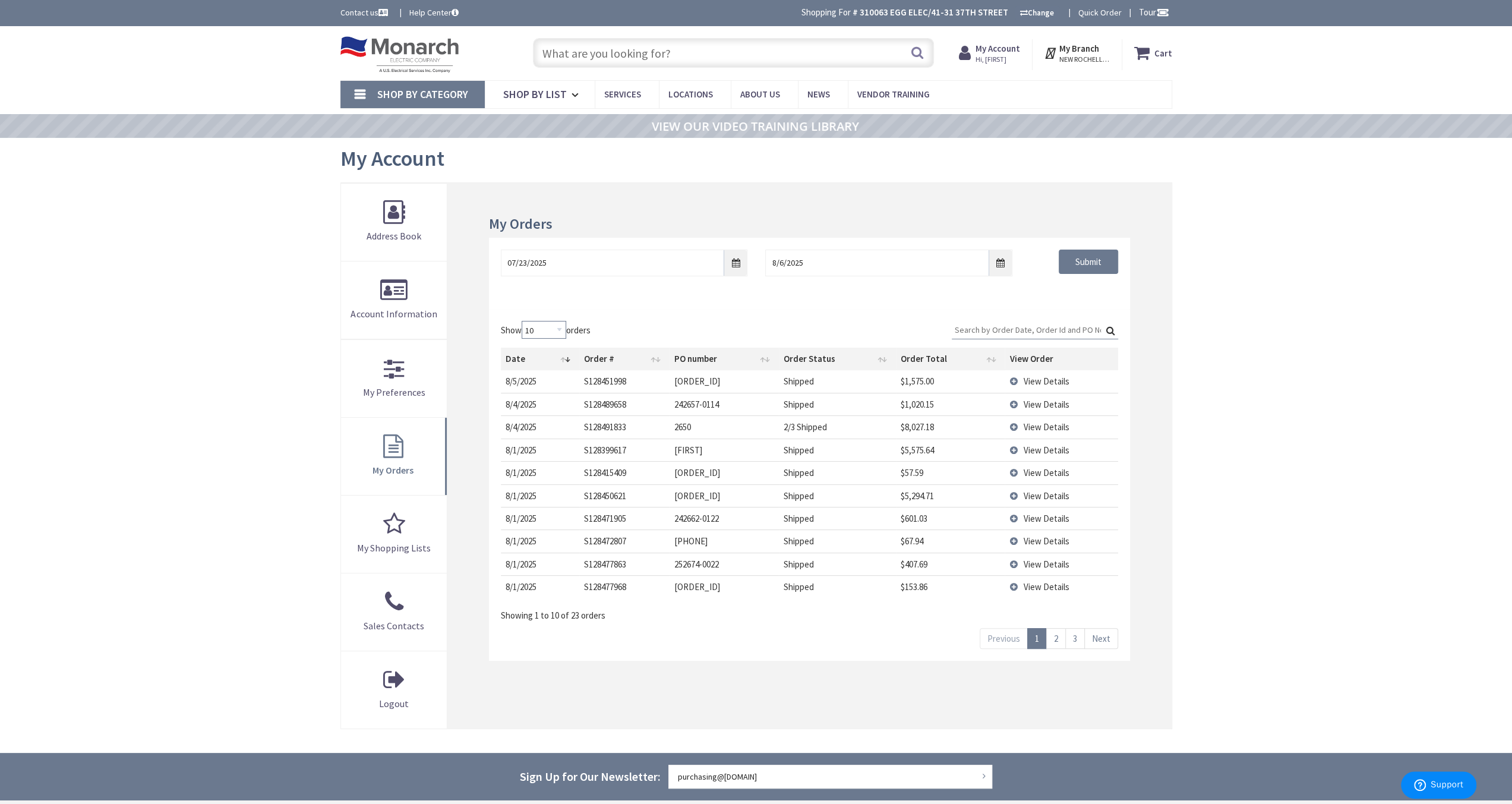 click on "10 25 50 100" at bounding box center (544, 330) 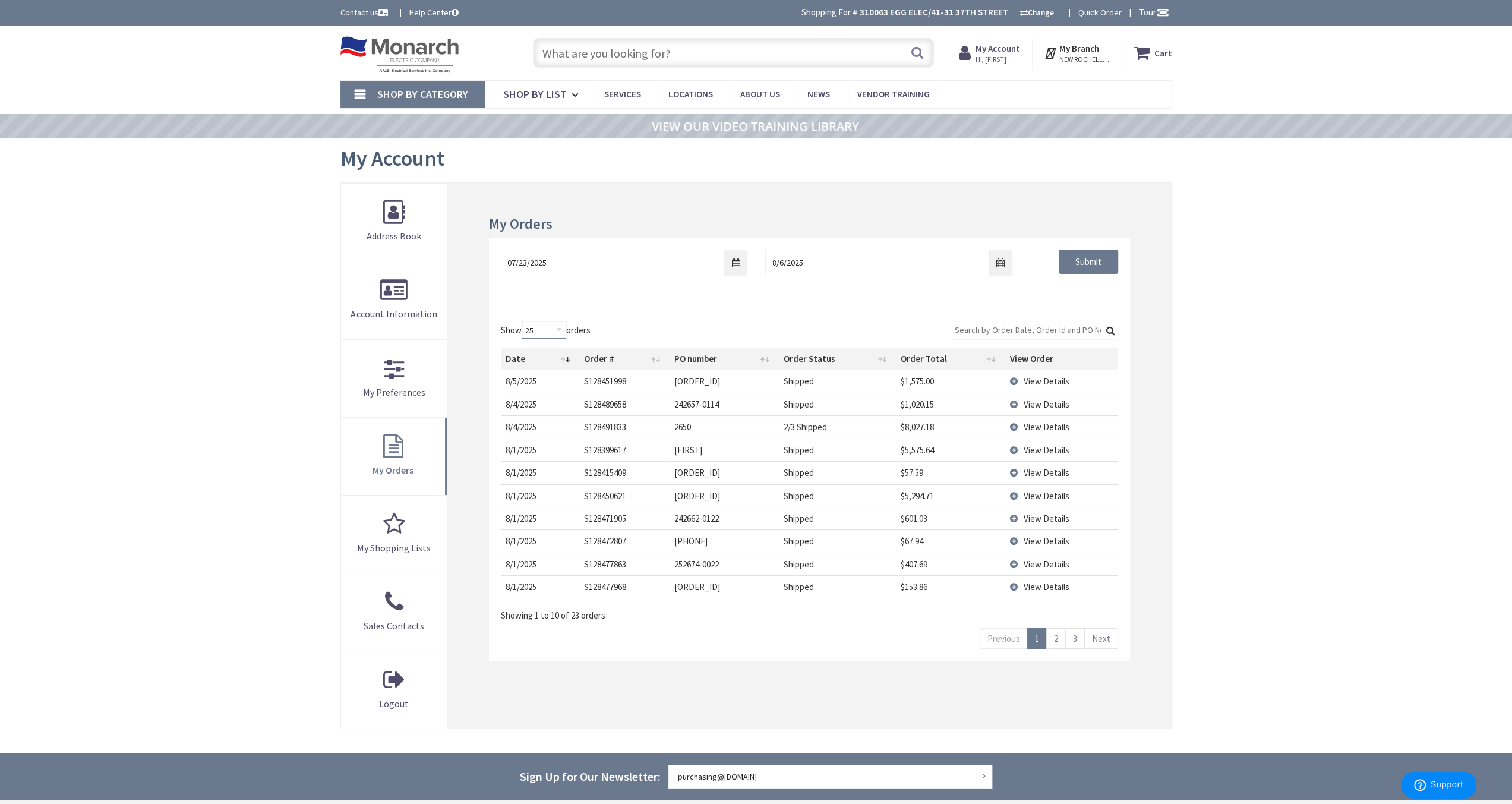 click on "10 25 50 100" at bounding box center (544, 330) 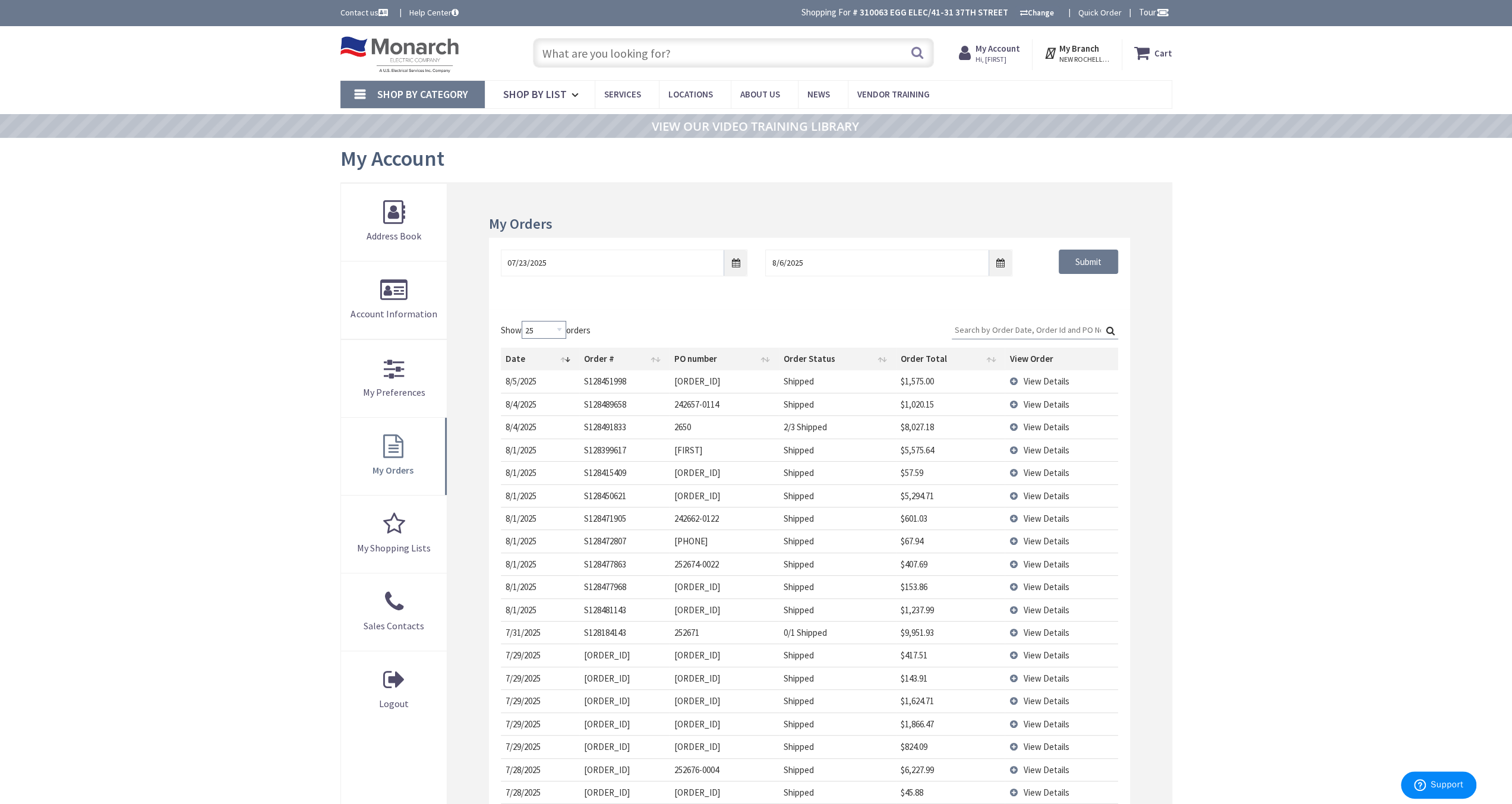 scroll, scrollTop: 59, scrollLeft: 0, axis: vertical 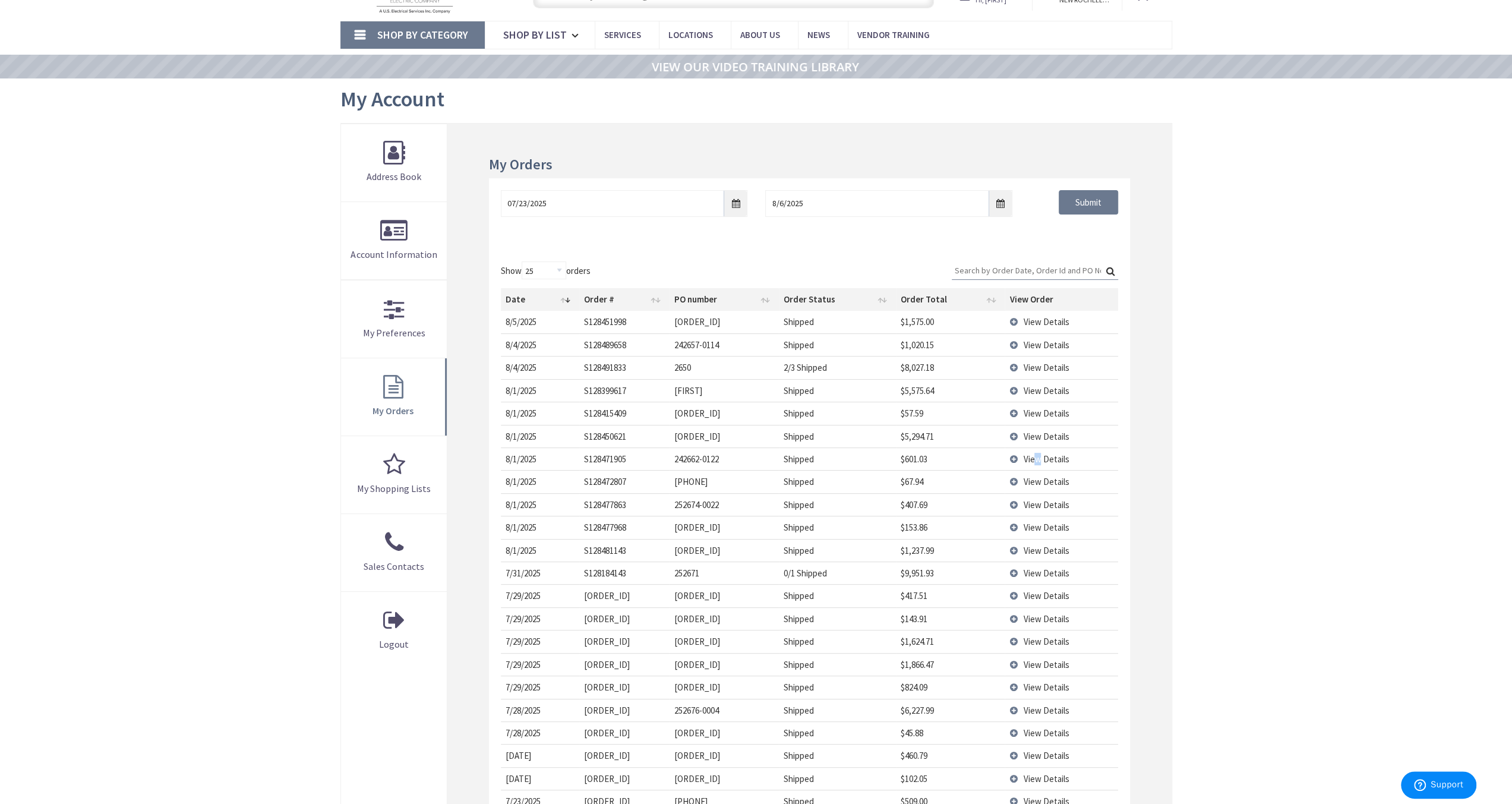 click on "View Details" at bounding box center (1046, 459) 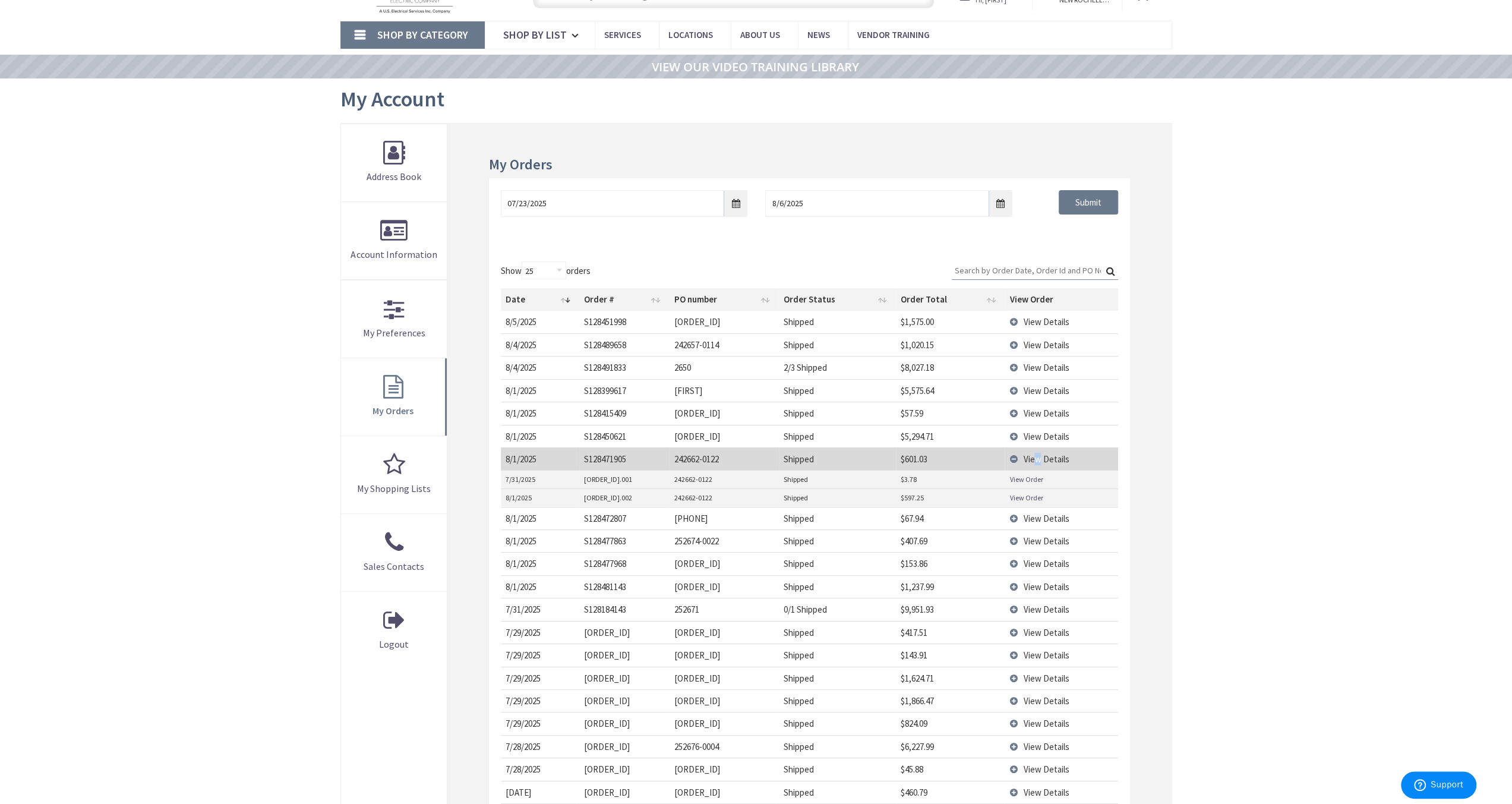 click on "View Details" at bounding box center (1046, 459) 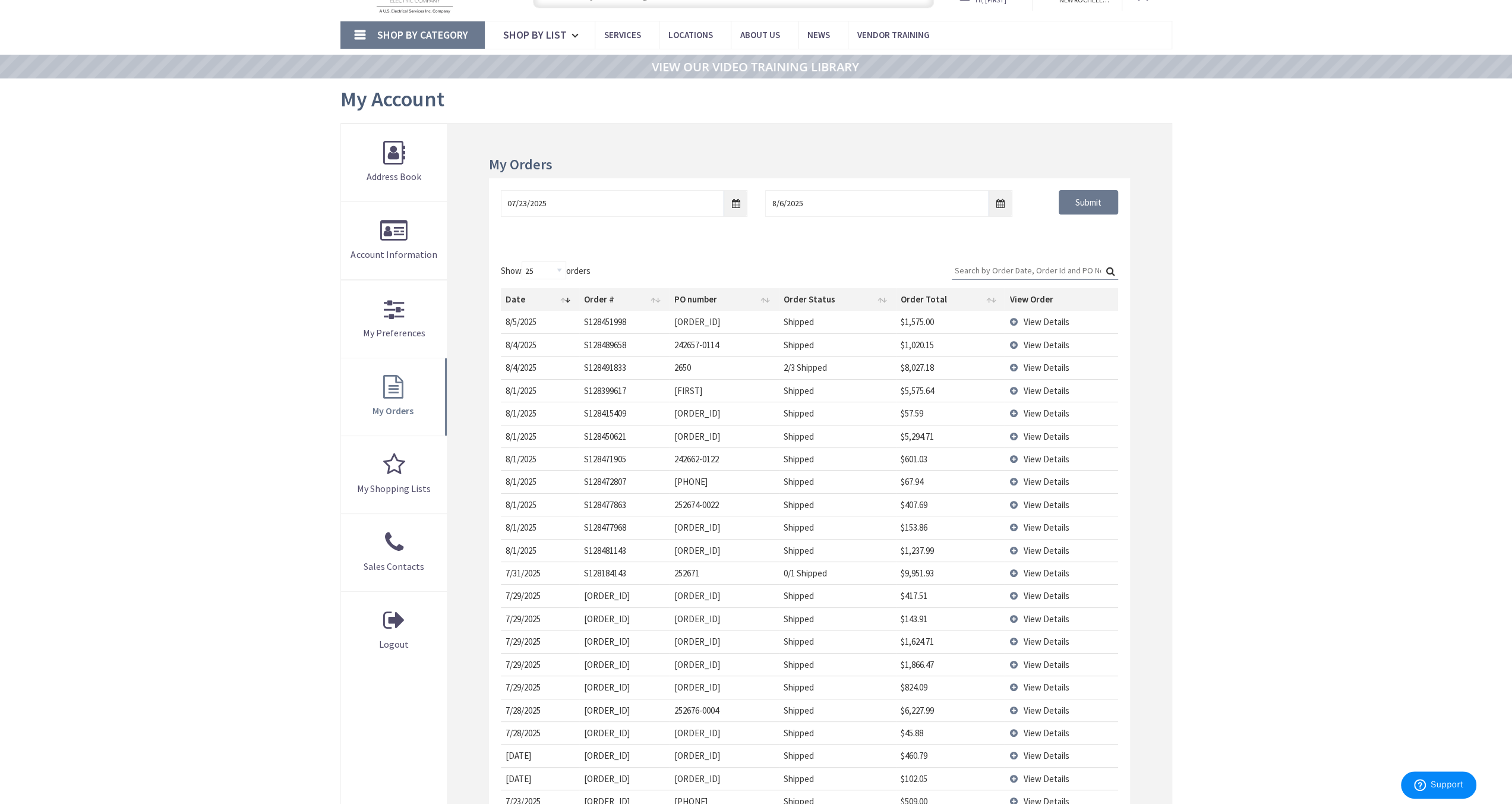 click on "View Details" at bounding box center (1046, 481) 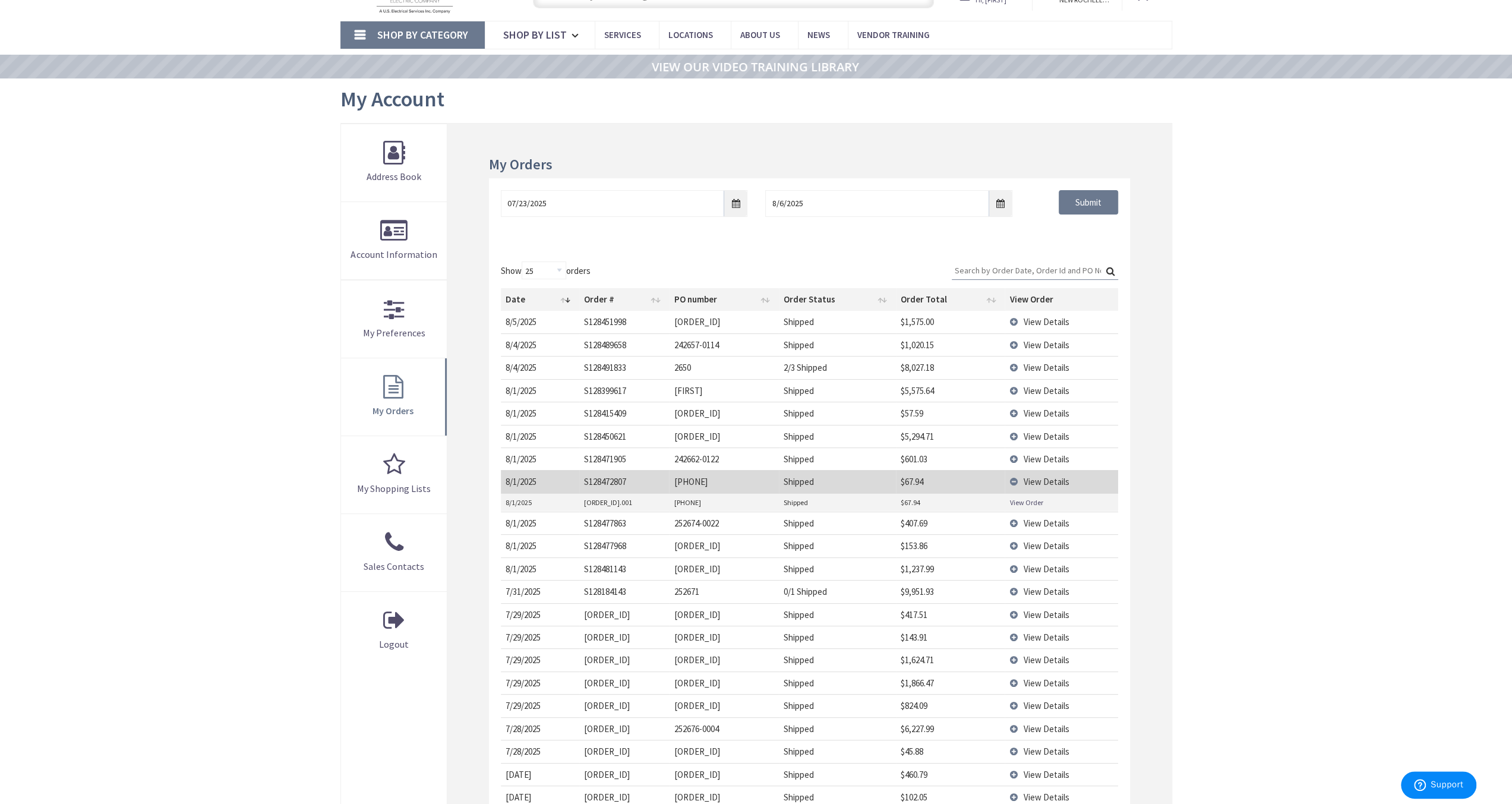 click on "View Order" at bounding box center [1026, 502] 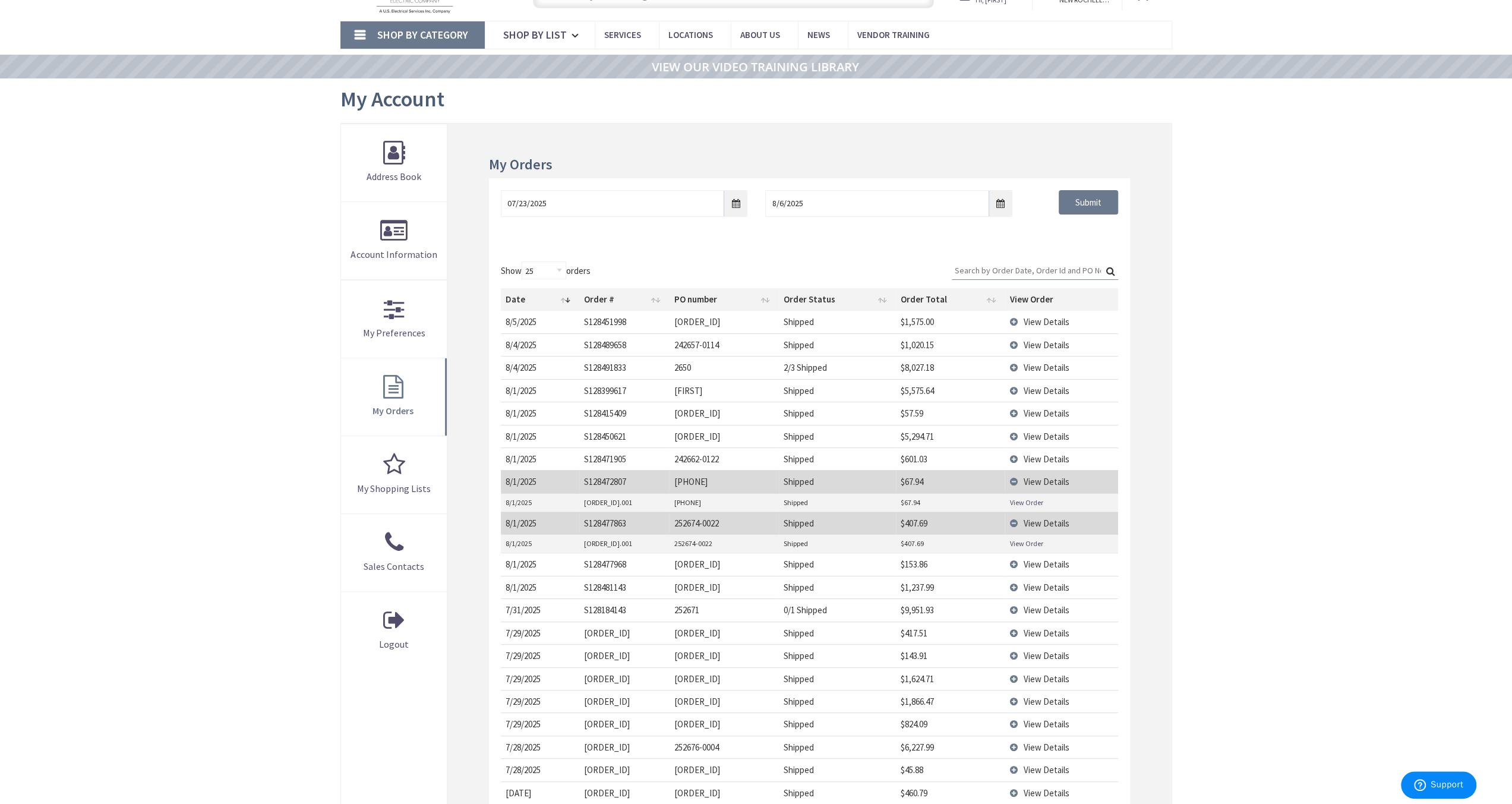 click on "View Order" at bounding box center [1026, 543] 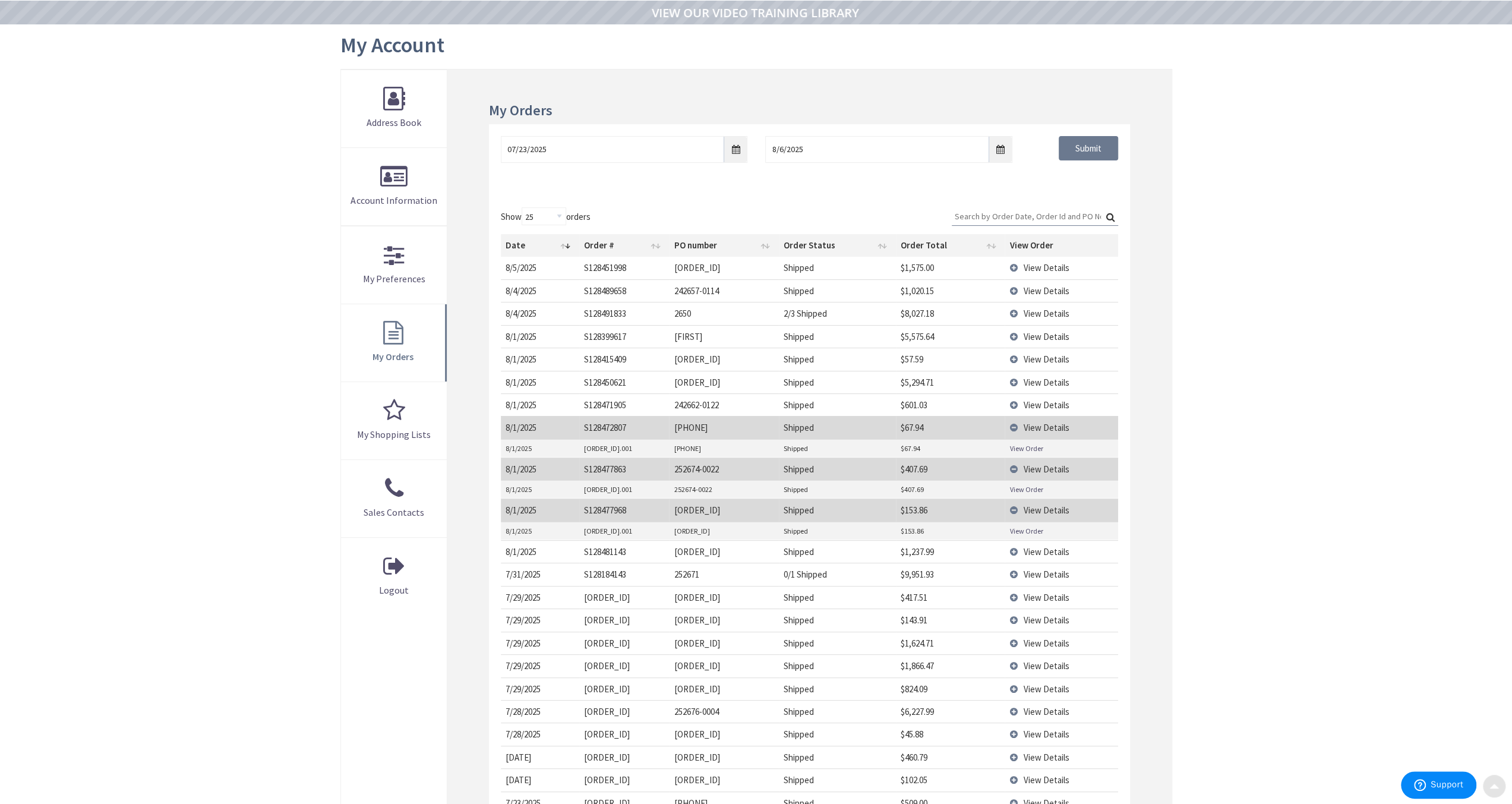 scroll, scrollTop: 119, scrollLeft: 0, axis: vertical 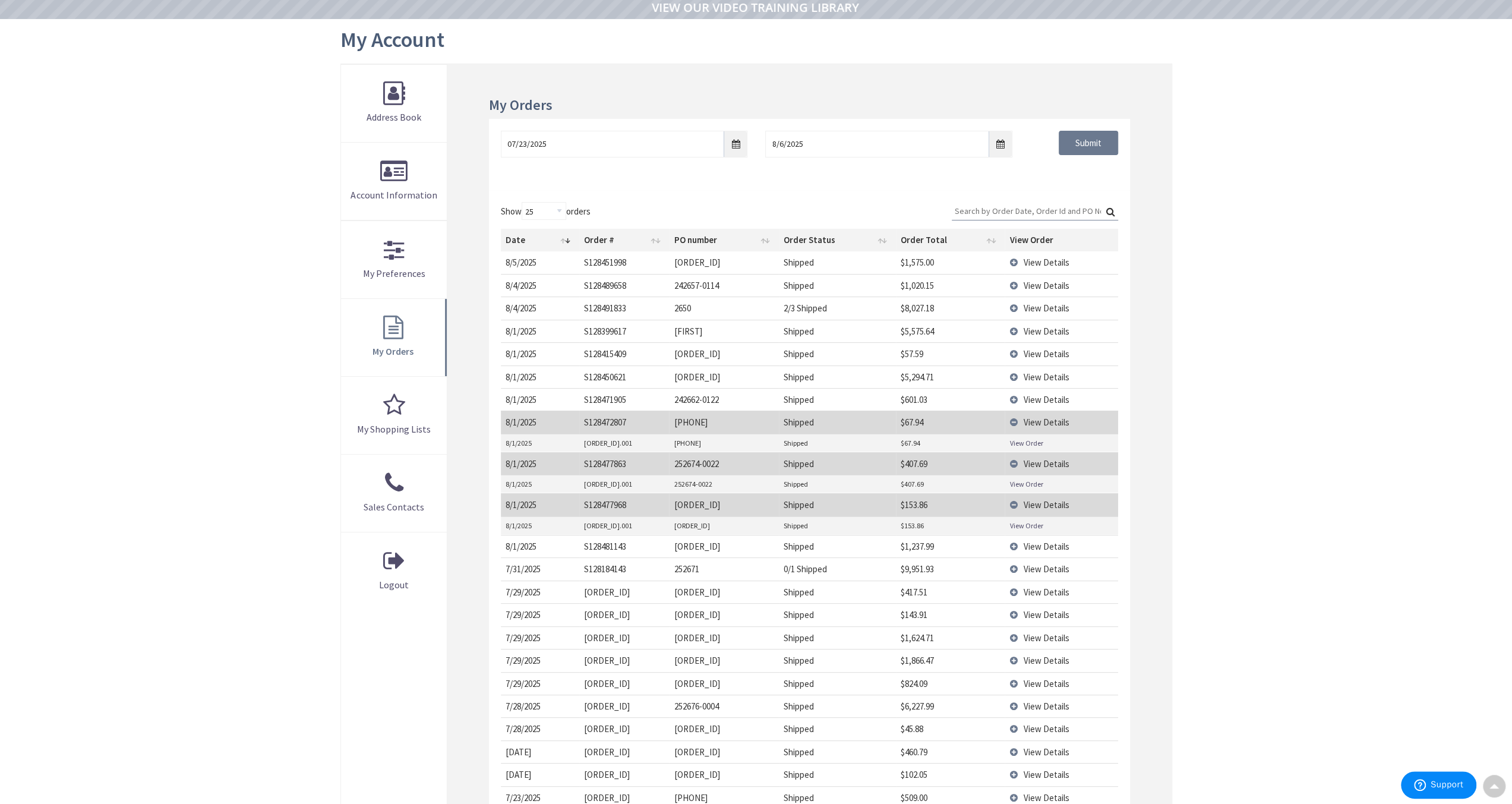 click on "View Order" at bounding box center (1026, 525) 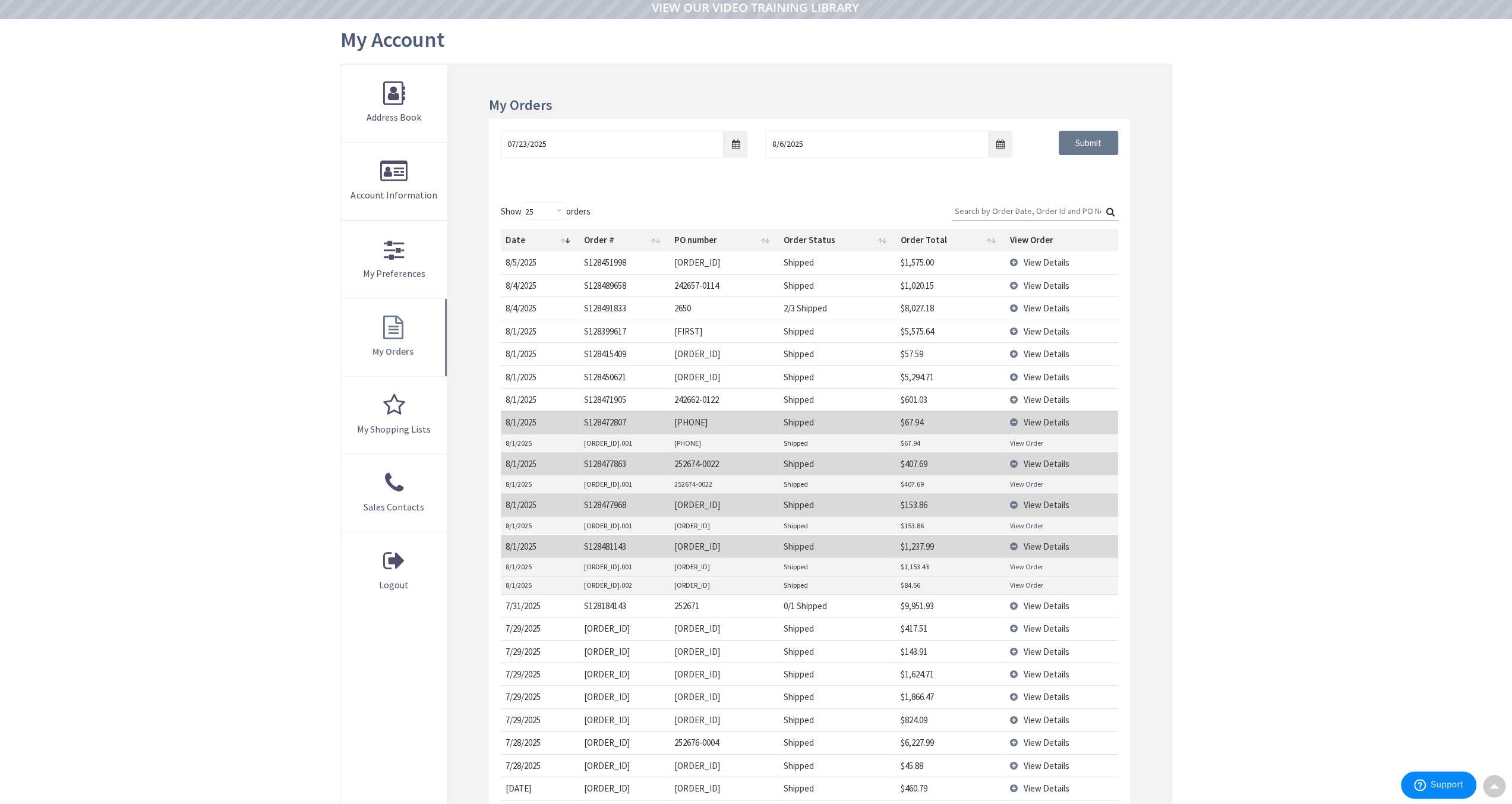 click on "View Order" at bounding box center [1026, 566] 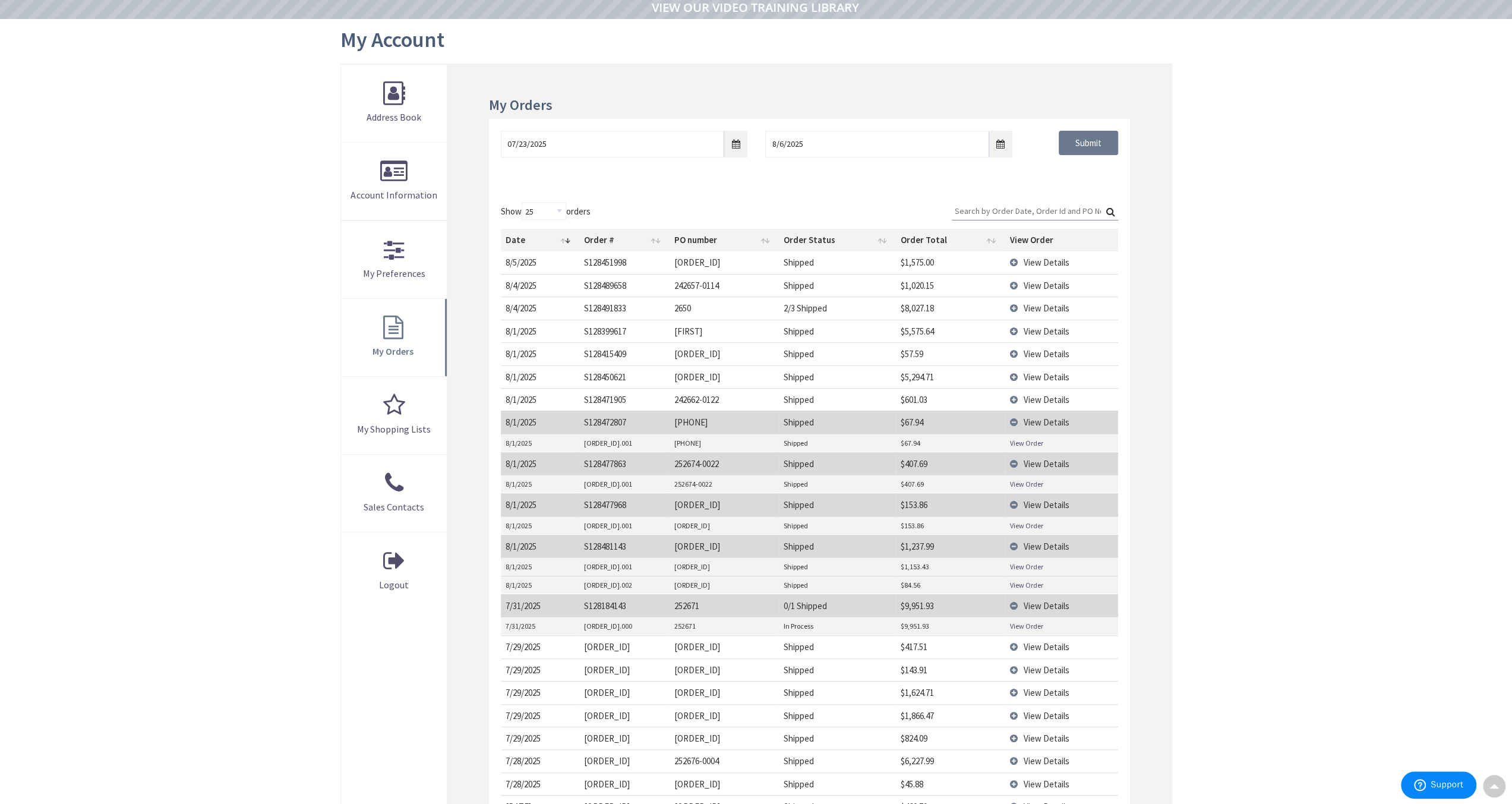 scroll, scrollTop: 238, scrollLeft: 0, axis: vertical 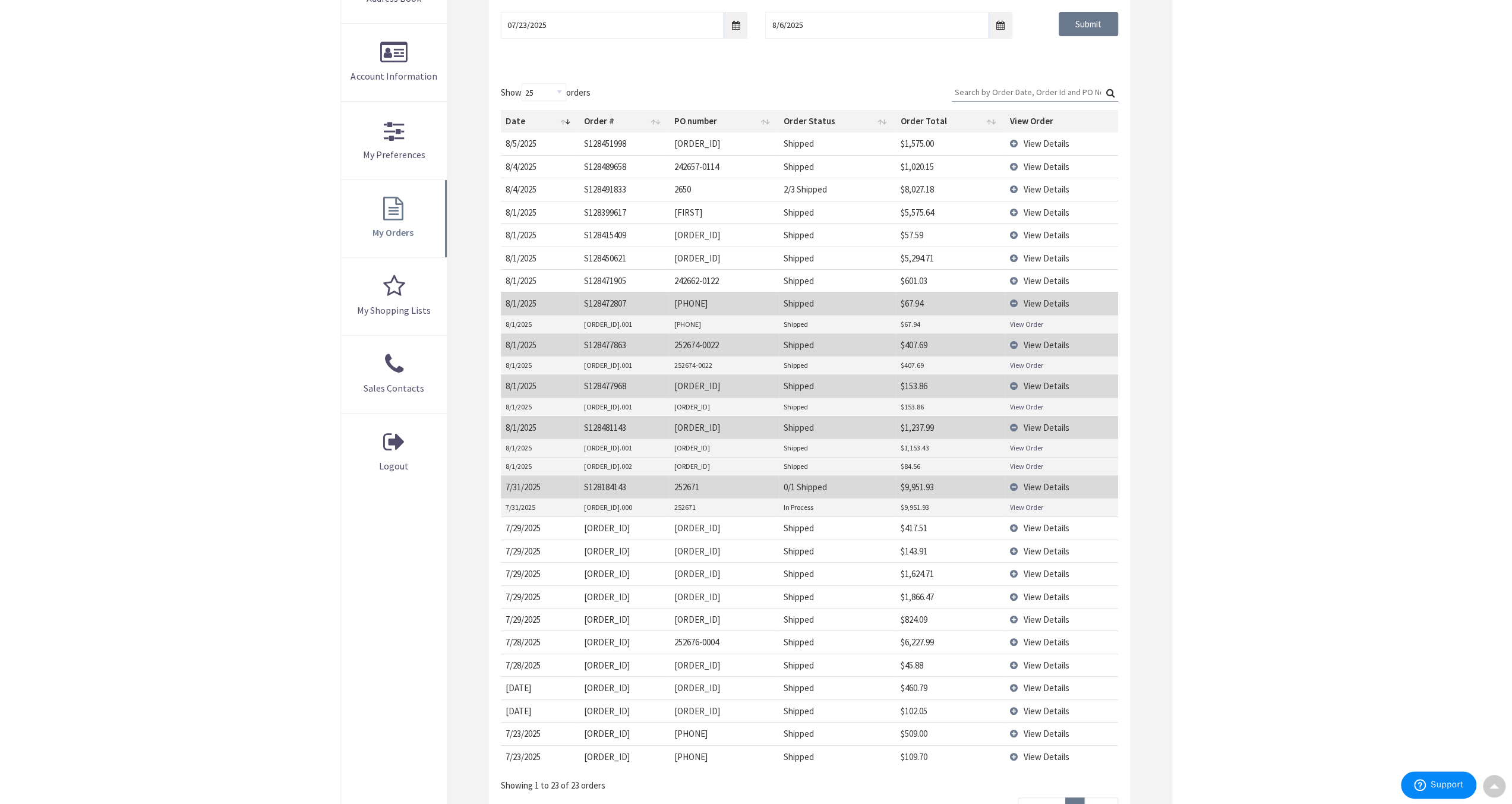 click on "View Order" at bounding box center [1026, 507] 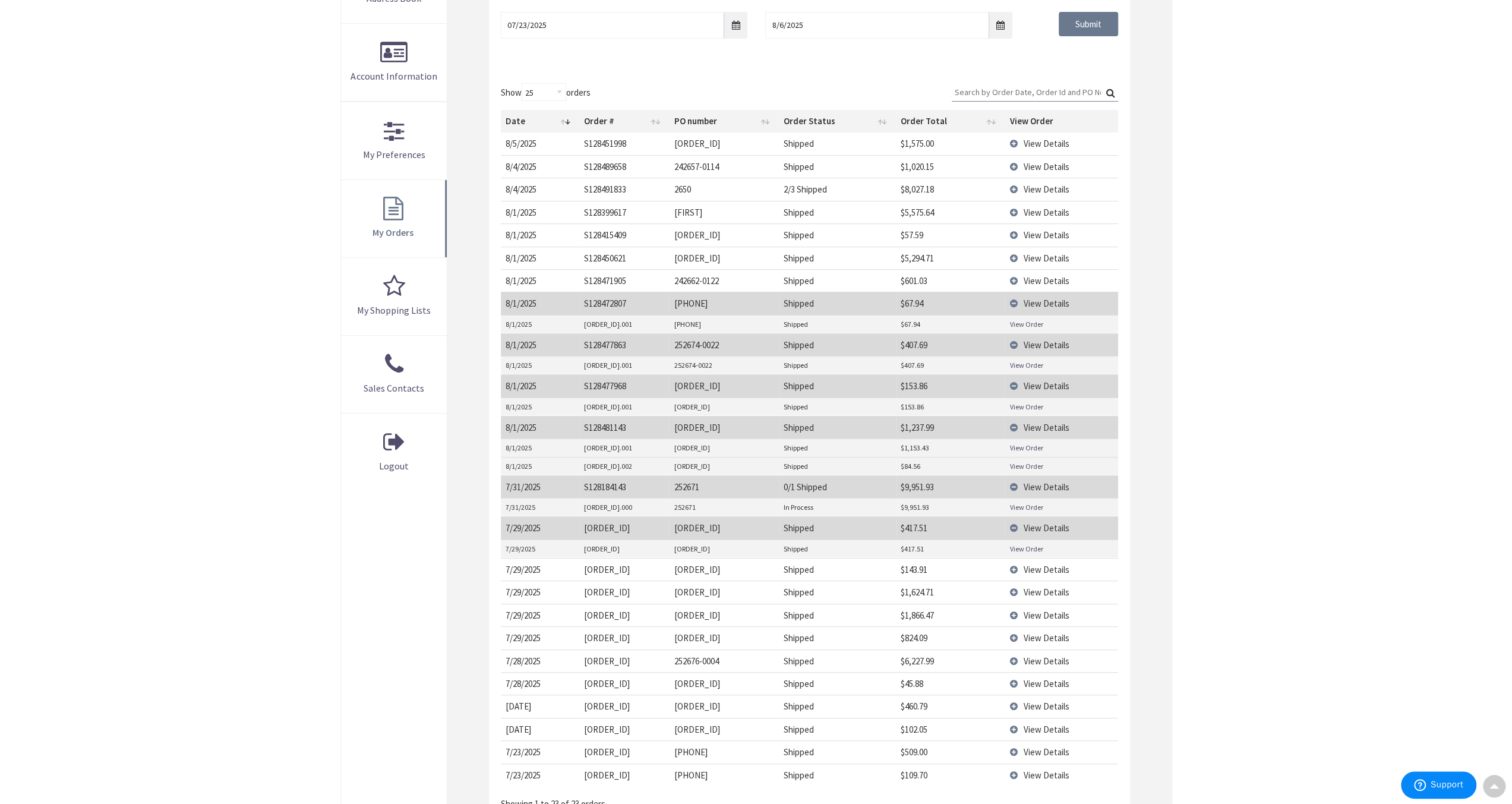 click on "View Order" at bounding box center [1026, 548] 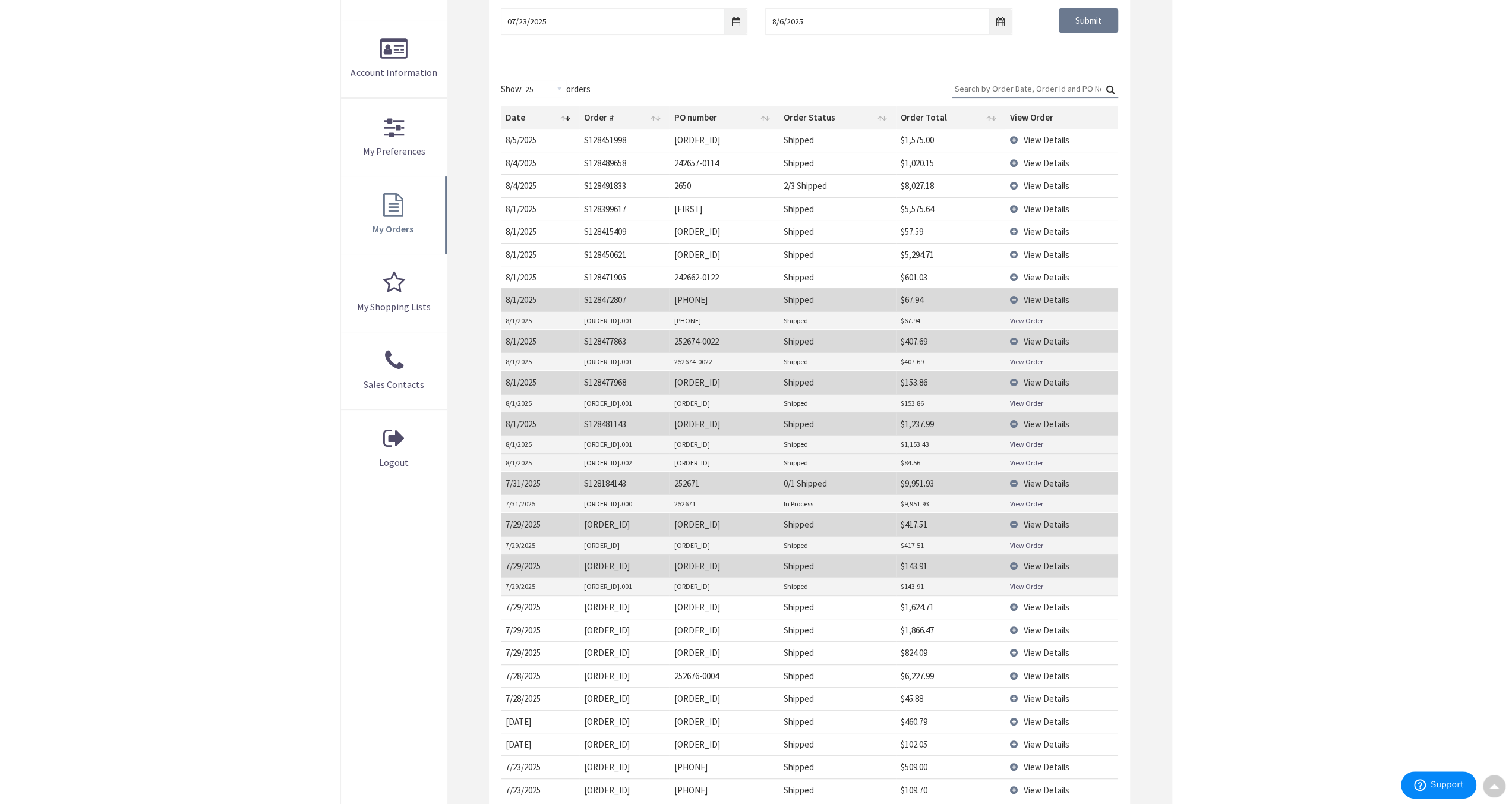scroll, scrollTop: 357, scrollLeft: 0, axis: vertical 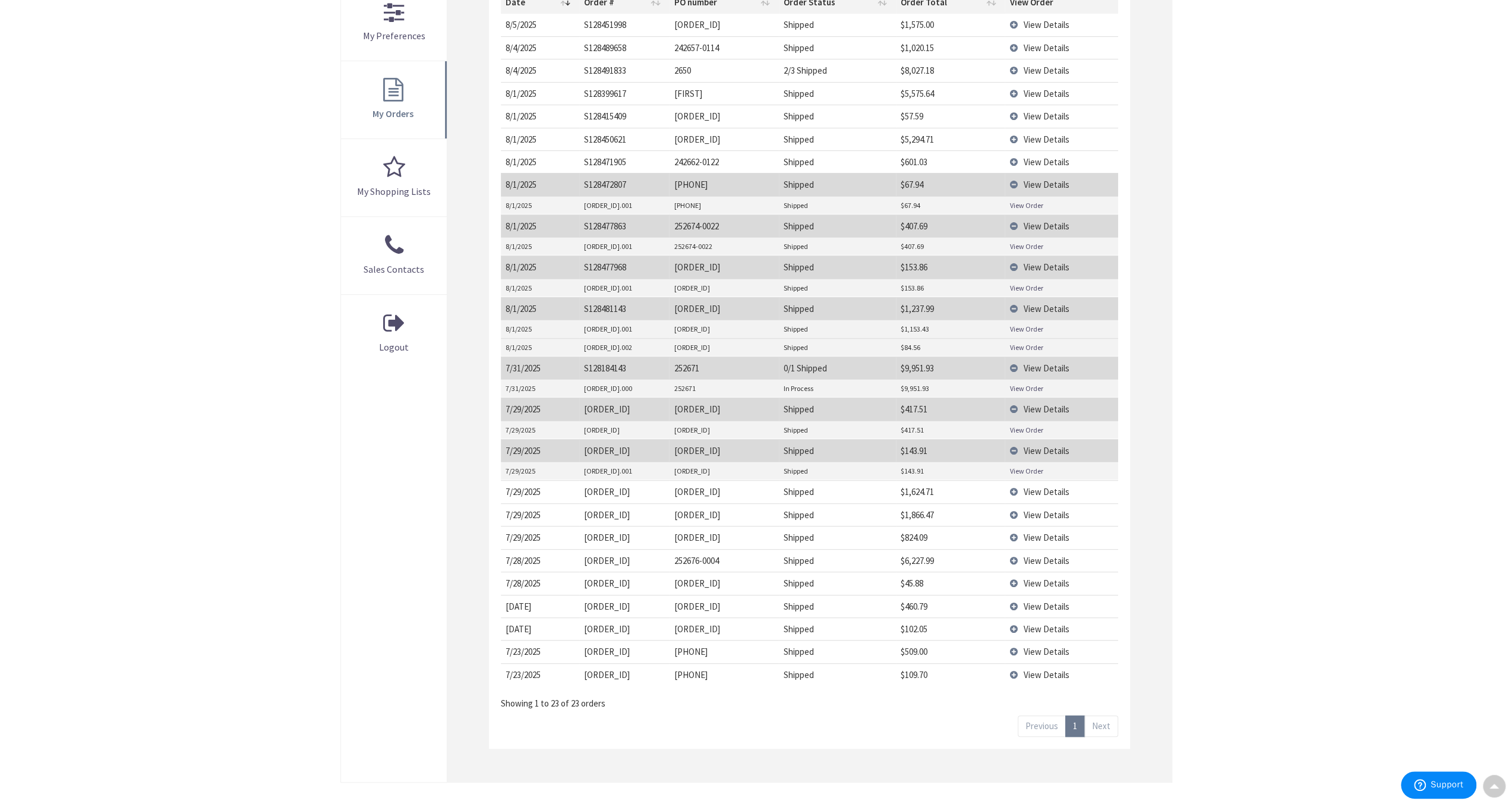 click on "View Order" at bounding box center (1026, 471) 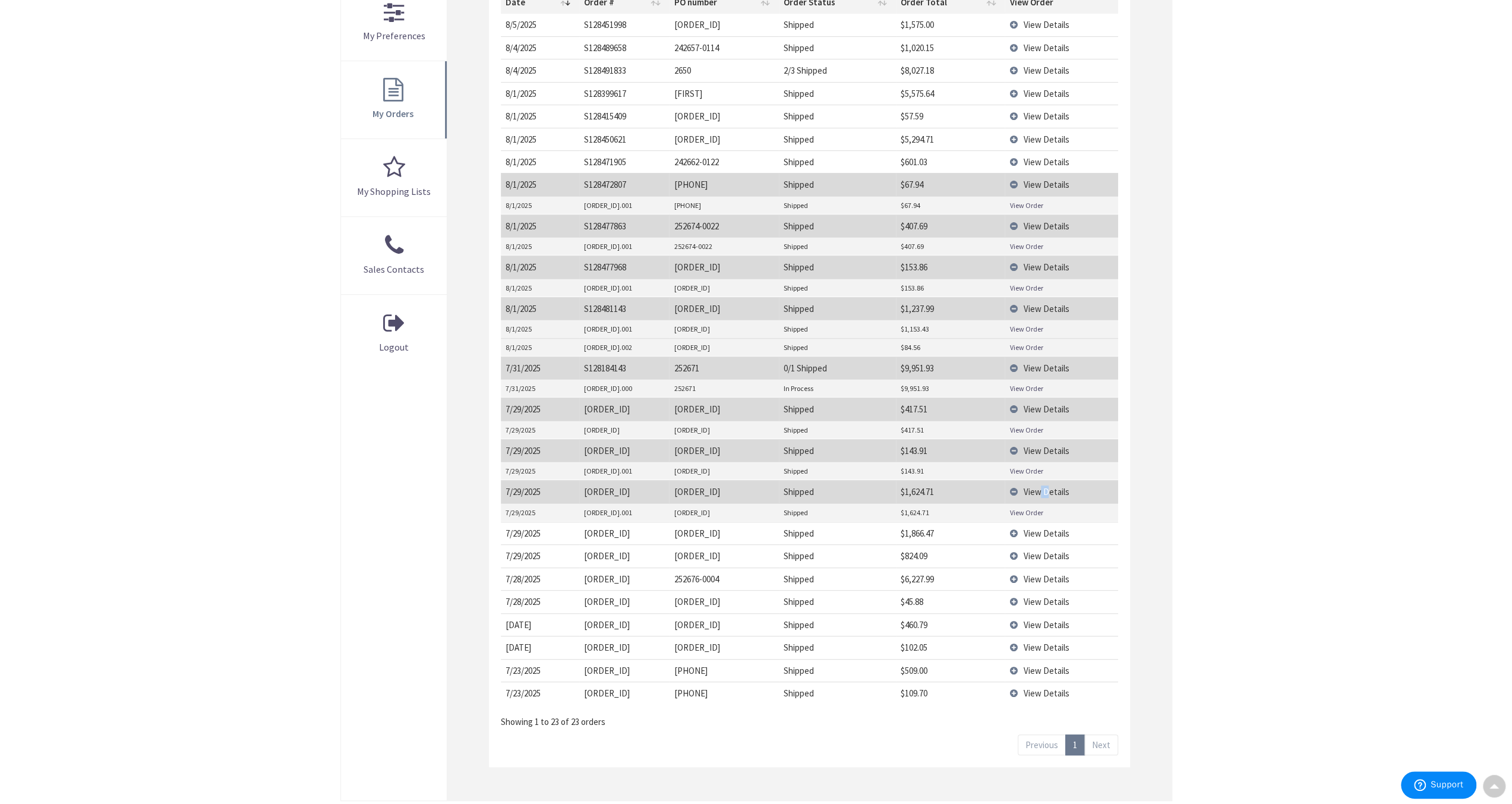 click on "View Order" at bounding box center (1026, 512) 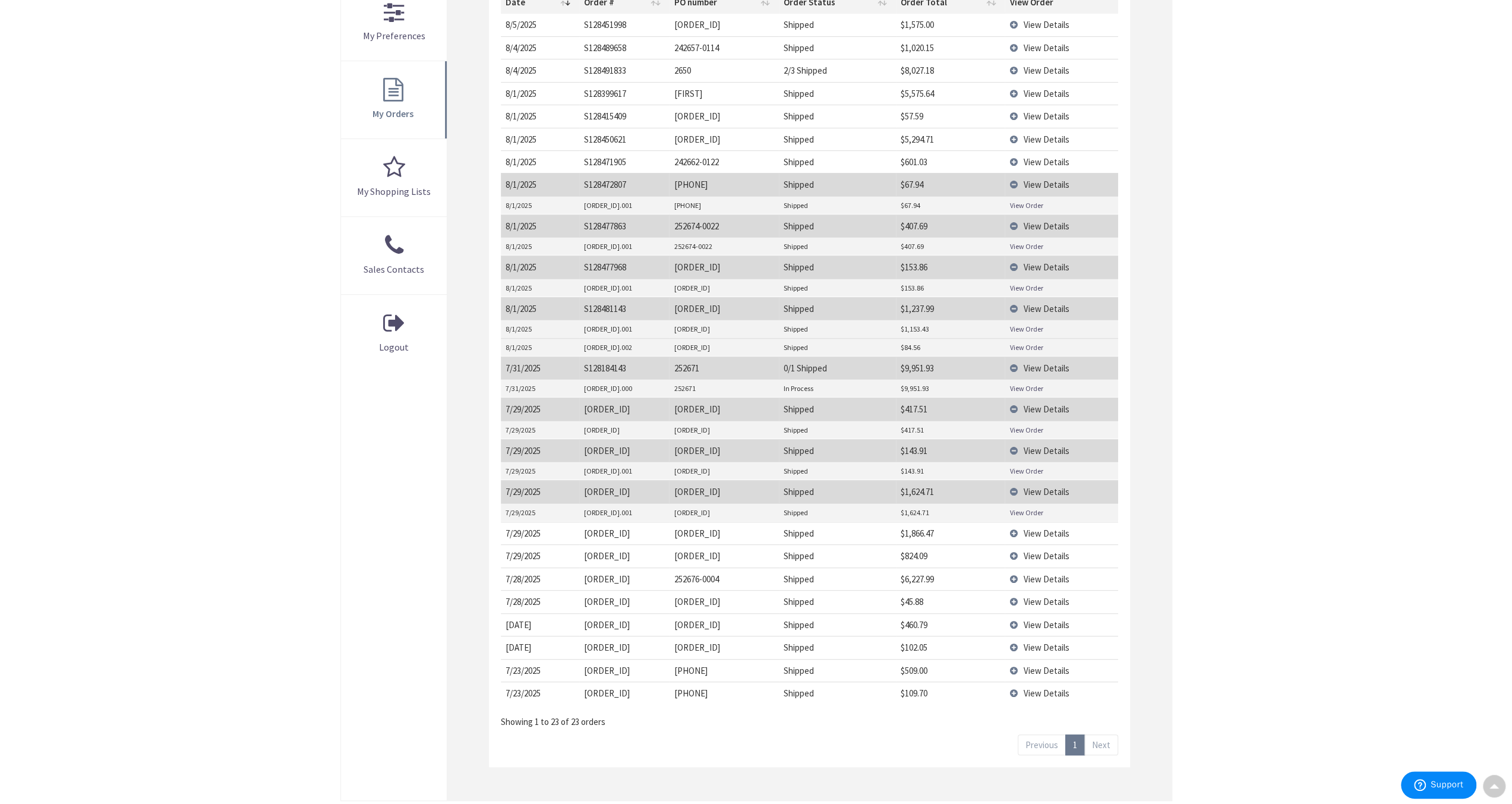 click on "View Details" at bounding box center (1046, 533) 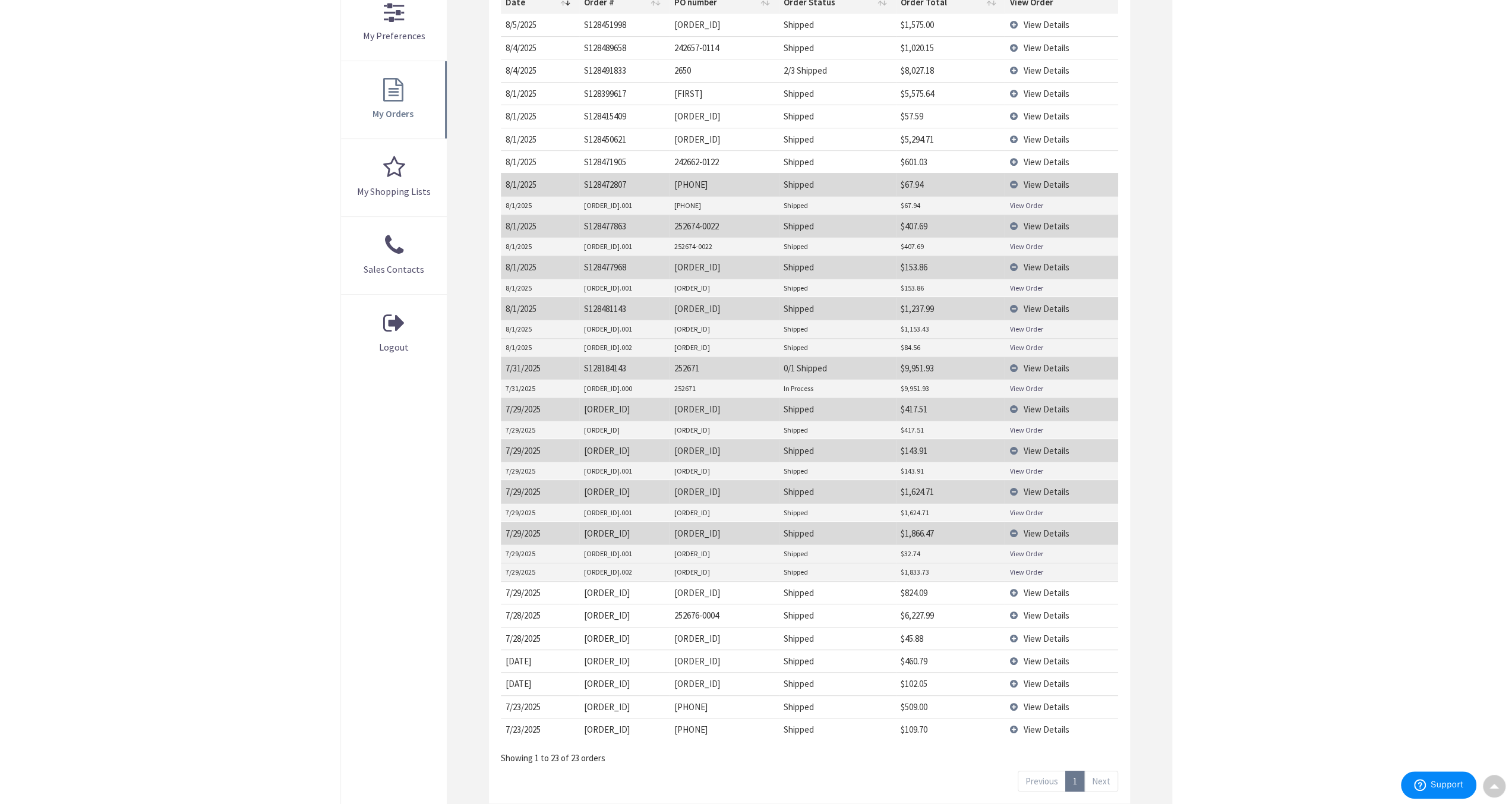 click on "View Order" at bounding box center (1026, 553) 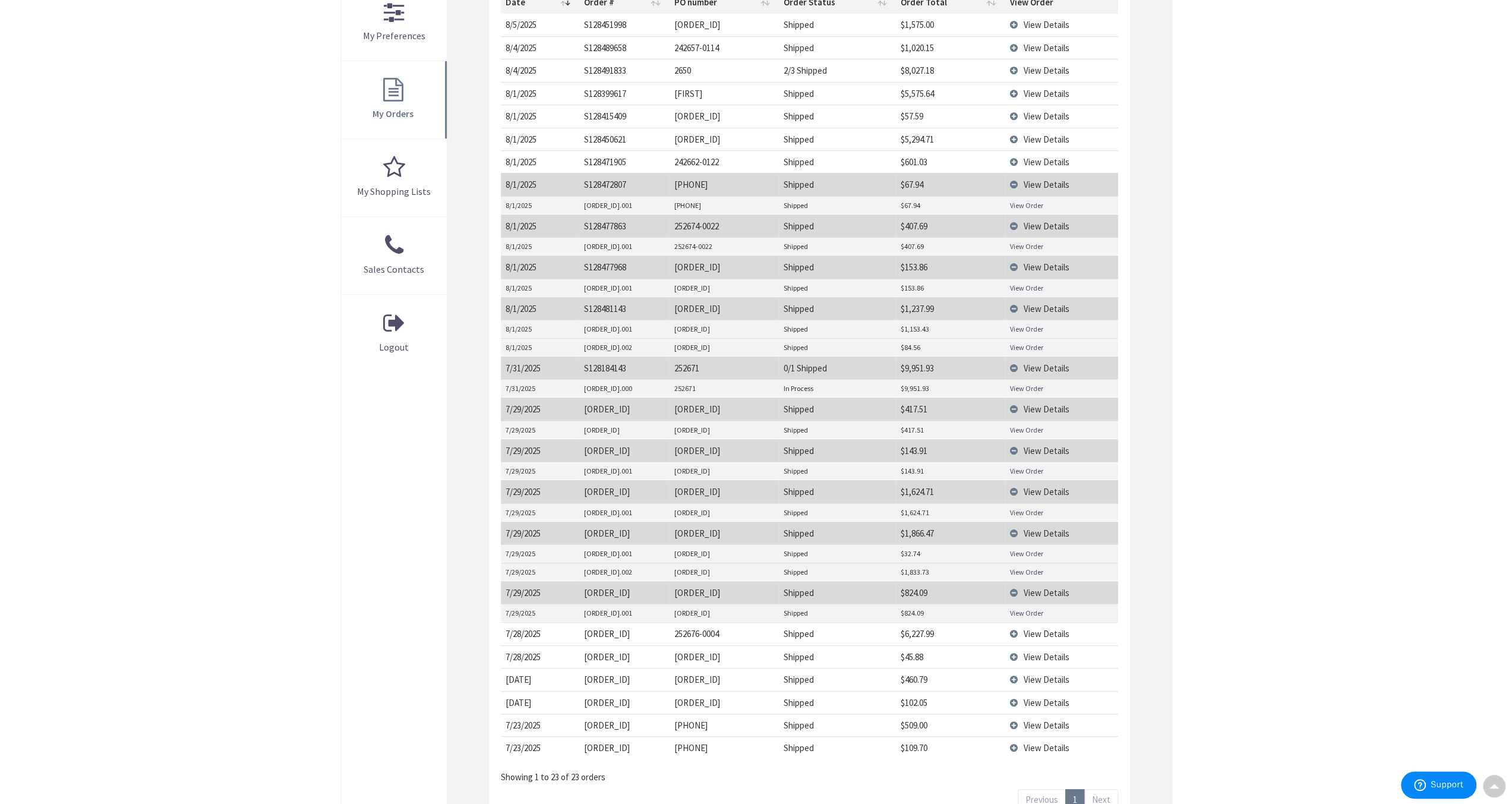 click on "View Order" at bounding box center [1061, 613] 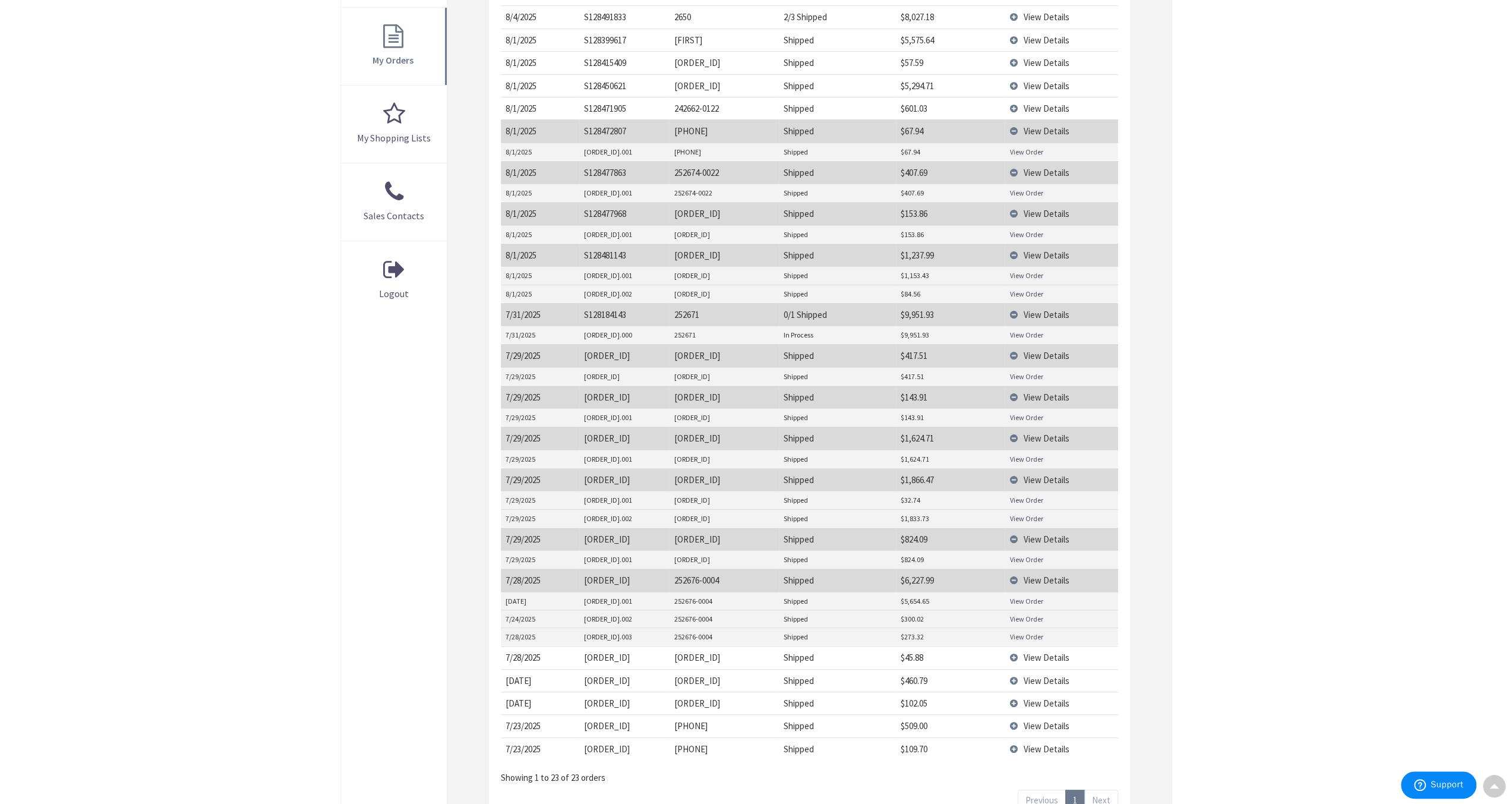 scroll, scrollTop: 475, scrollLeft: 0, axis: vertical 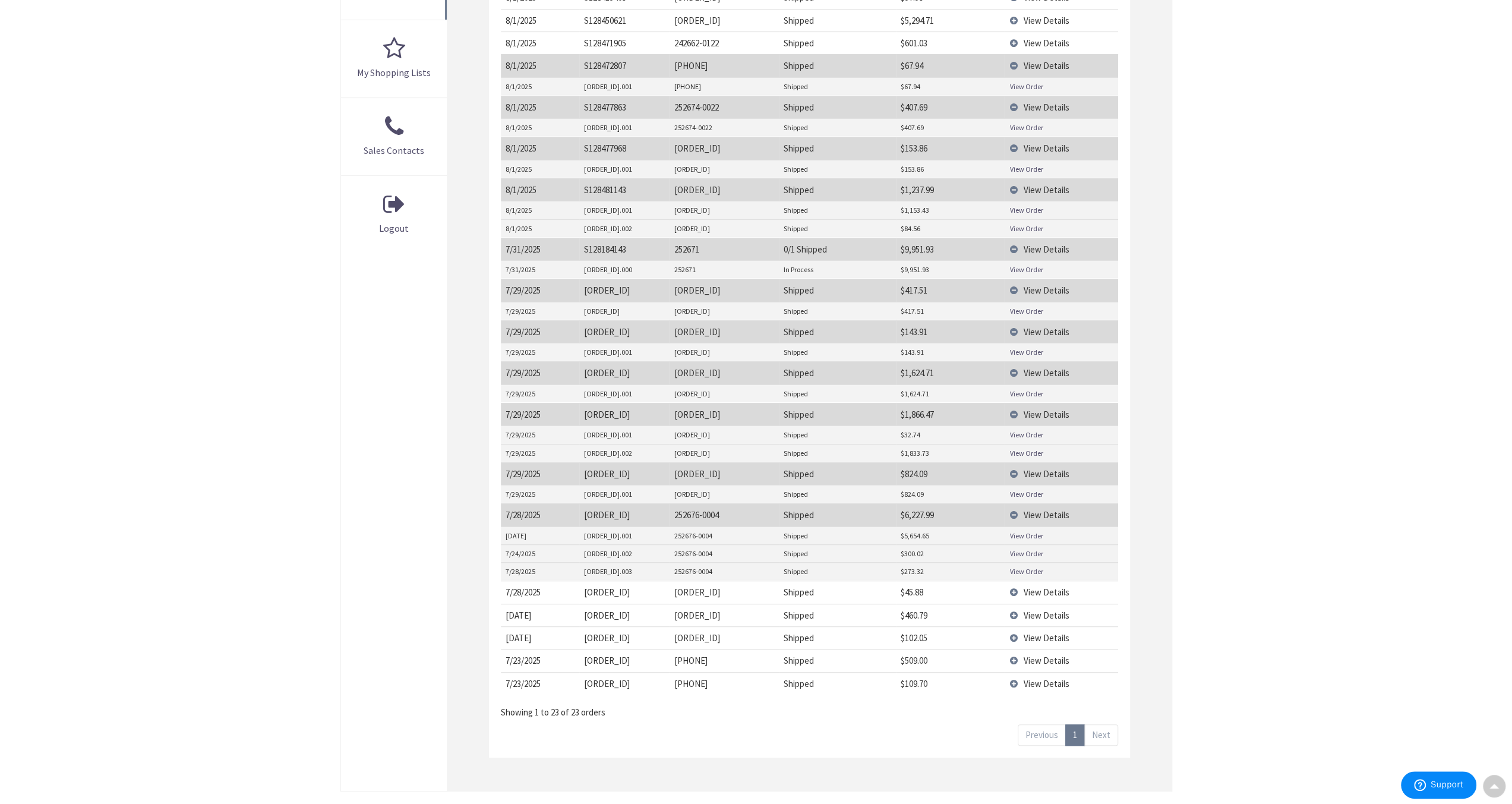 click on "View Order" at bounding box center (1026, 535) 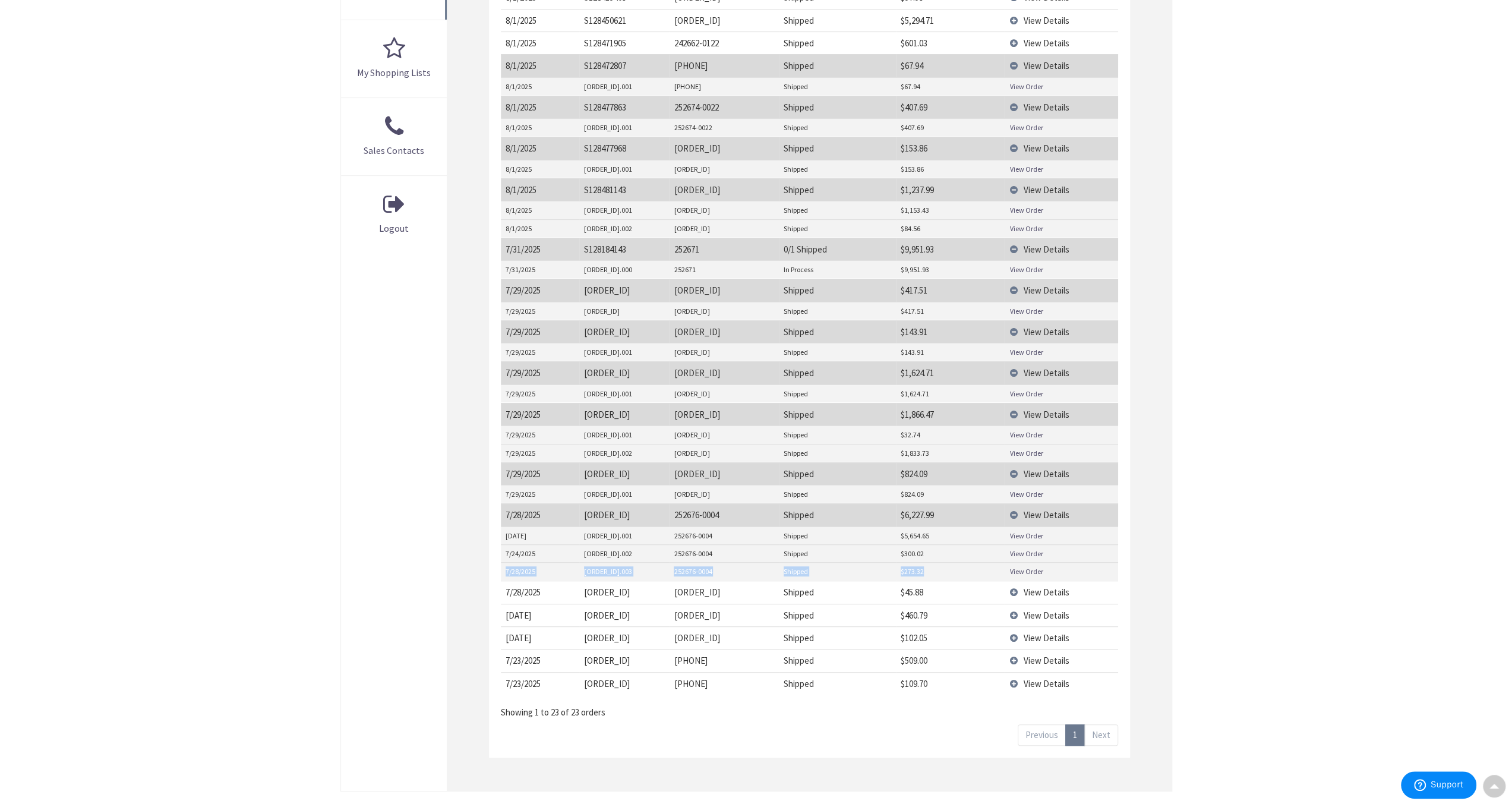 click on "View Order" at bounding box center [1026, 571] 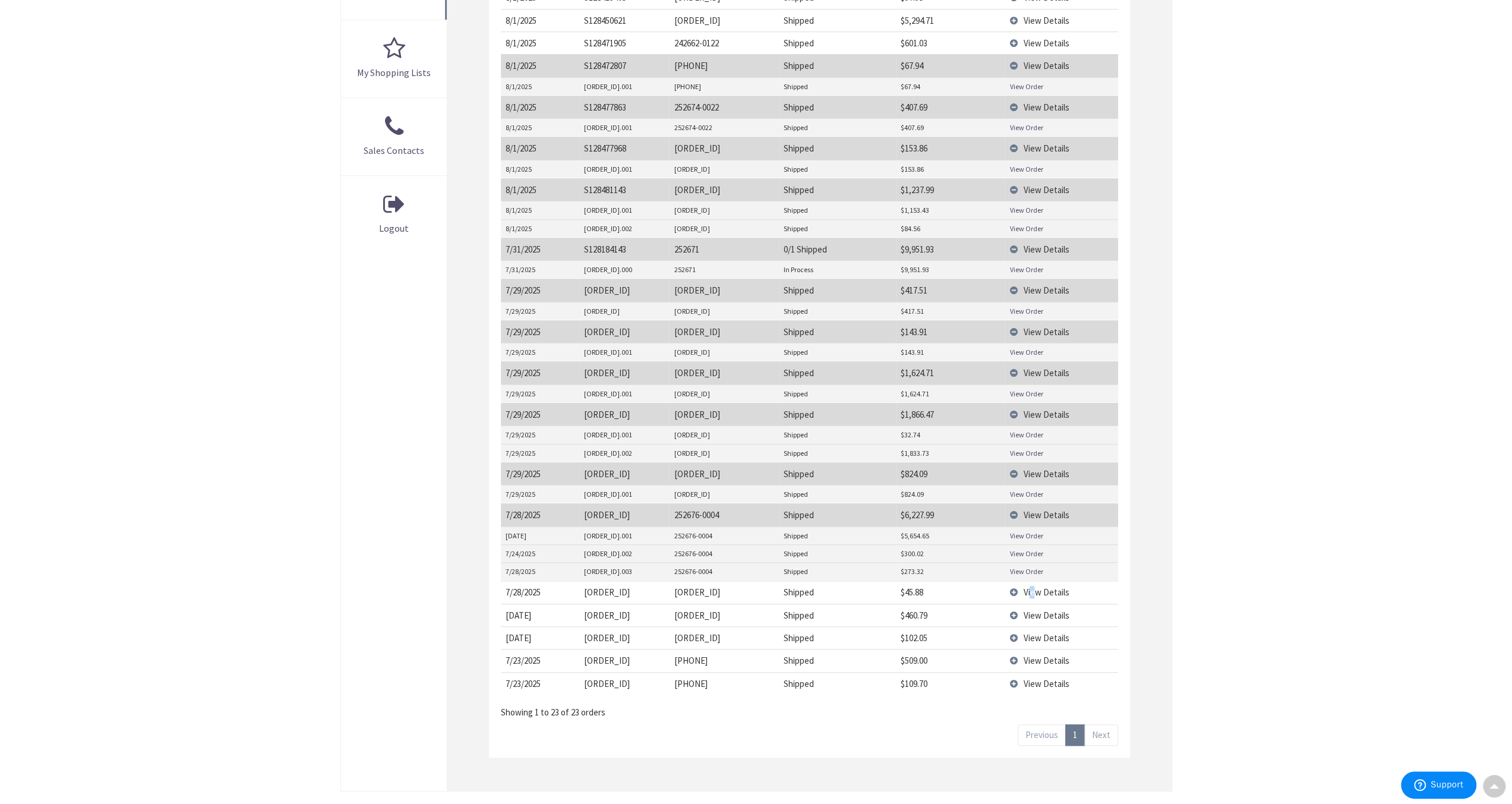 click on "View Details" at bounding box center [1061, 592] 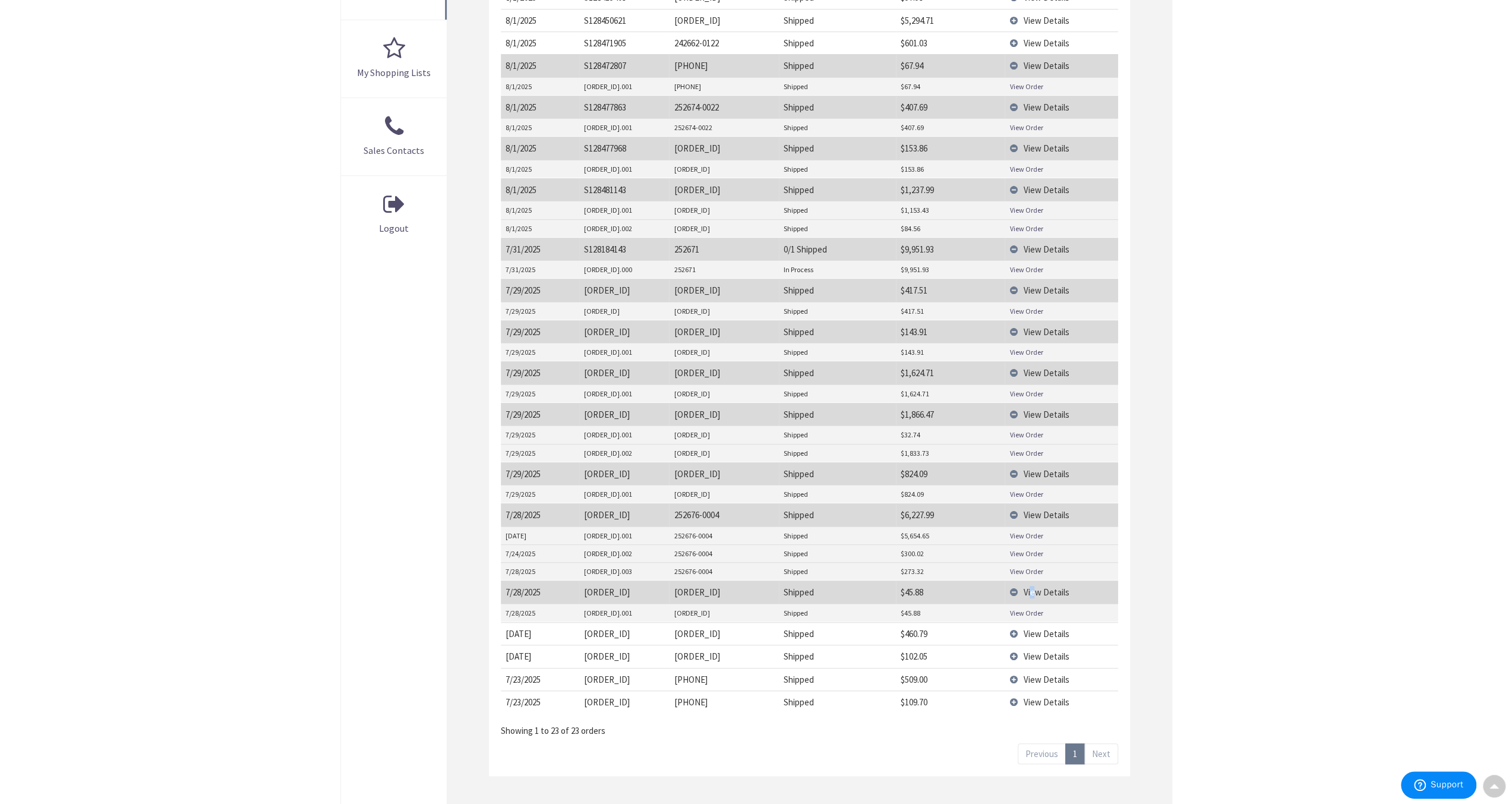 click on "View Order" at bounding box center [1026, 613] 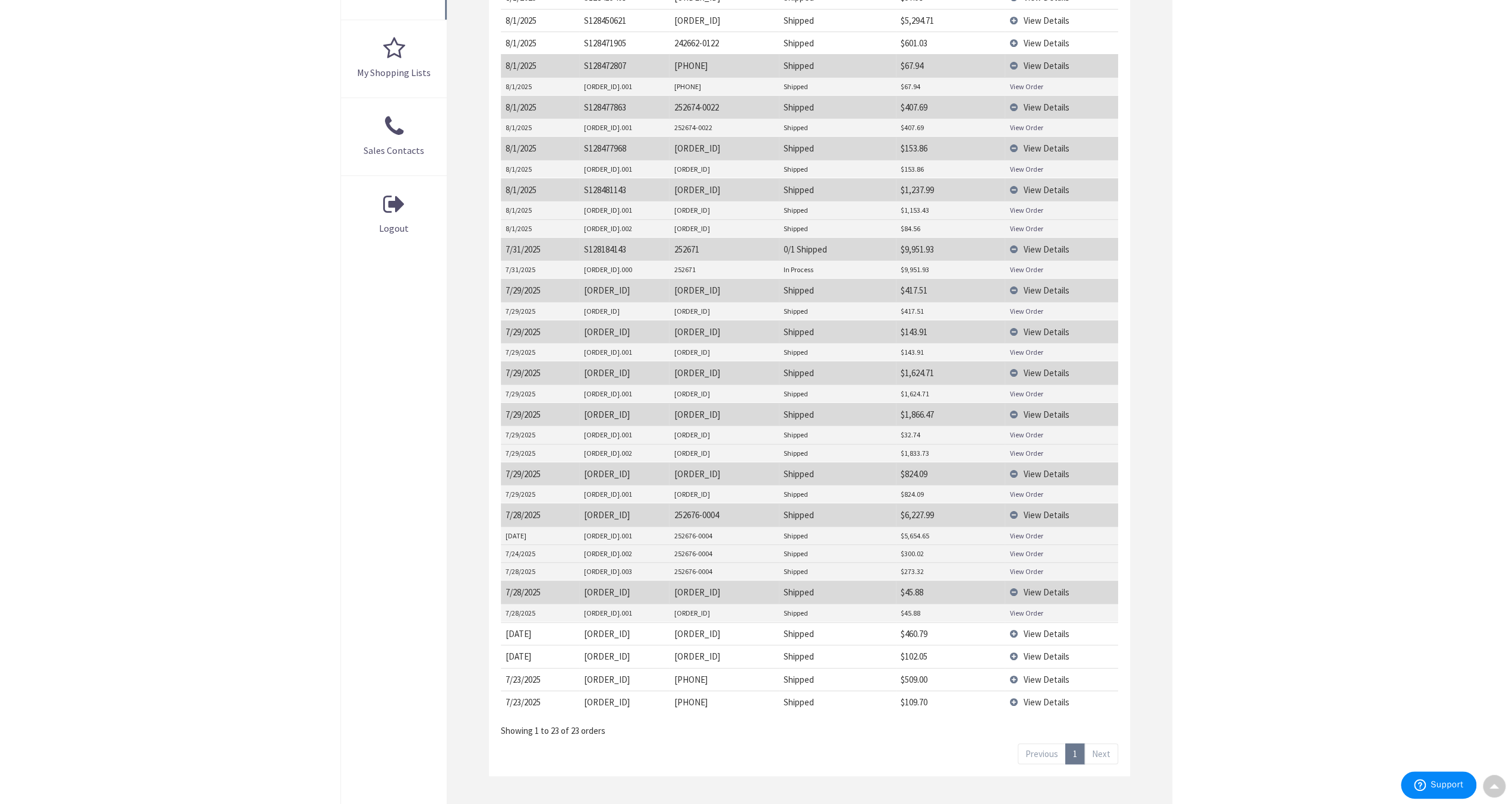 click on "View Details" at bounding box center (1061, 633) 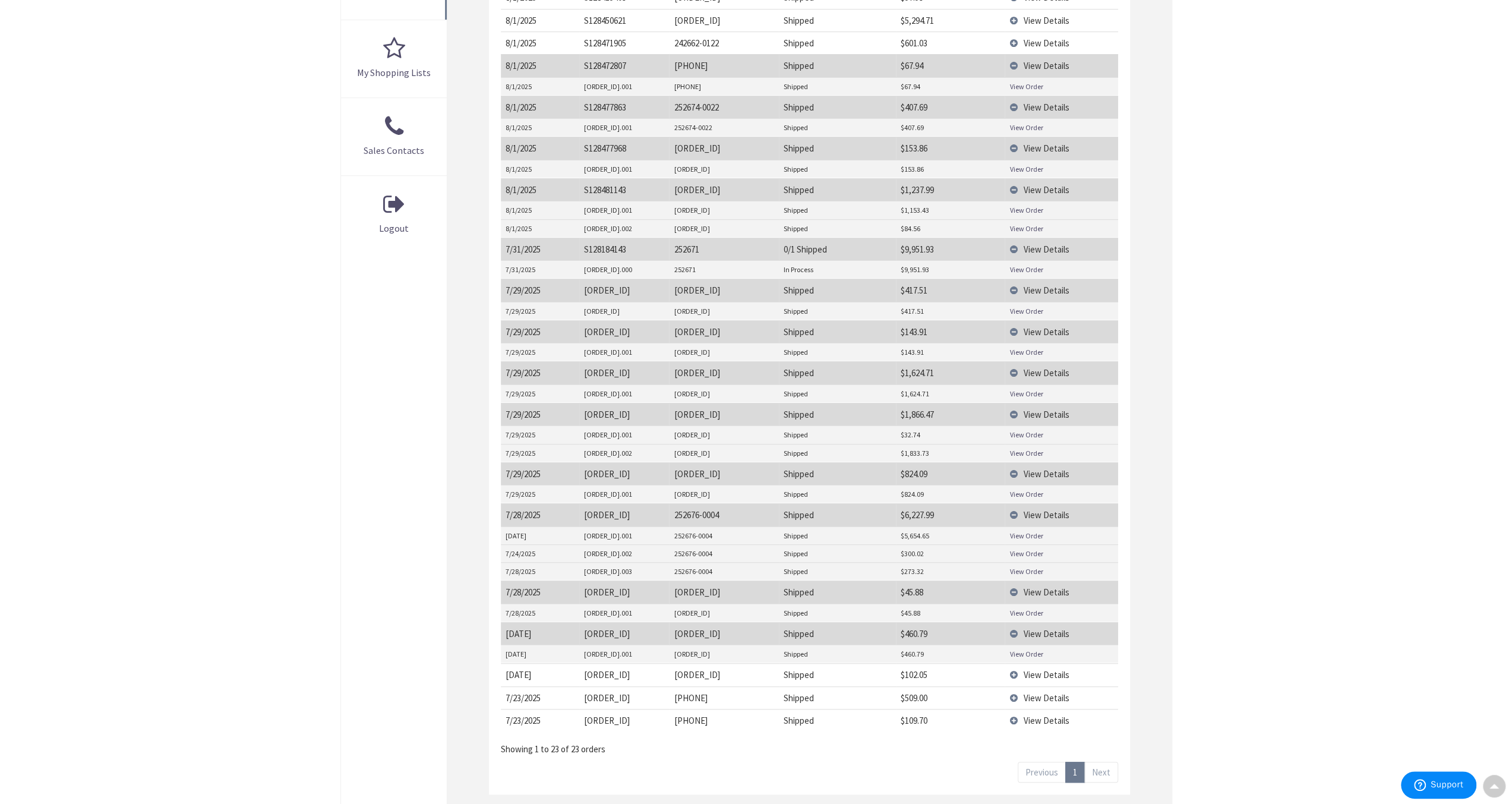 click on "View Order" at bounding box center (1026, 654) 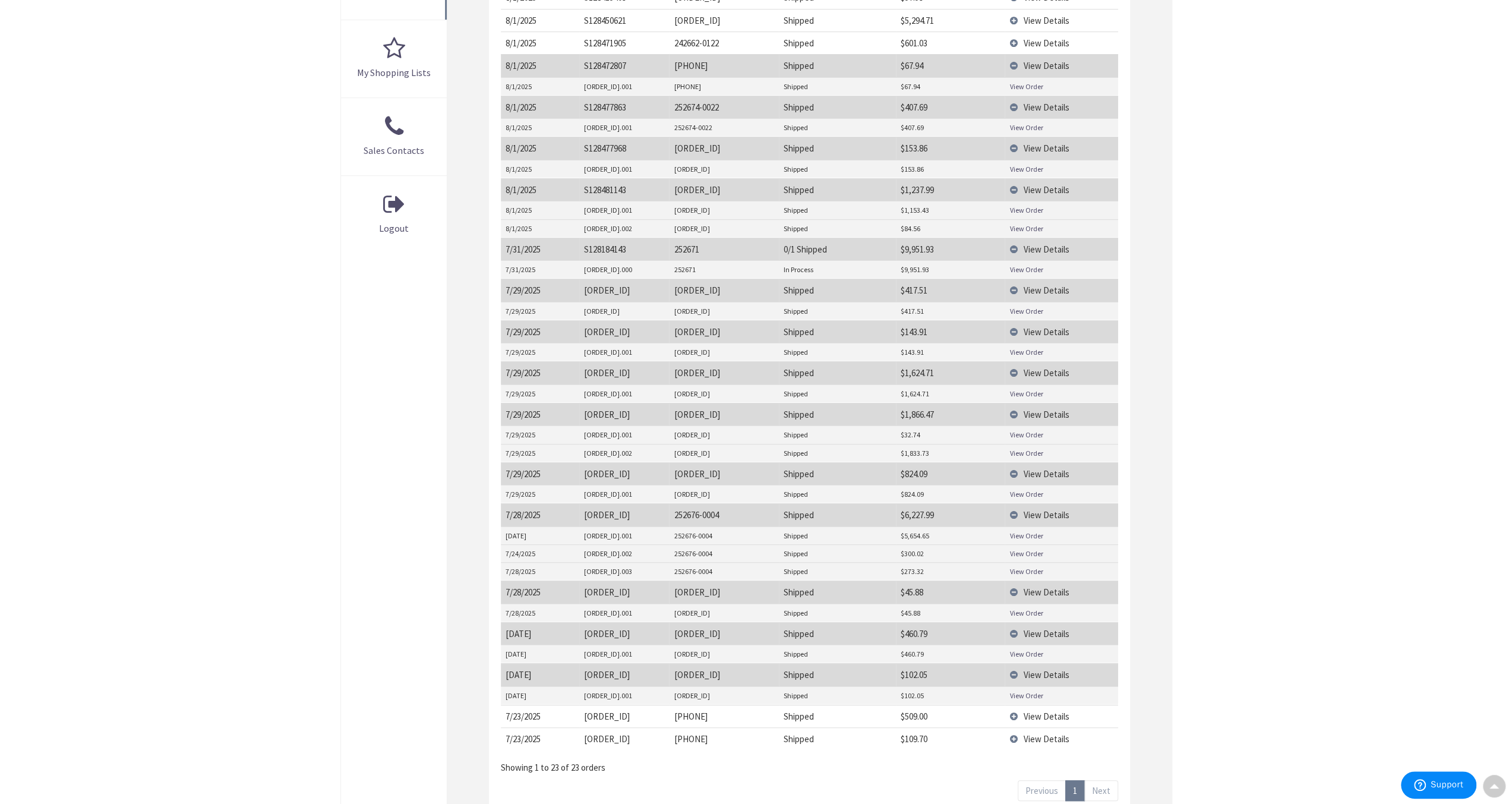 click on "View Order" at bounding box center (1026, 695) 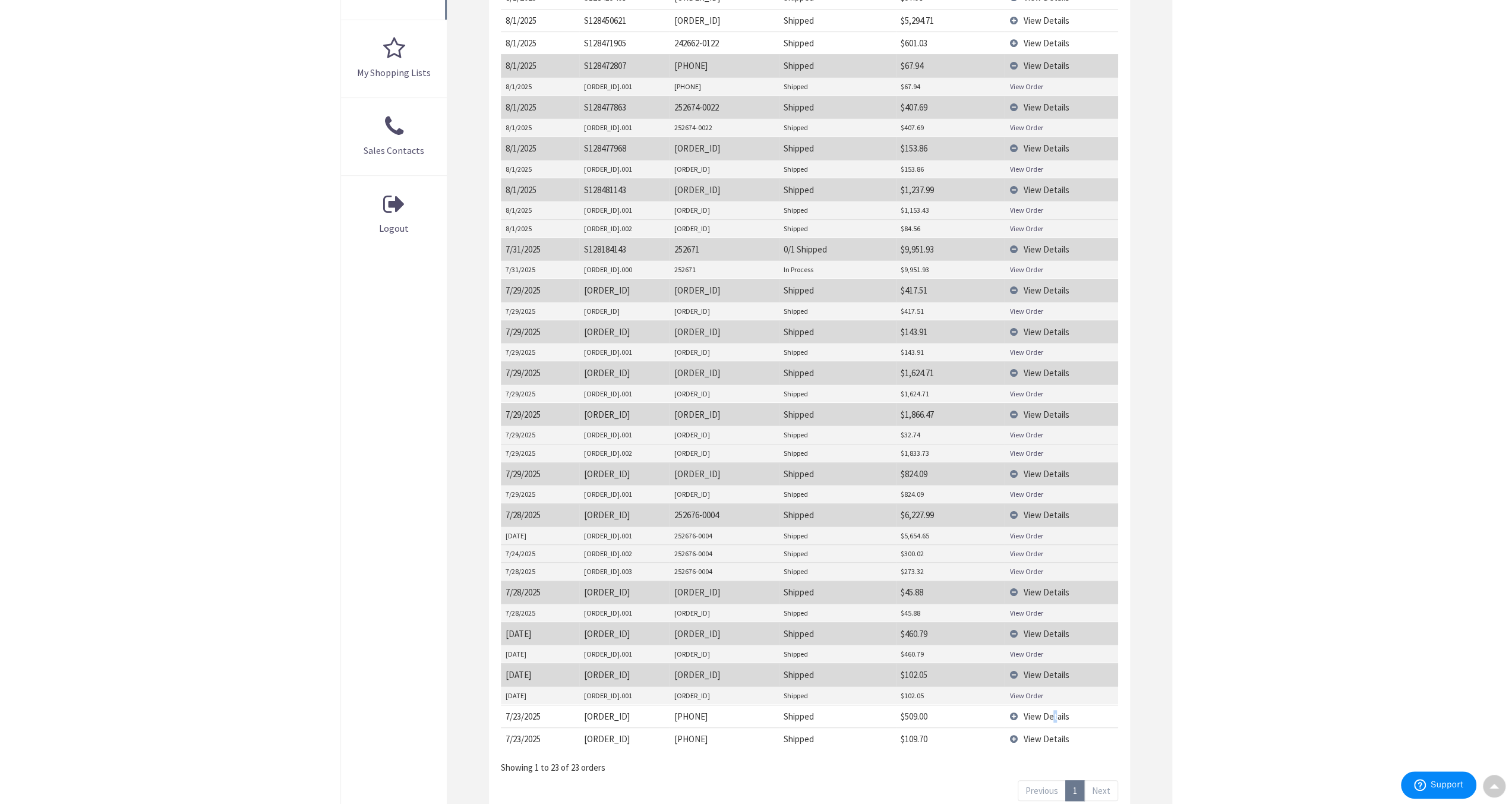 click on "View Details" at bounding box center (1061, 716) 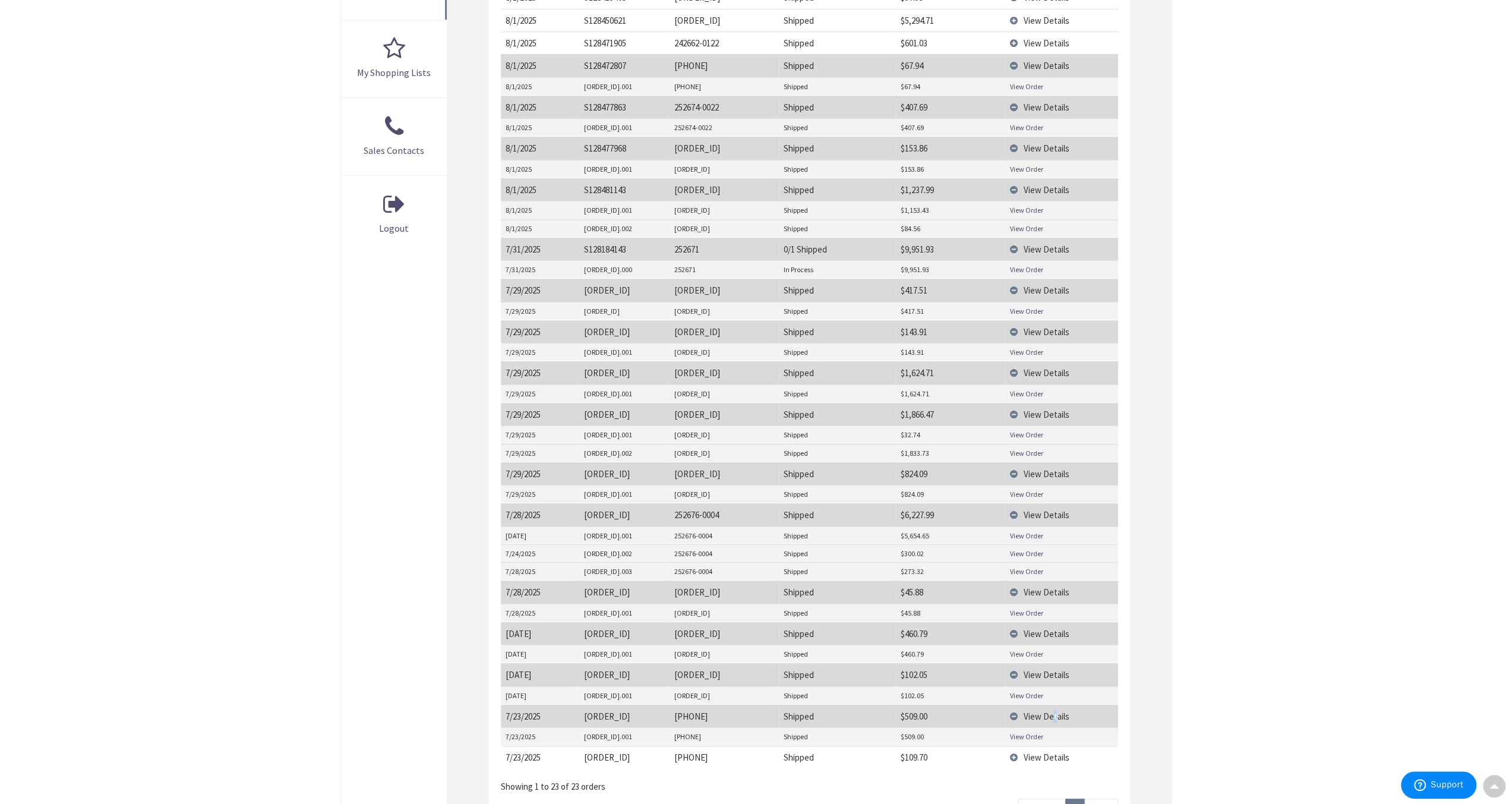 click on "View Order" at bounding box center (1026, 736) 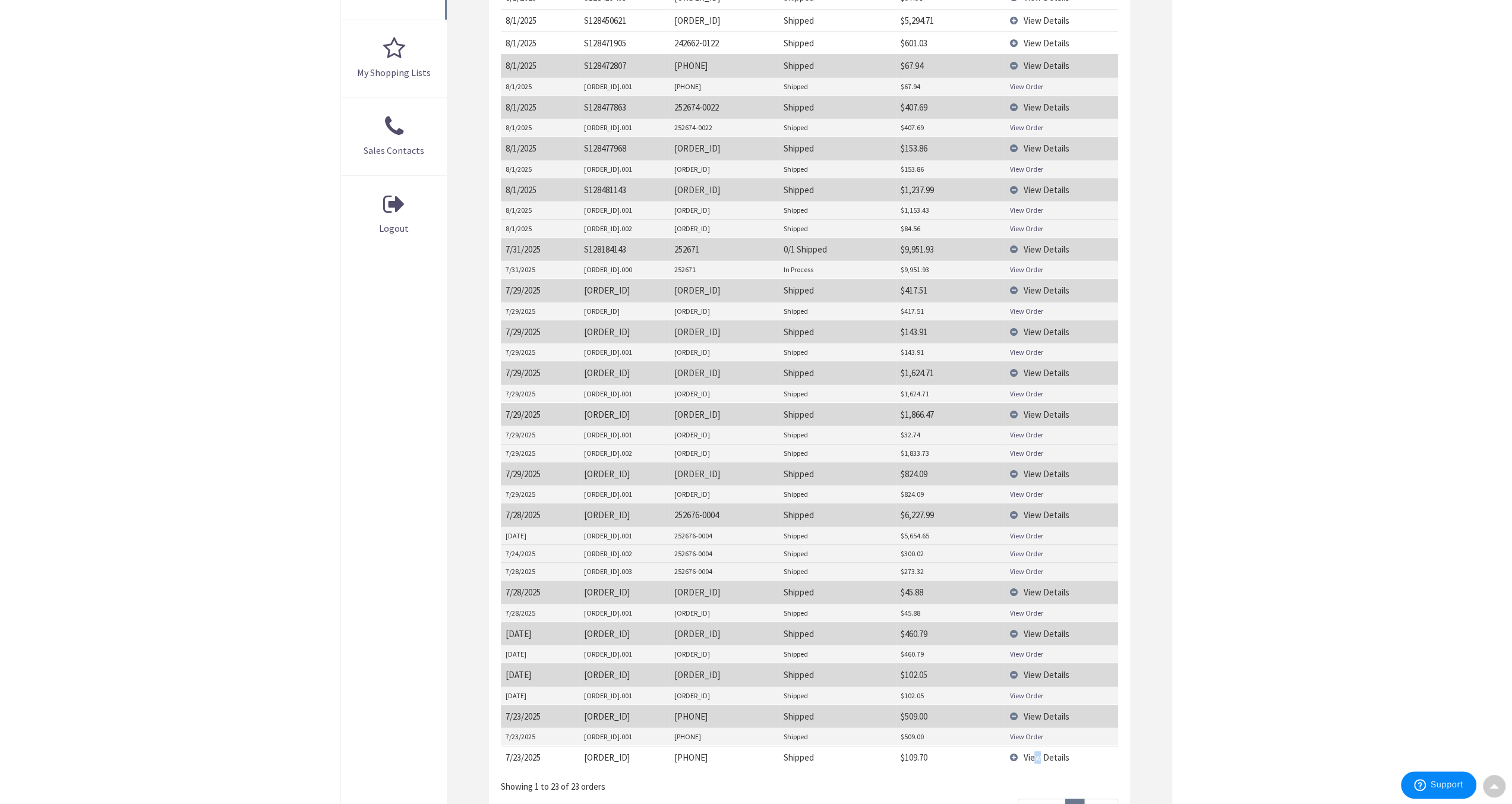 click on "View Details" at bounding box center (1061, 757) 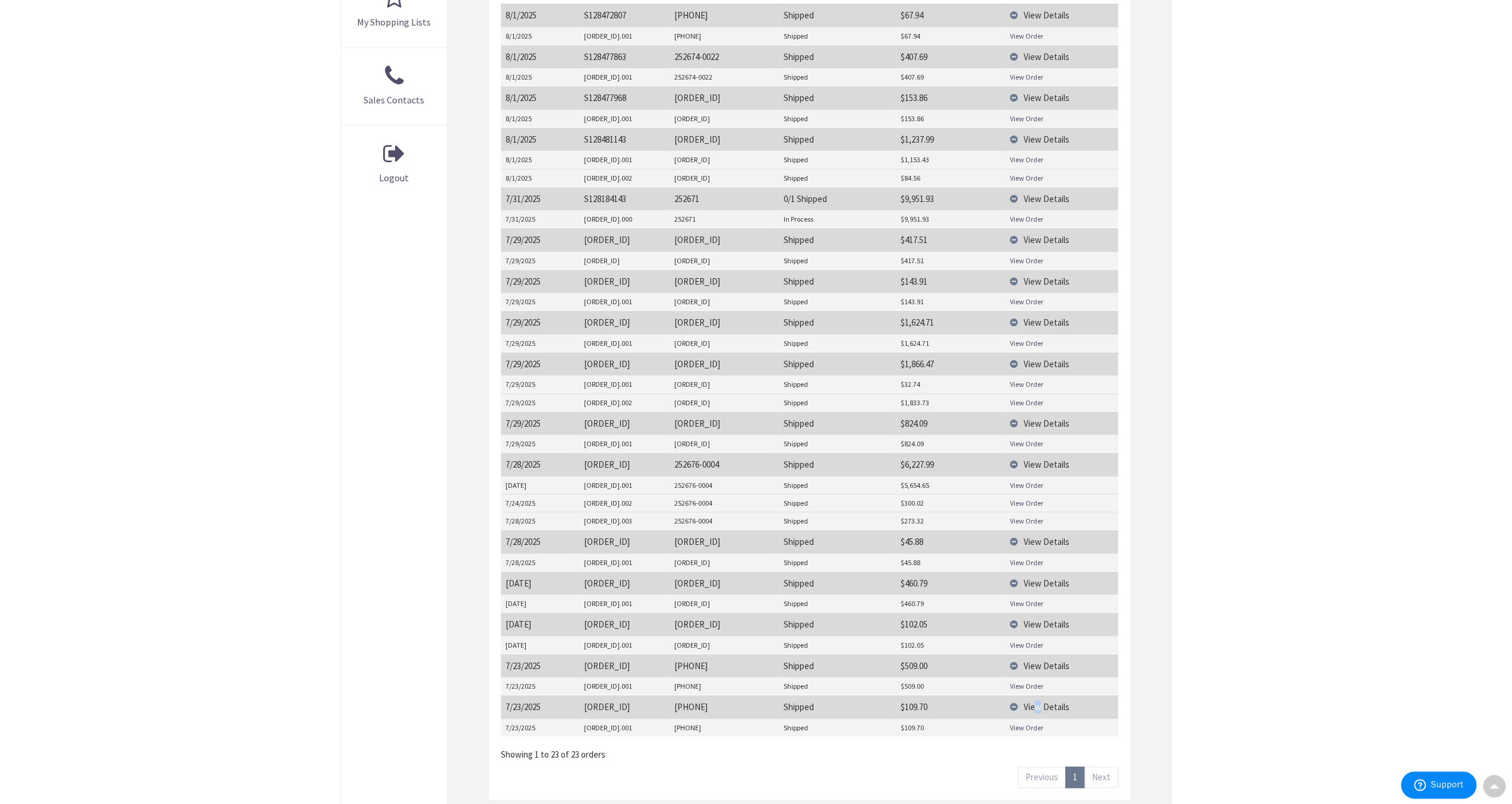 scroll, scrollTop: 594, scrollLeft: 0, axis: vertical 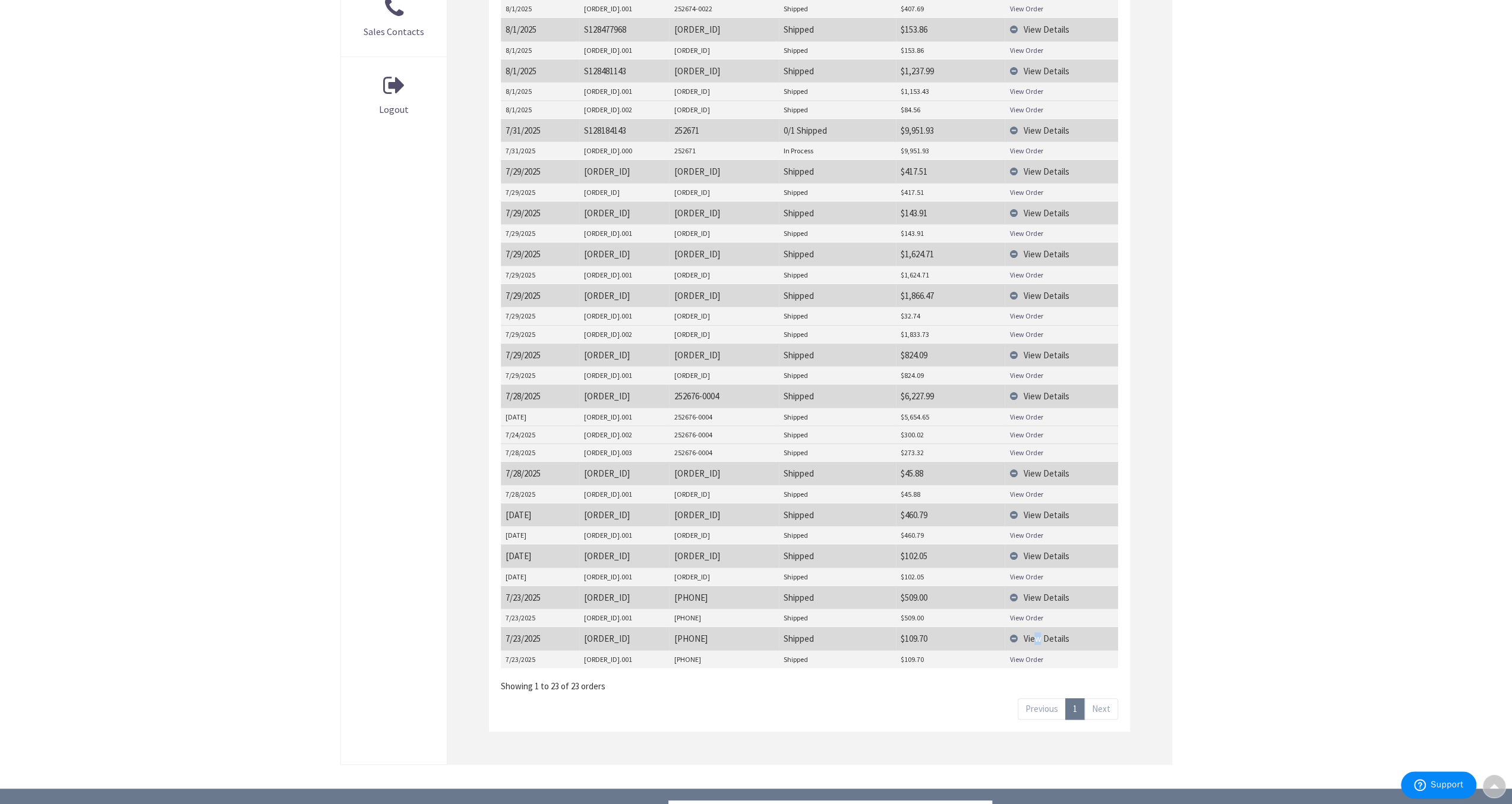 click on "View Order" at bounding box center (1026, 659) 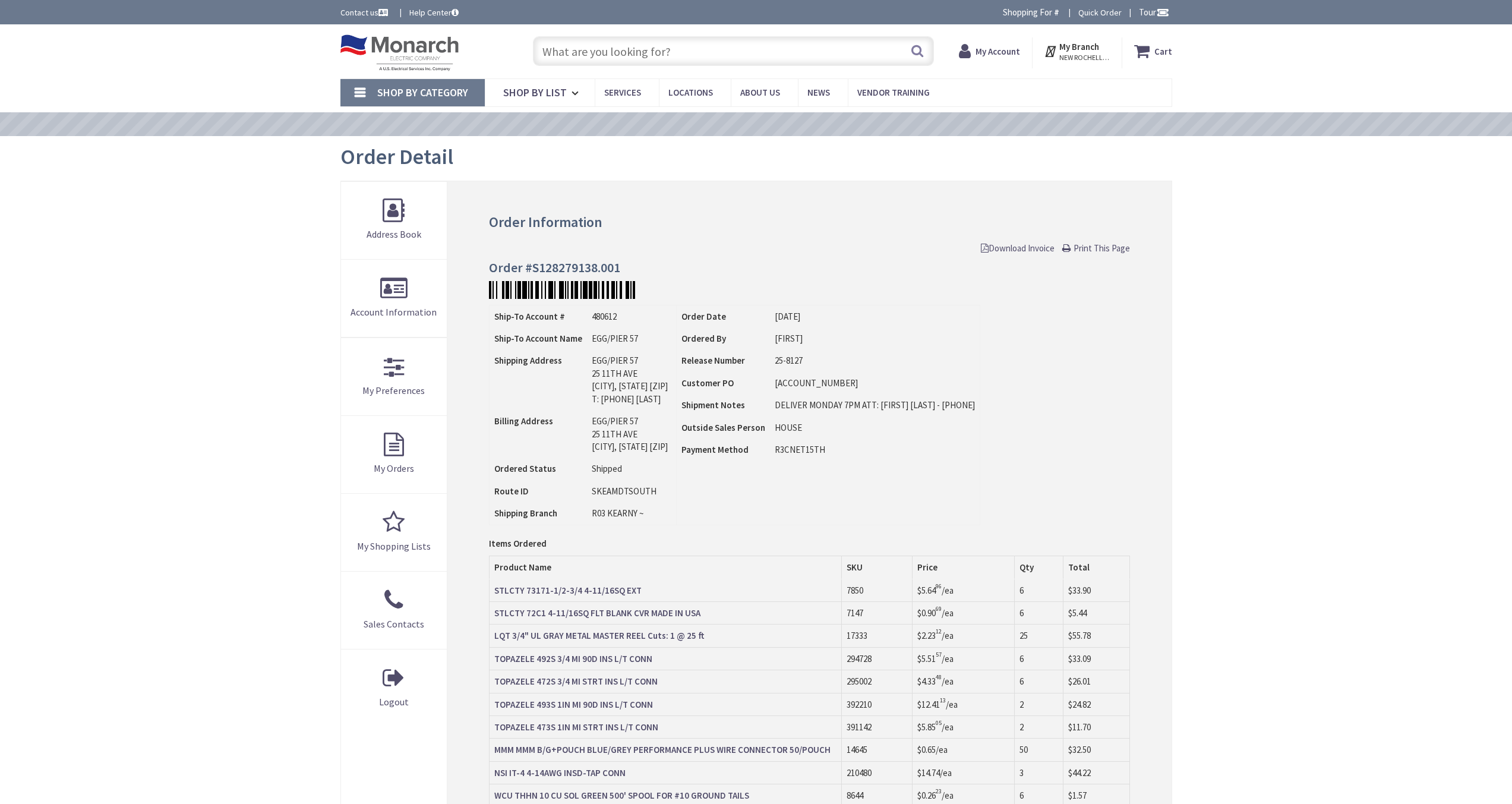 scroll, scrollTop: 0, scrollLeft: 0, axis: both 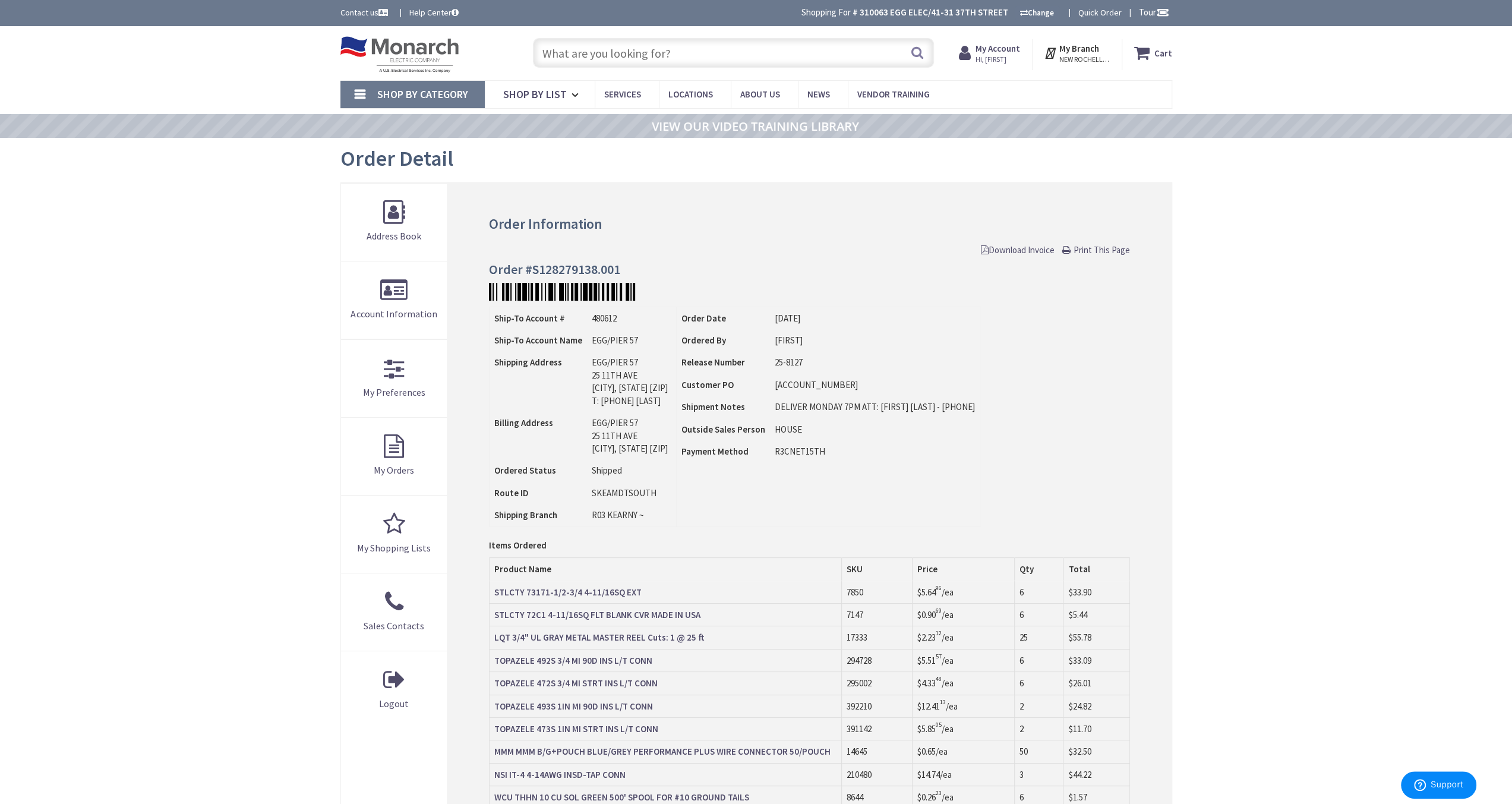drag, startPoint x: 1139, startPoint y: 418, endPoint x: 1245, endPoint y: 203, distance: 239.7102 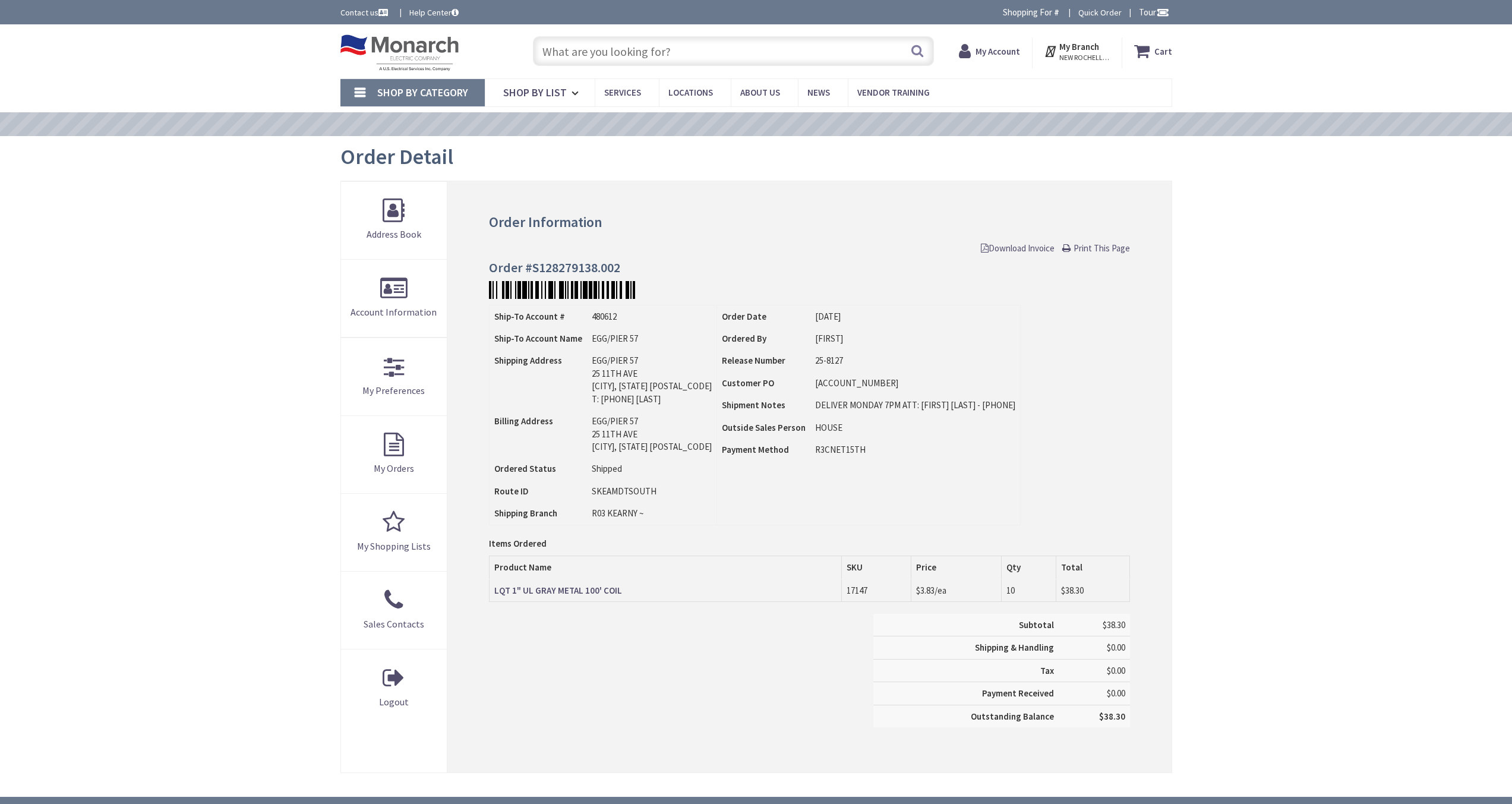 scroll, scrollTop: 0, scrollLeft: 0, axis: both 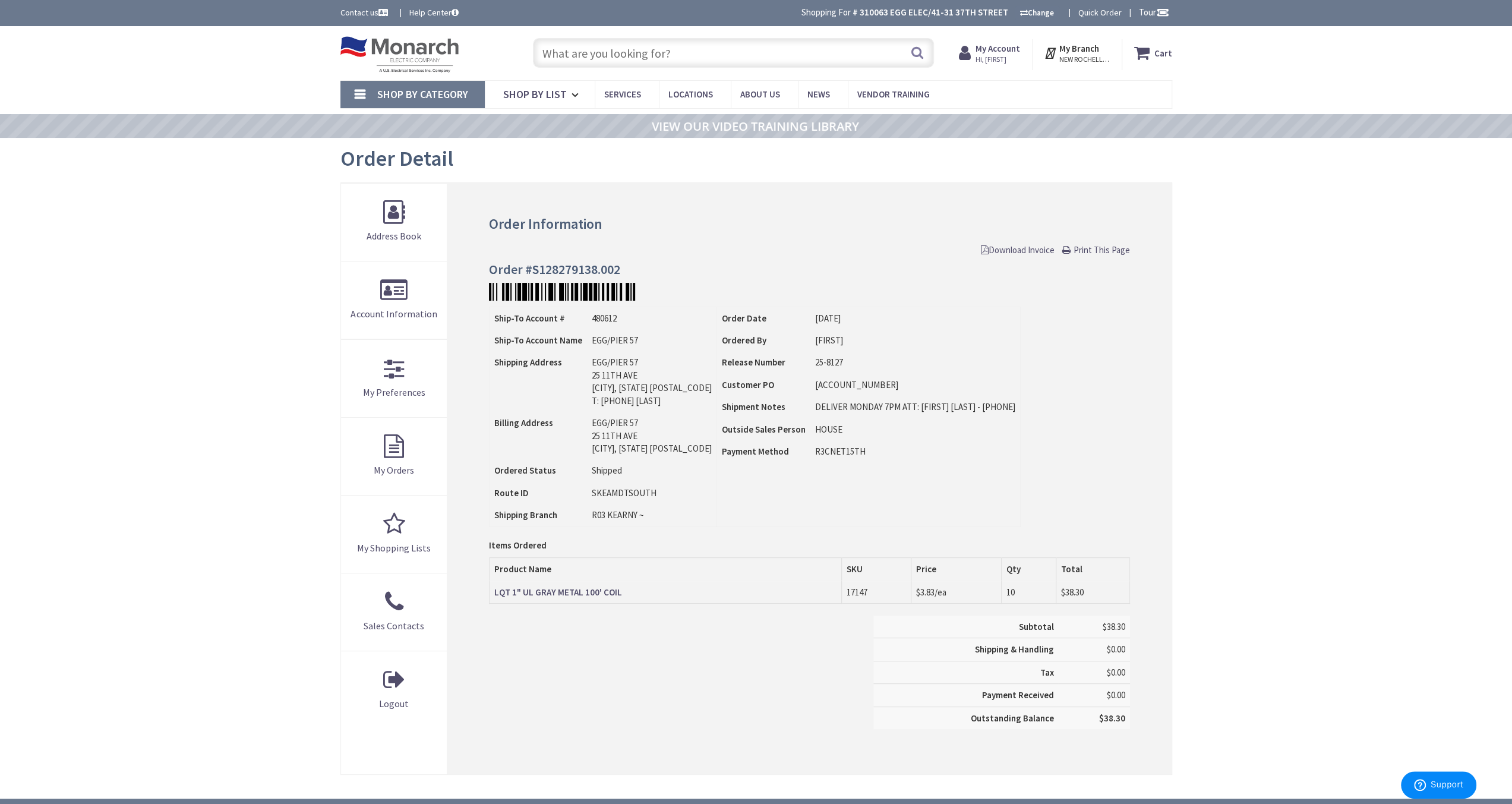 click on "Download Invoice" at bounding box center (1018, 250) 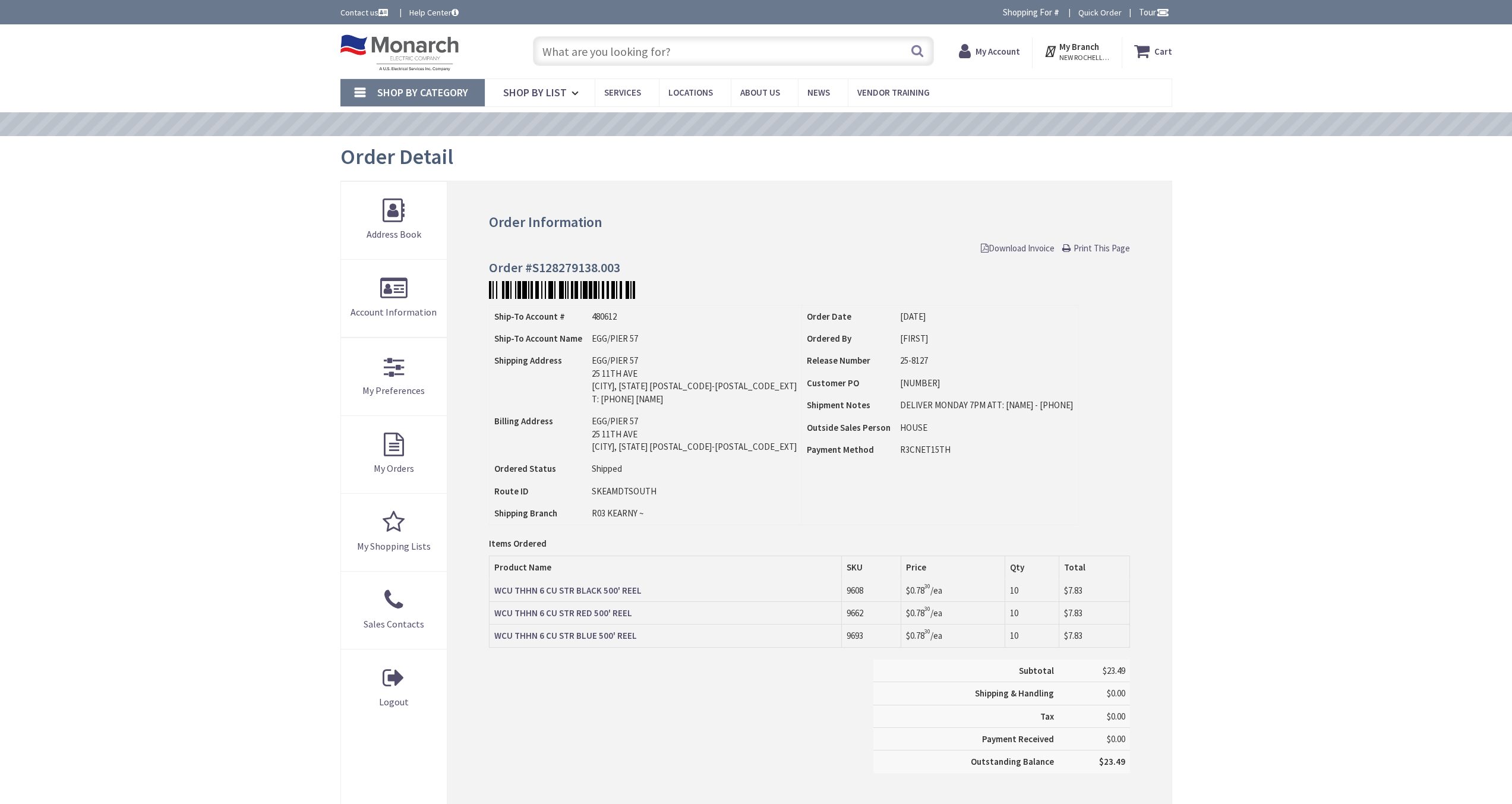 scroll, scrollTop: 0, scrollLeft: 0, axis: both 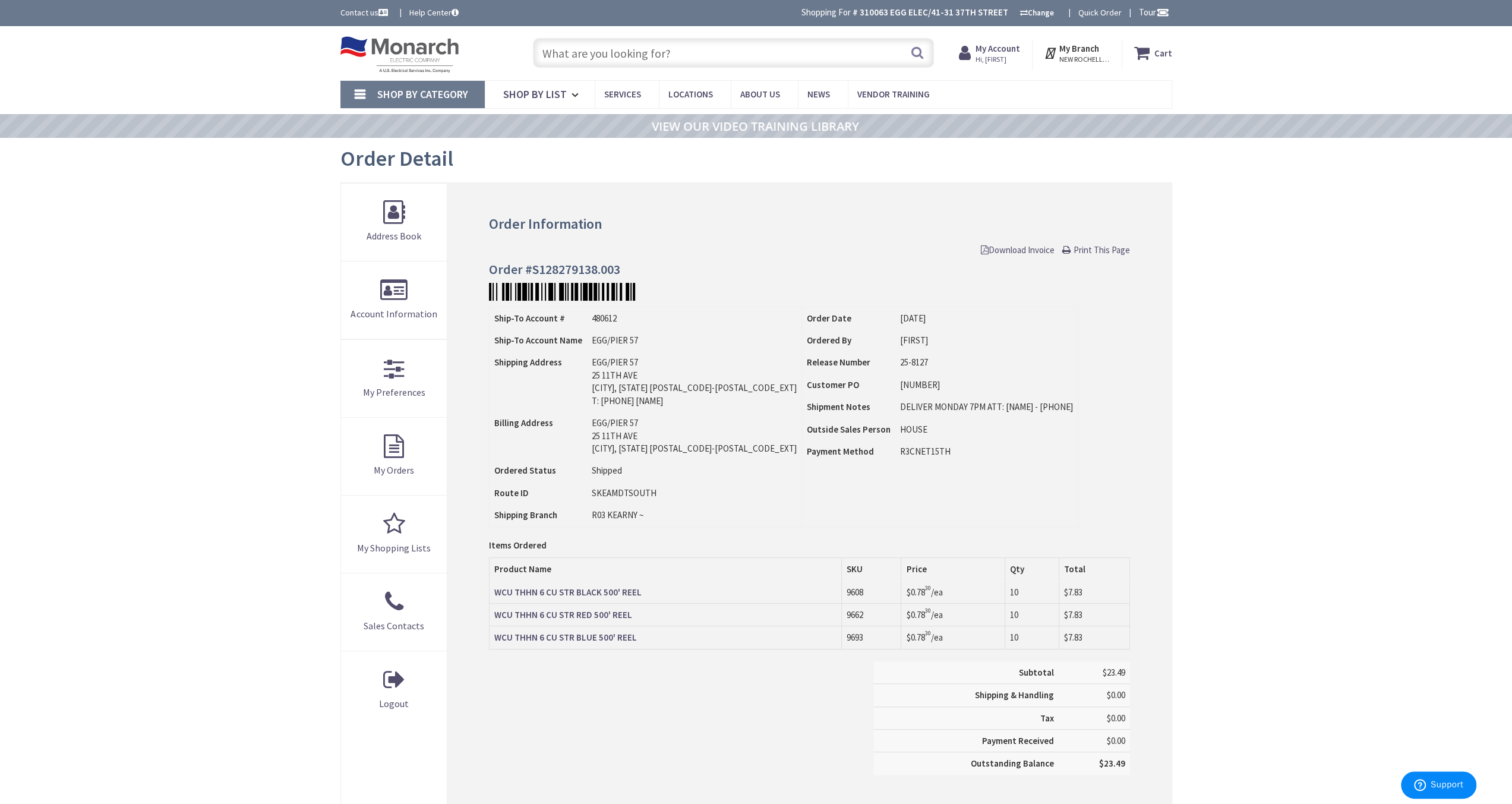 click on "Download Invoice" at bounding box center (1018, 250) 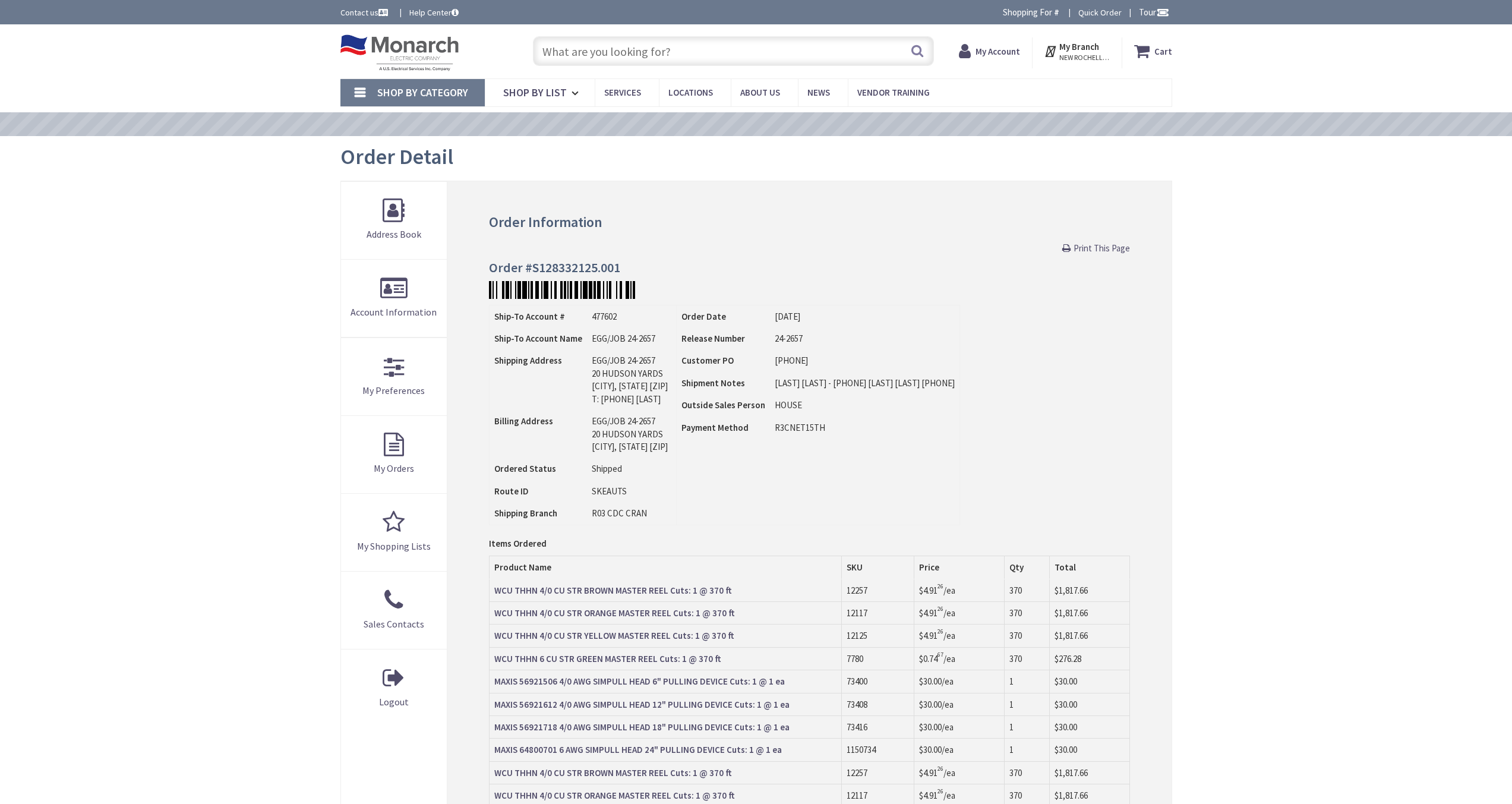 scroll, scrollTop: 0, scrollLeft: 0, axis: both 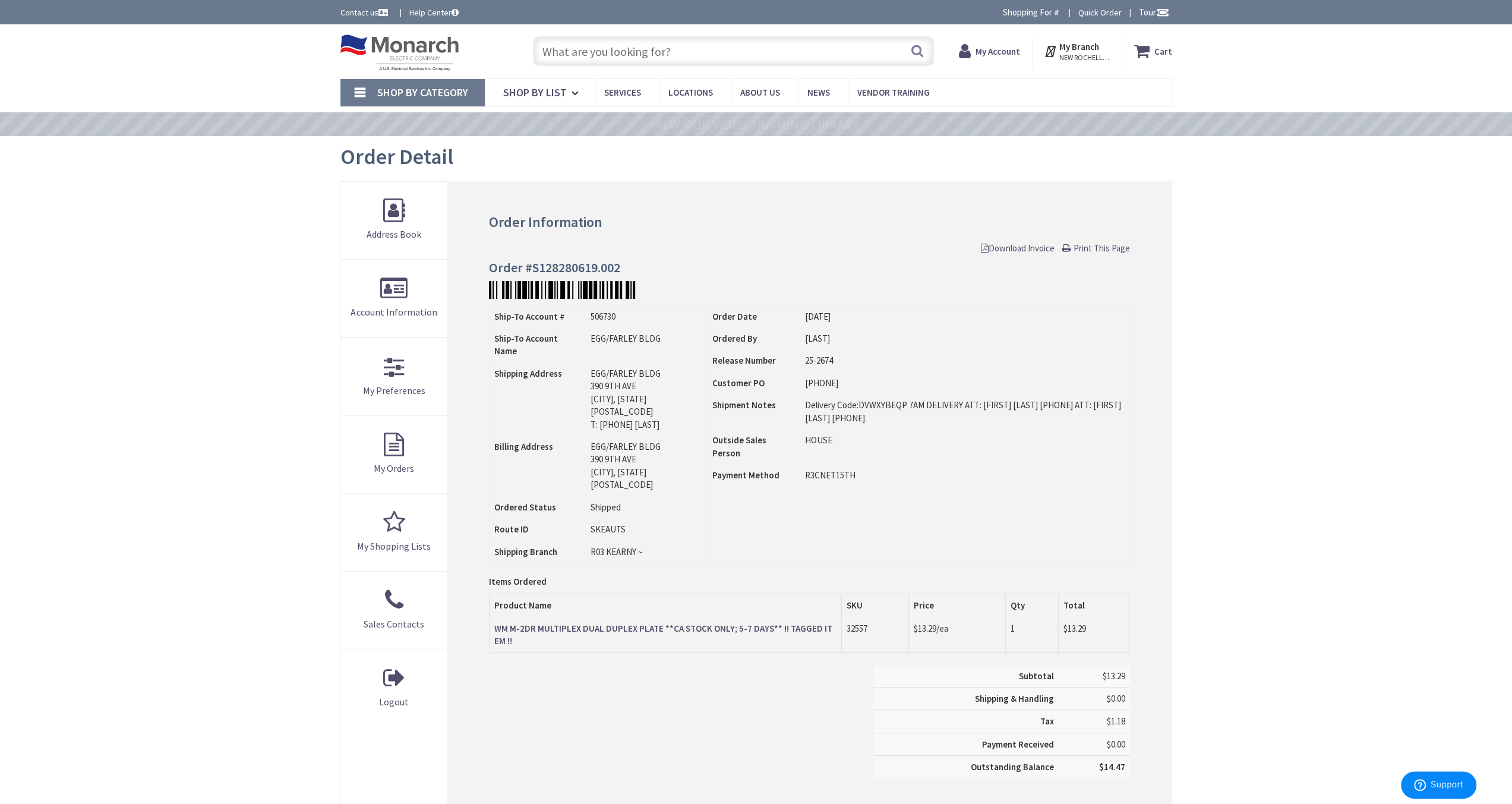 click on "Download Invoice" at bounding box center (1018, 248) 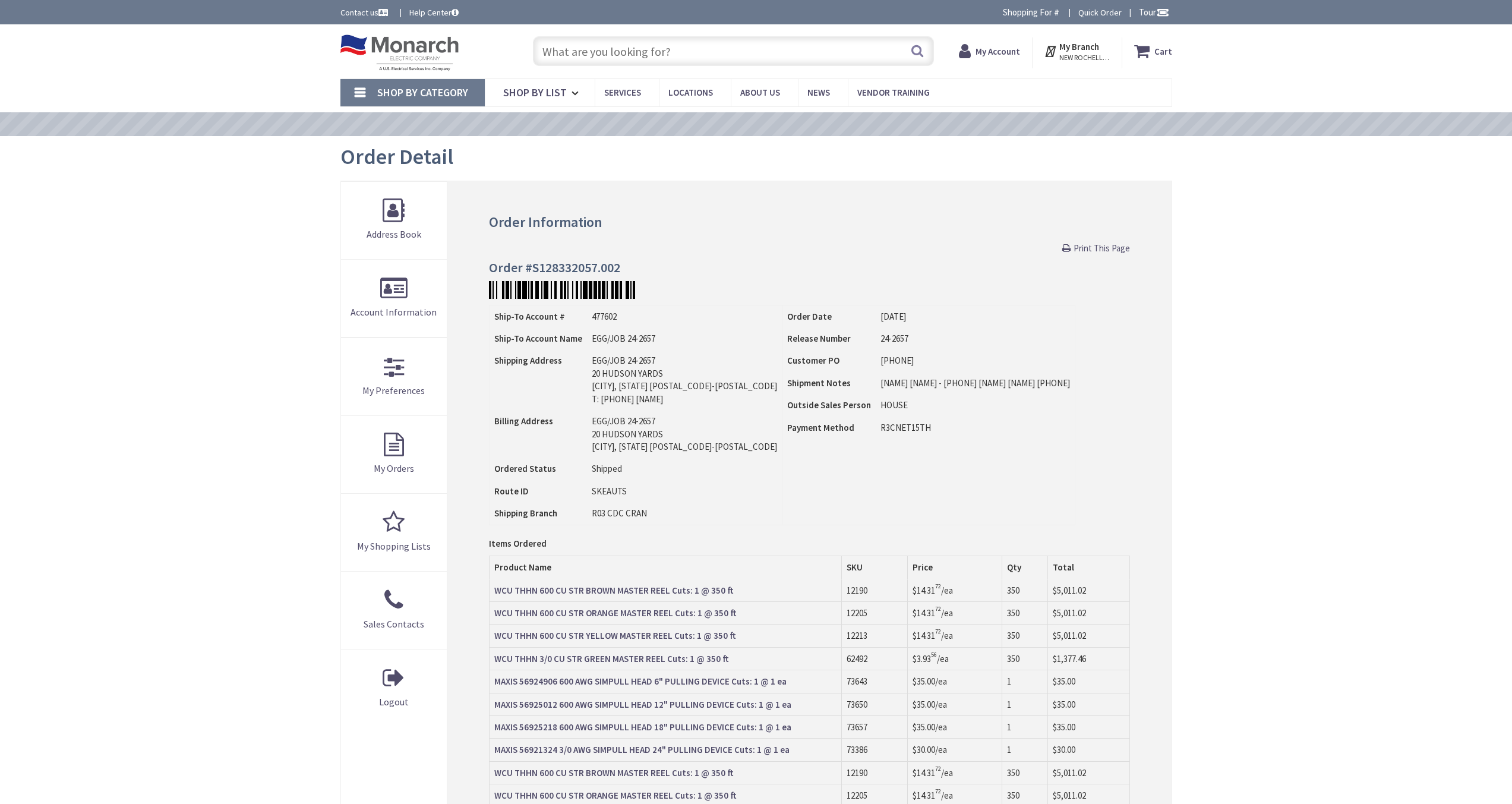 scroll, scrollTop: 0, scrollLeft: 0, axis: both 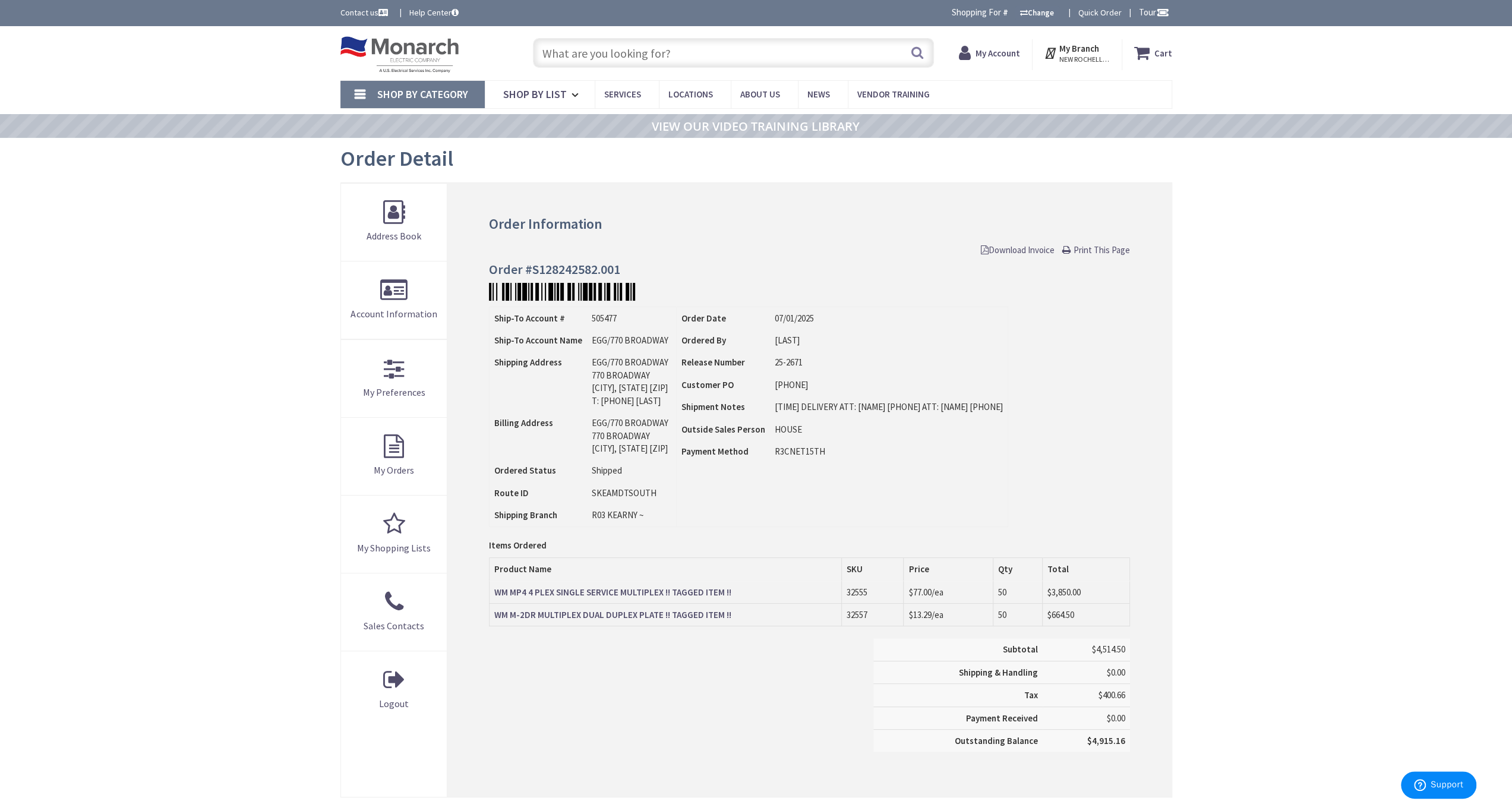 click on "Download Invoice" at bounding box center (1018, 250) 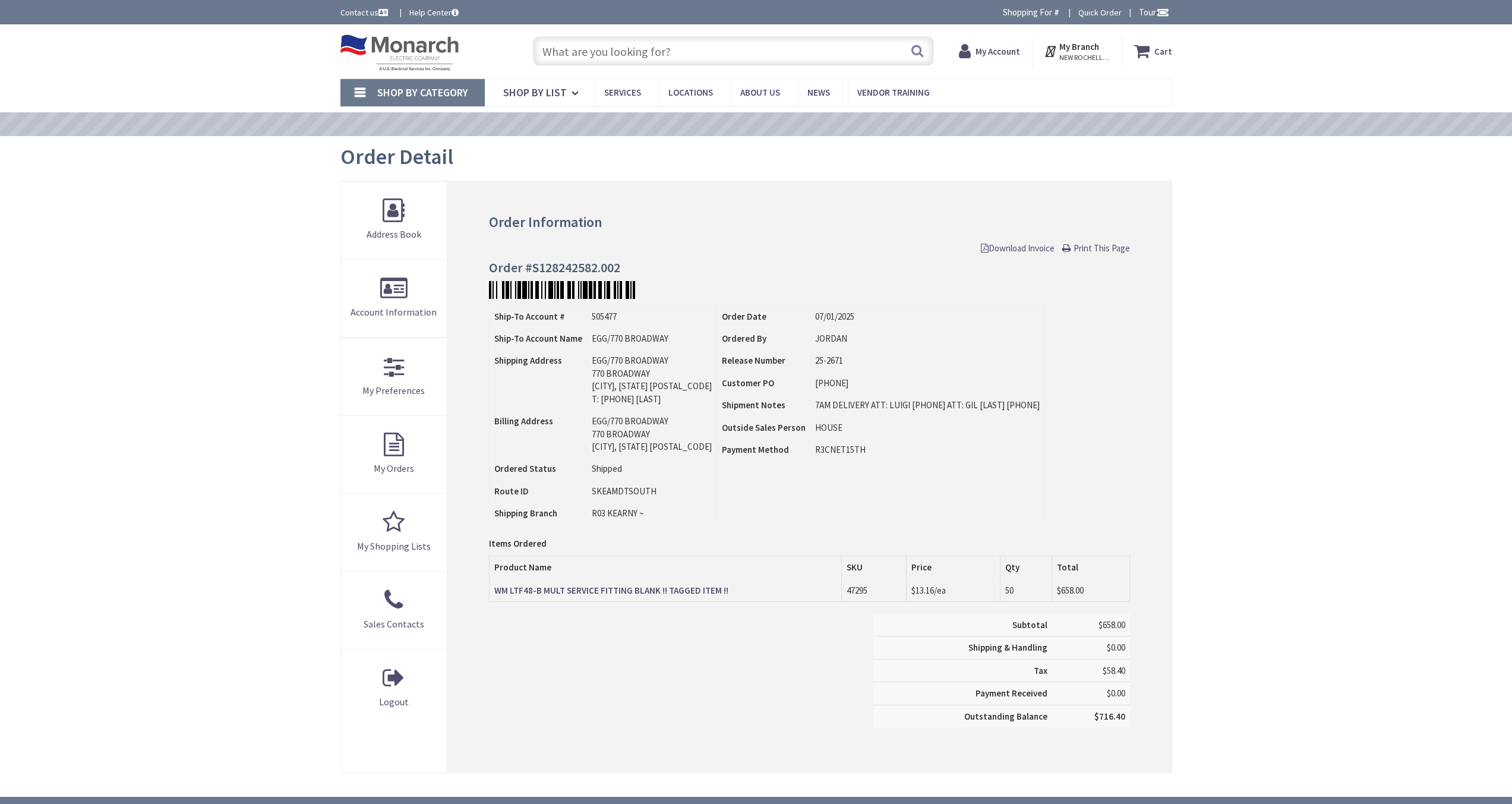 scroll, scrollTop: 0, scrollLeft: 0, axis: both 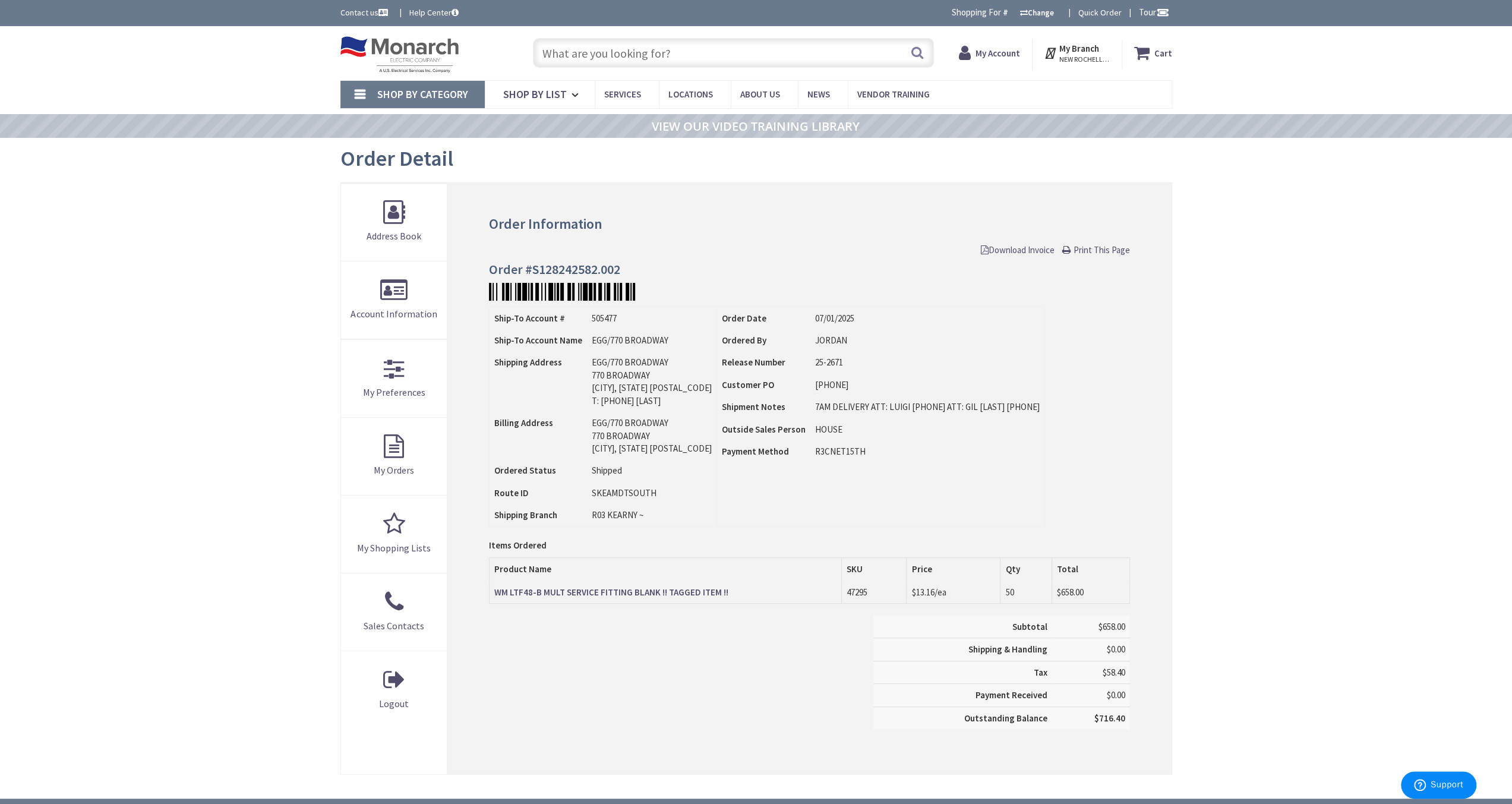 click on "Download Invoice" at bounding box center [1018, 250] 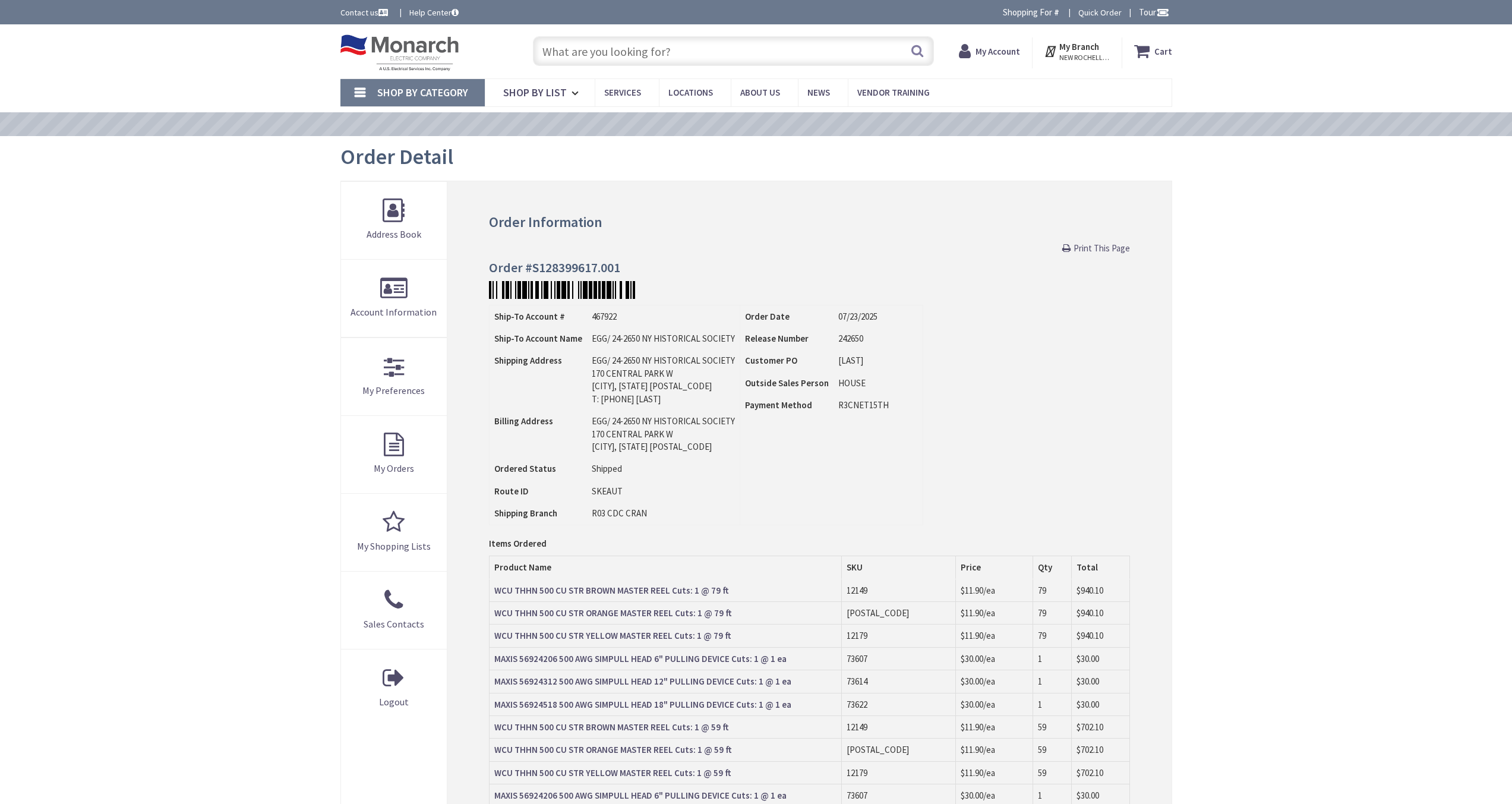 scroll, scrollTop: 0, scrollLeft: 0, axis: both 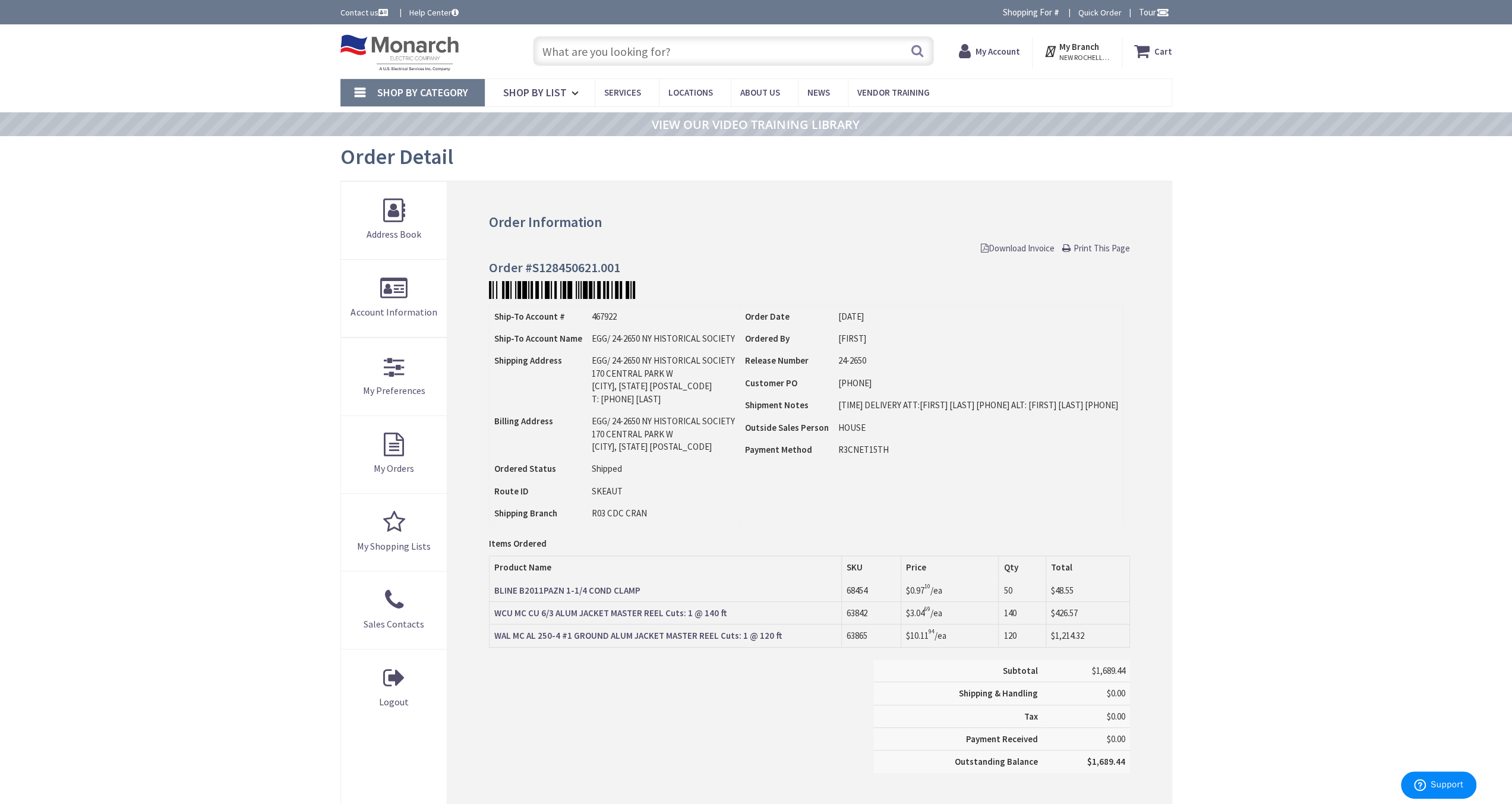 click on "Download Invoice" at bounding box center [1018, 248] 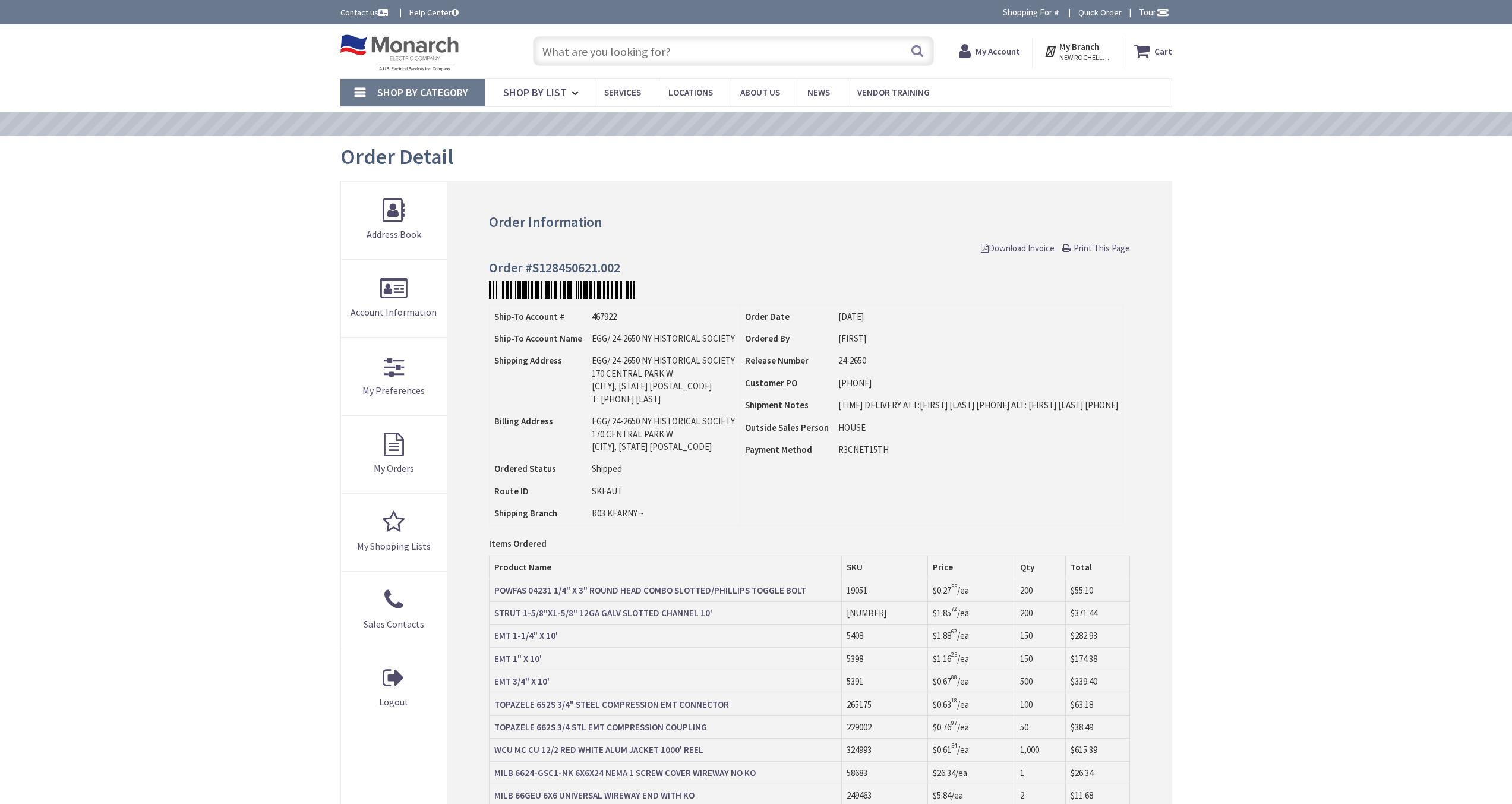 scroll, scrollTop: 0, scrollLeft: 0, axis: both 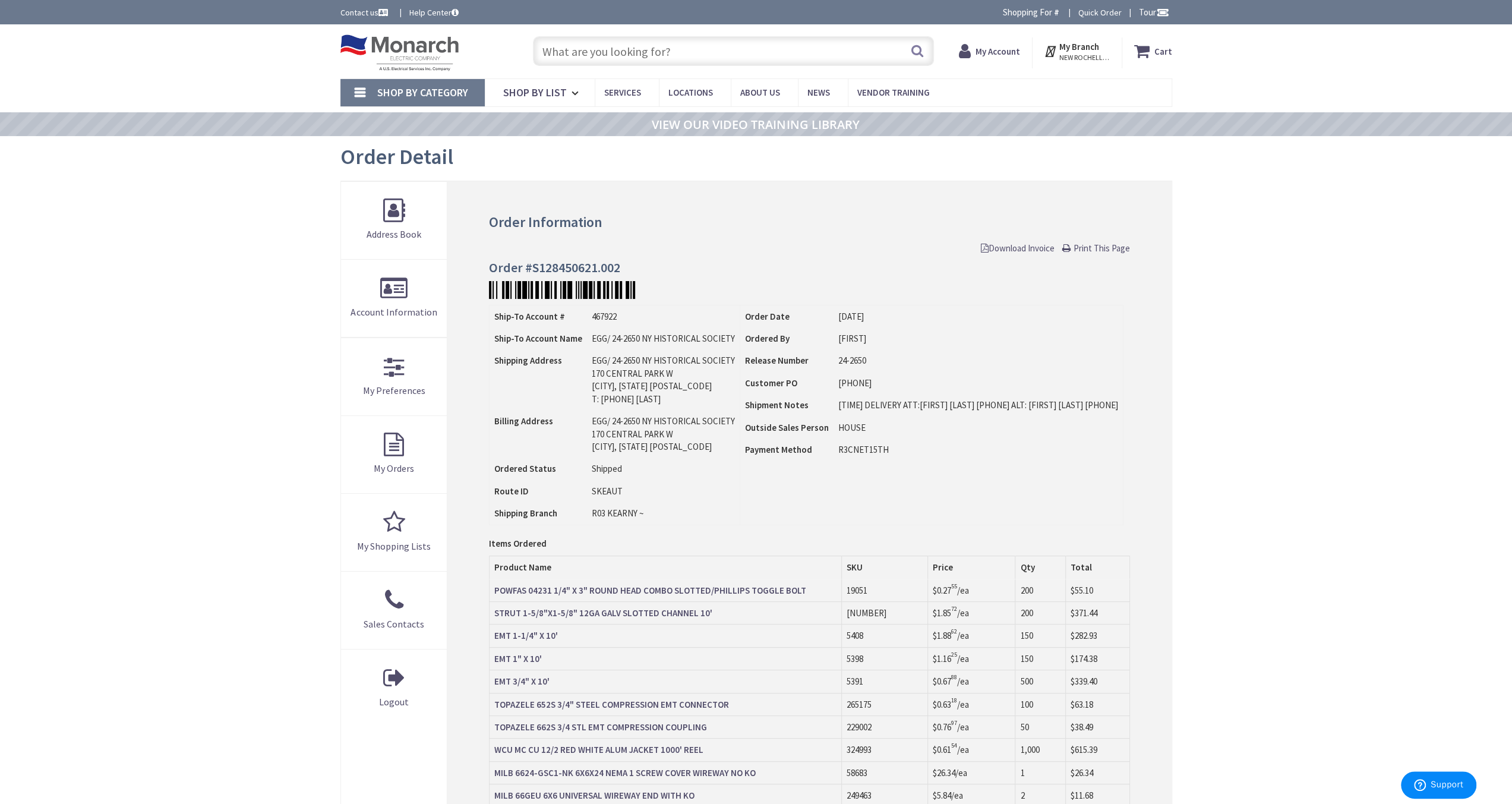 click on "Download Invoice" at bounding box center [1018, 248] 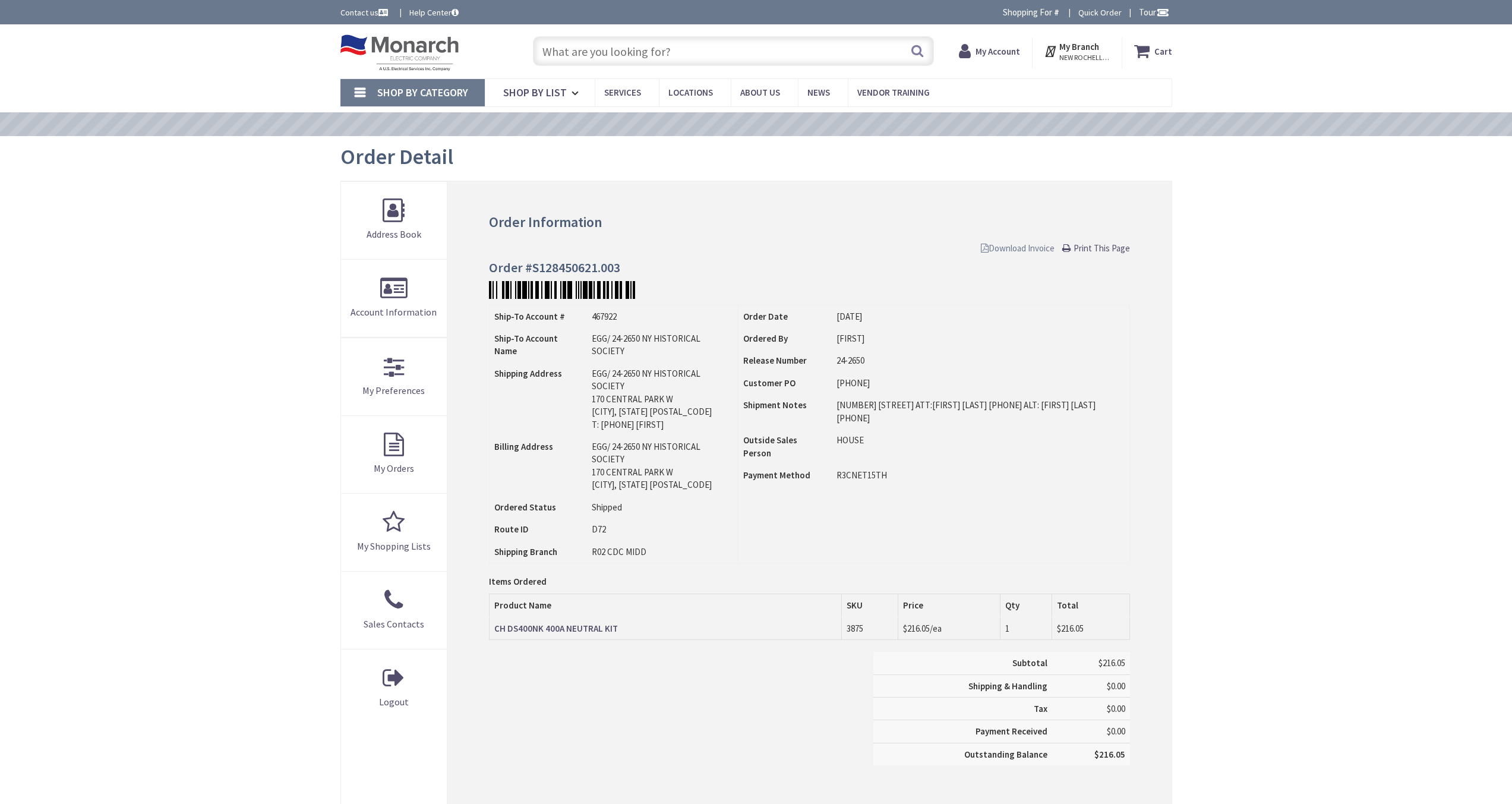 scroll, scrollTop: 0, scrollLeft: 0, axis: both 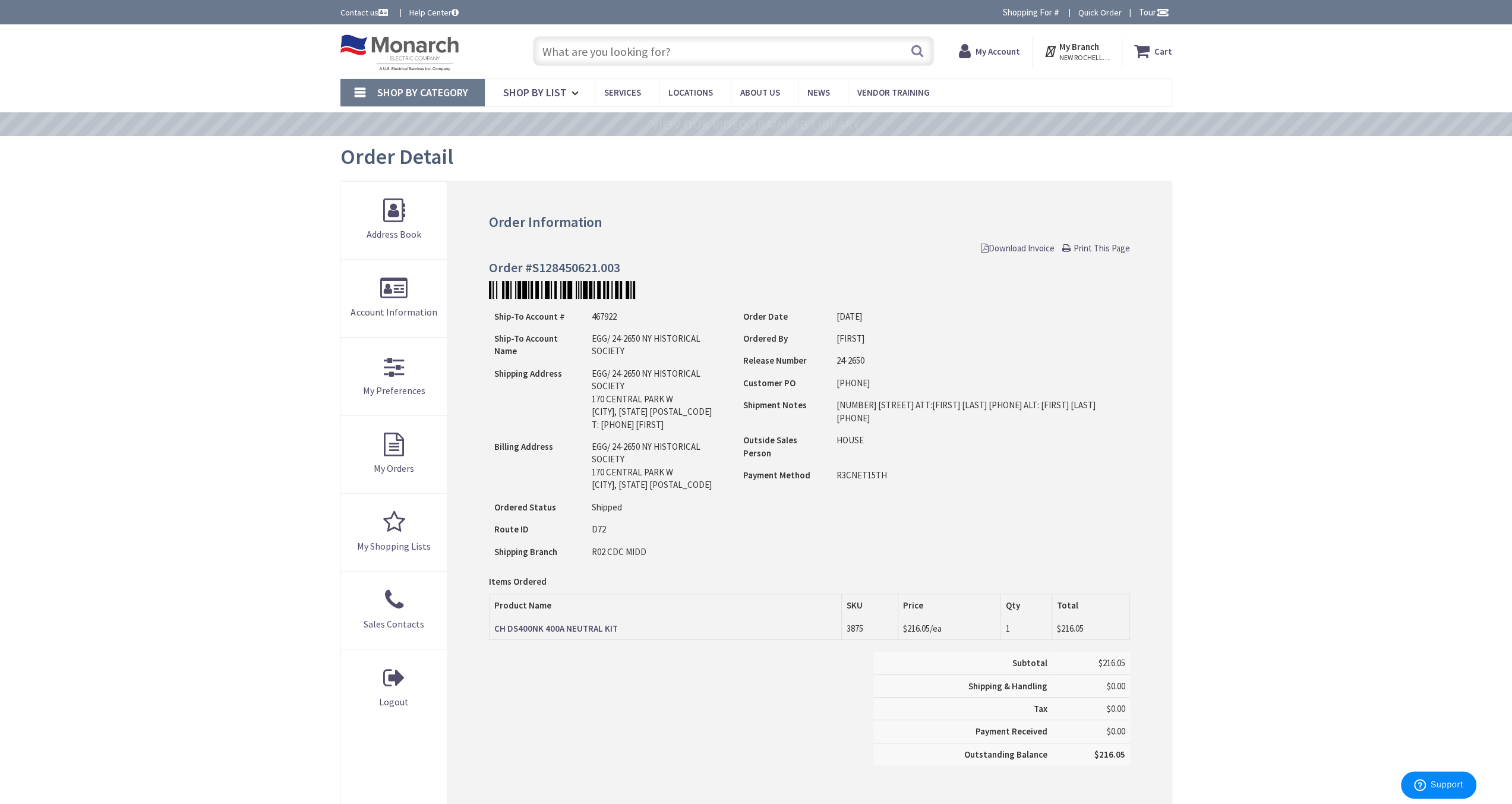 click on "Download Invoice" at bounding box center (1018, 248) 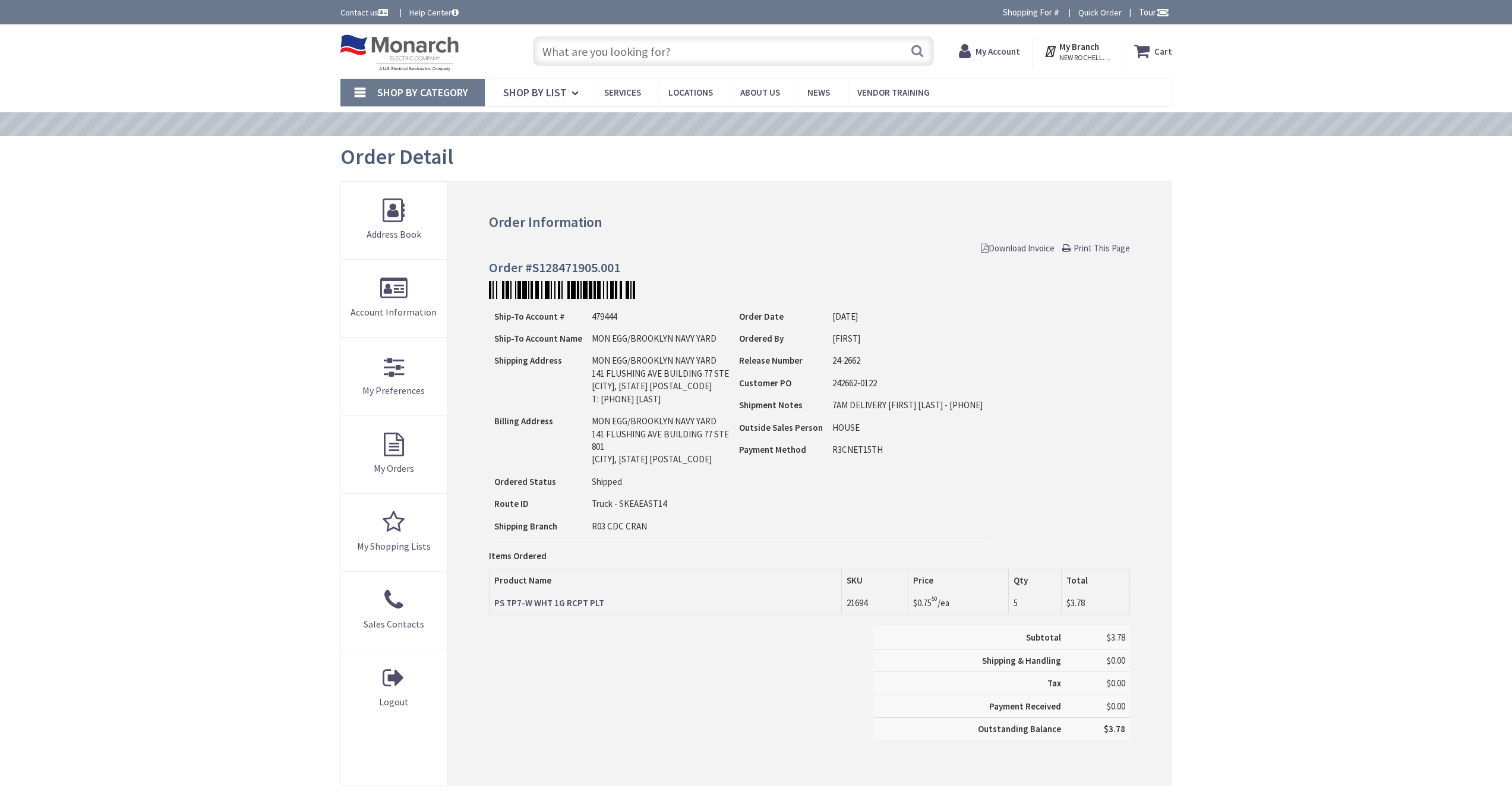 scroll, scrollTop: 0, scrollLeft: 0, axis: both 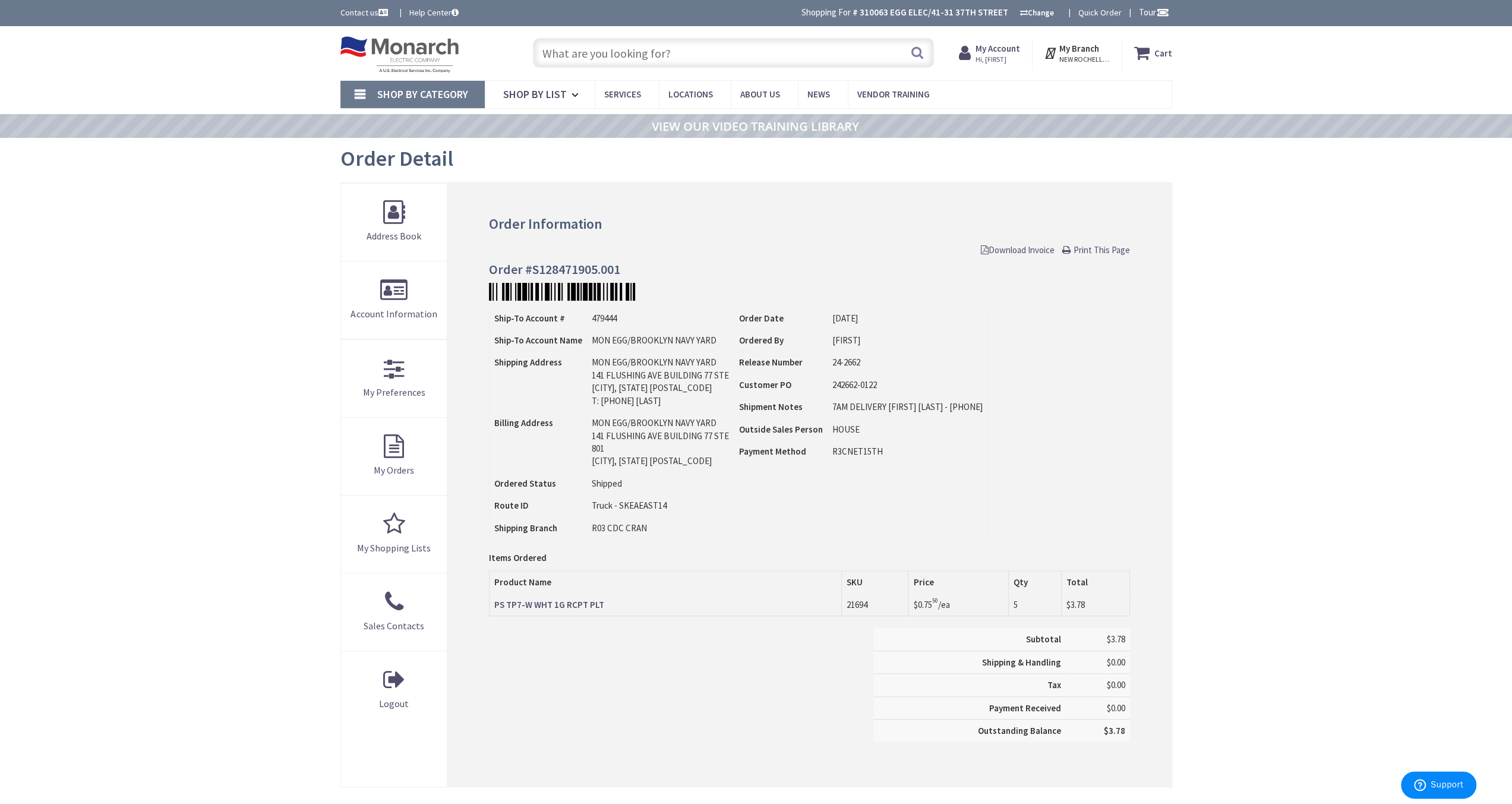 click on "Download Invoice" at bounding box center (1018, 250) 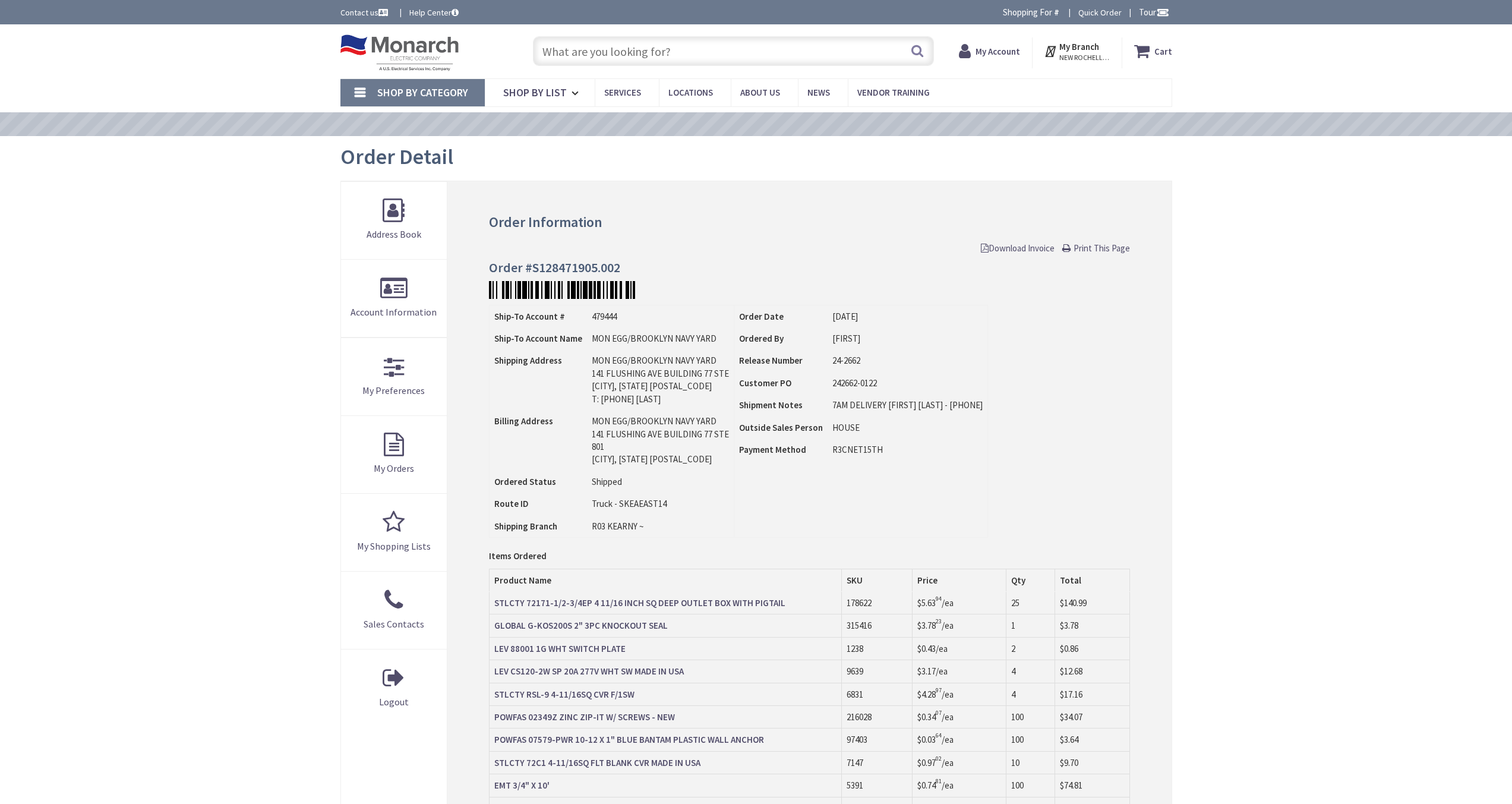 scroll, scrollTop: 0, scrollLeft: 0, axis: both 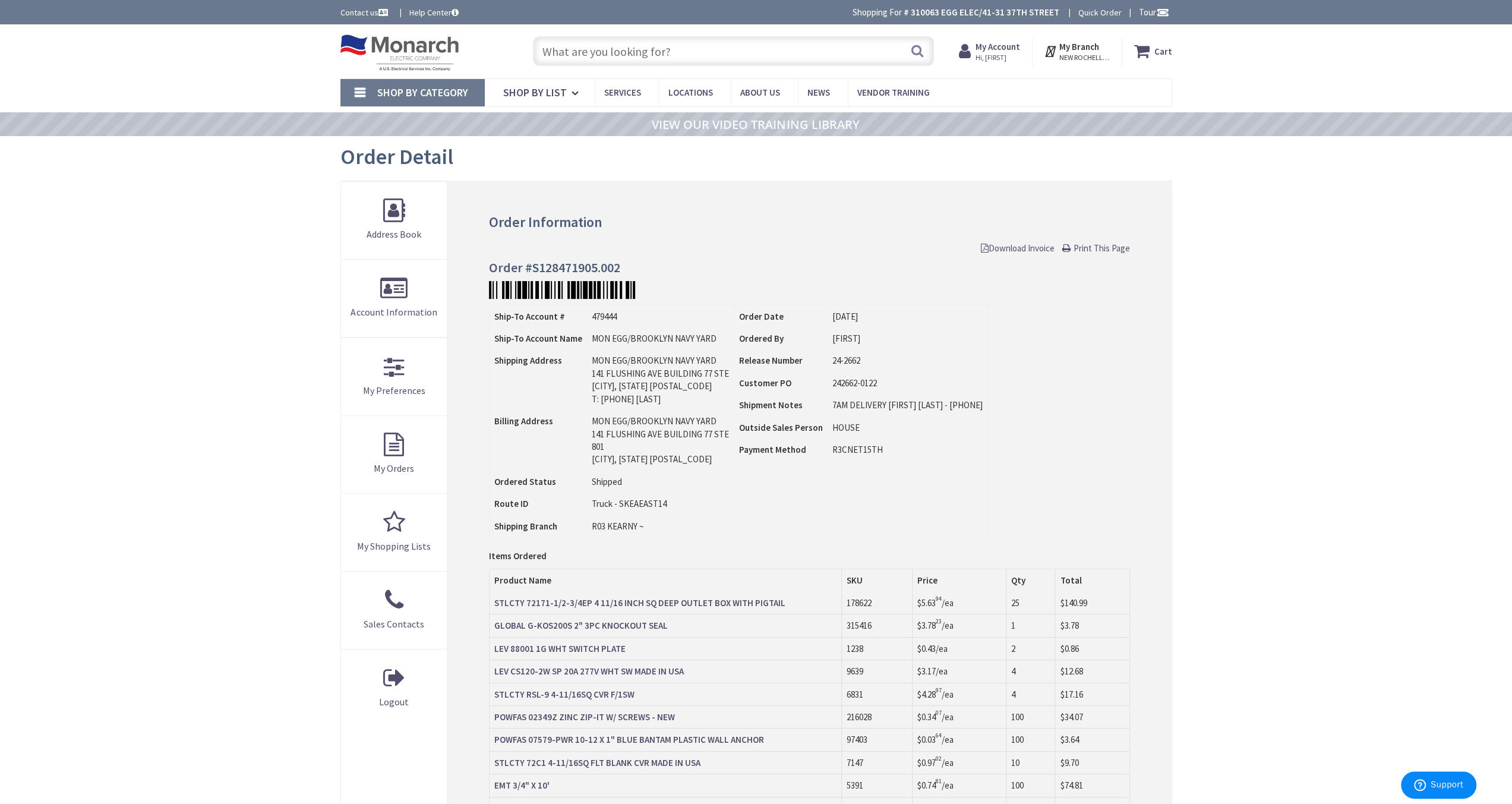 click on "Download Invoice" at bounding box center (1018, 248) 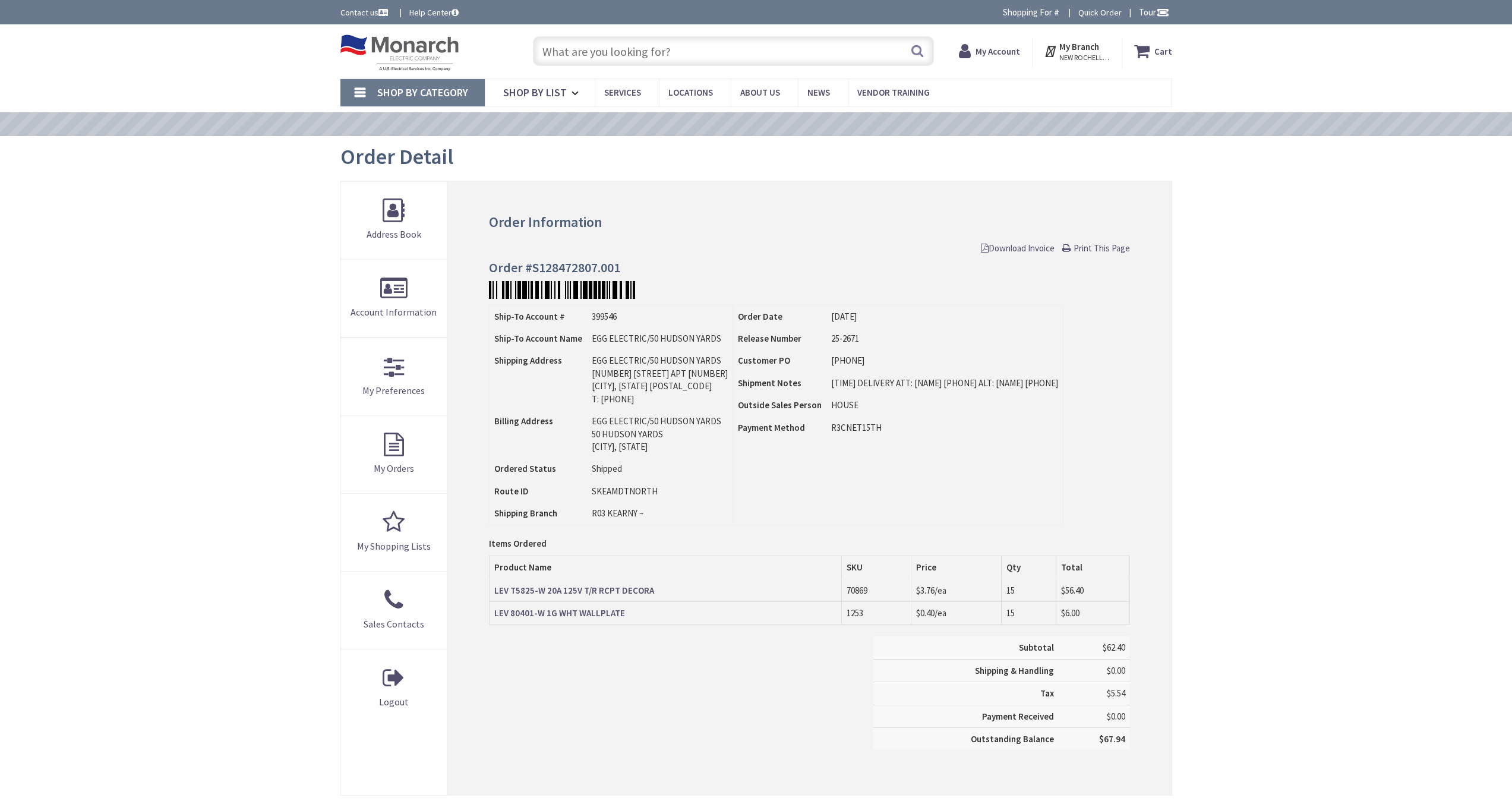 scroll, scrollTop: 0, scrollLeft: 0, axis: both 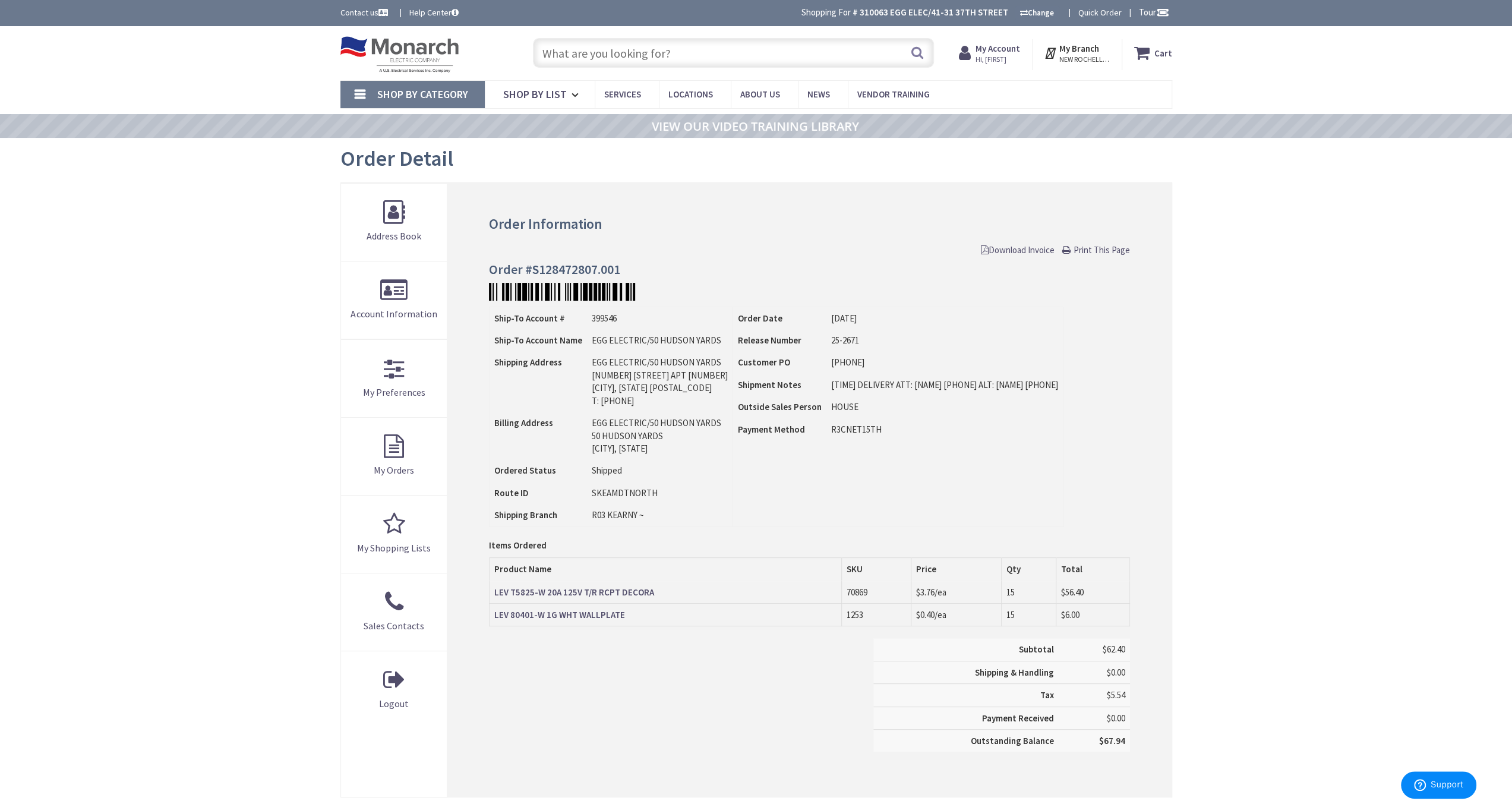 click on "Download Invoice" at bounding box center [1018, 250] 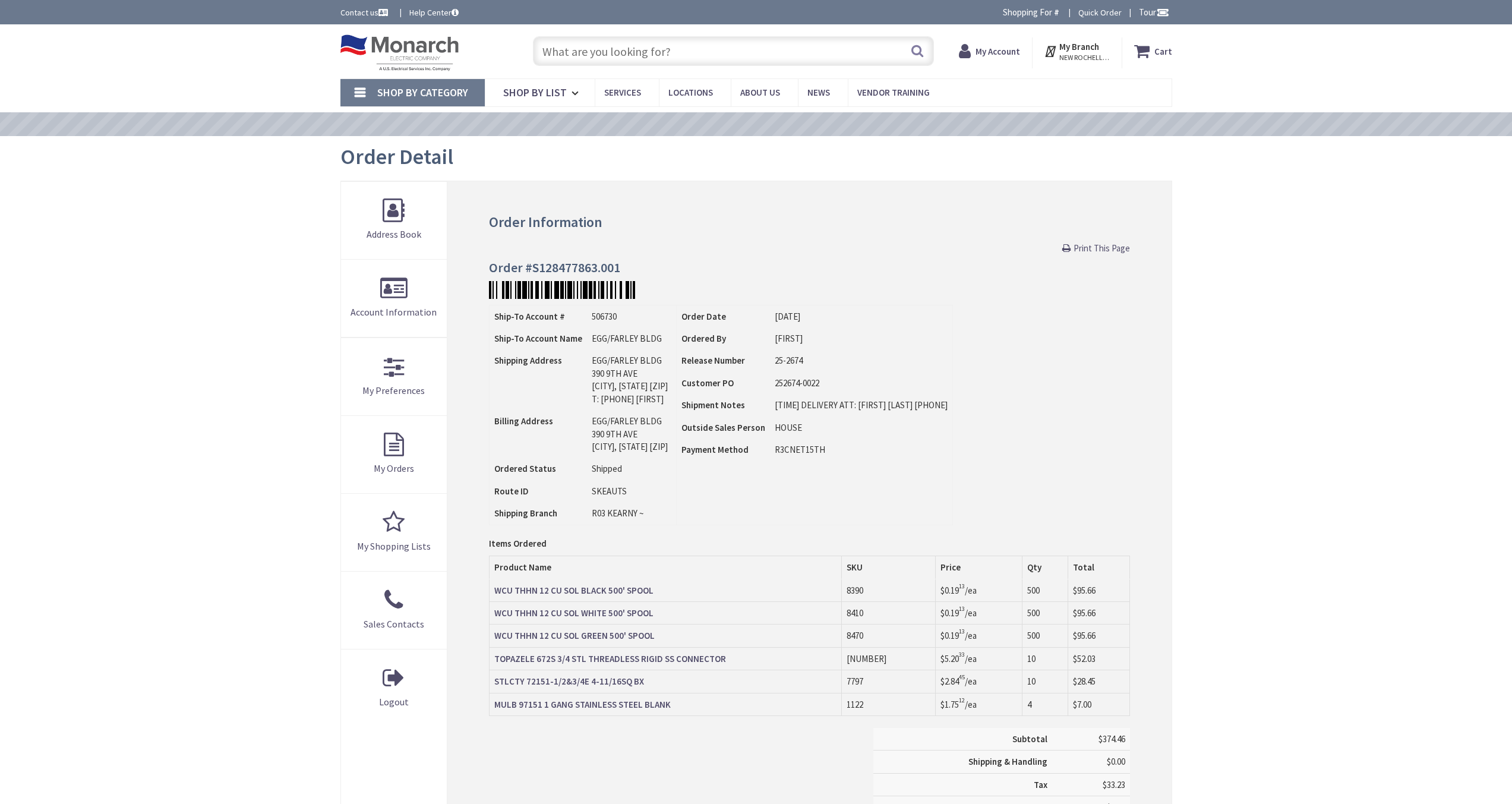 scroll, scrollTop: 0, scrollLeft: 0, axis: both 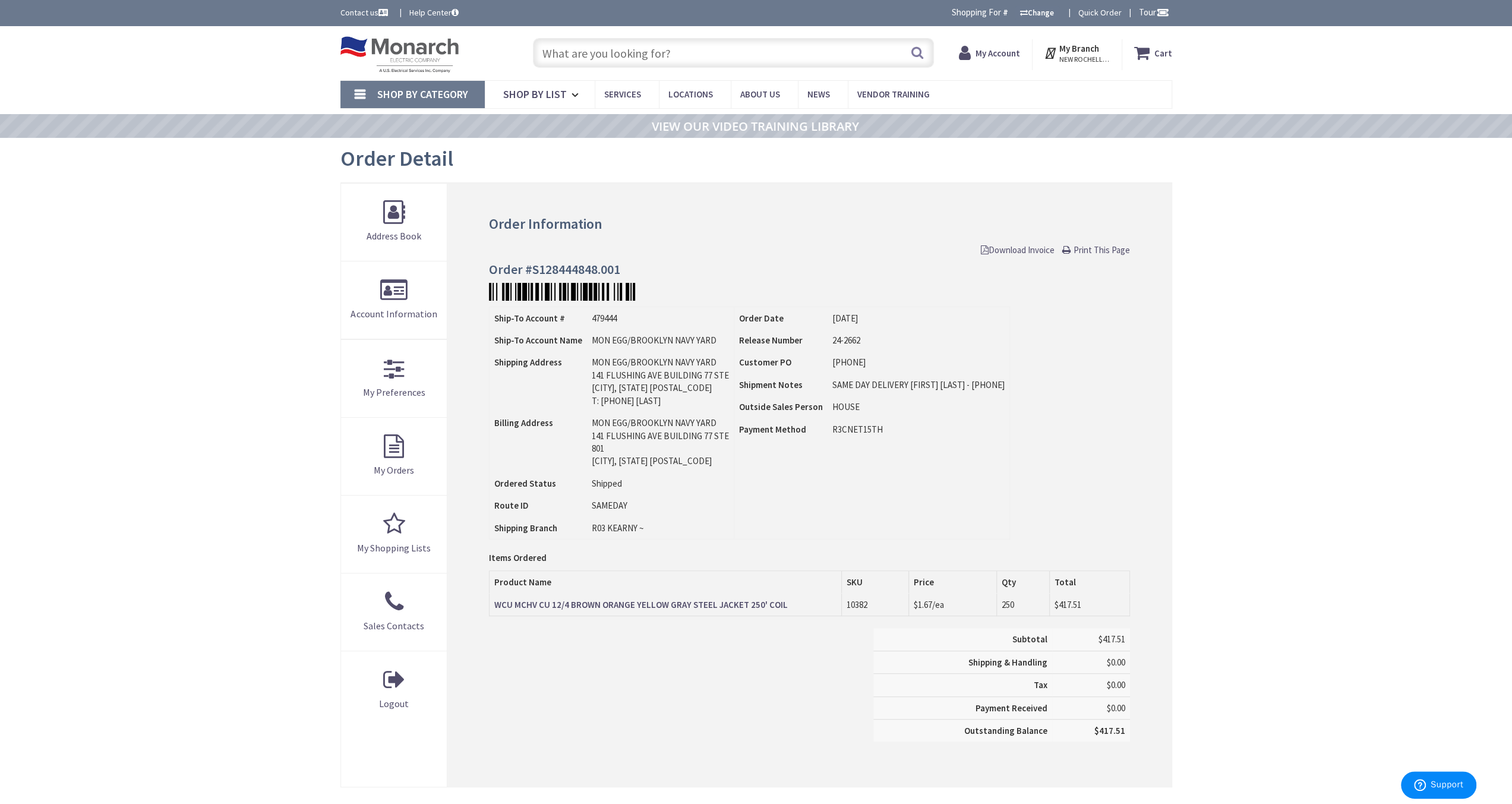 click on "Download Invoice" at bounding box center [1018, 250] 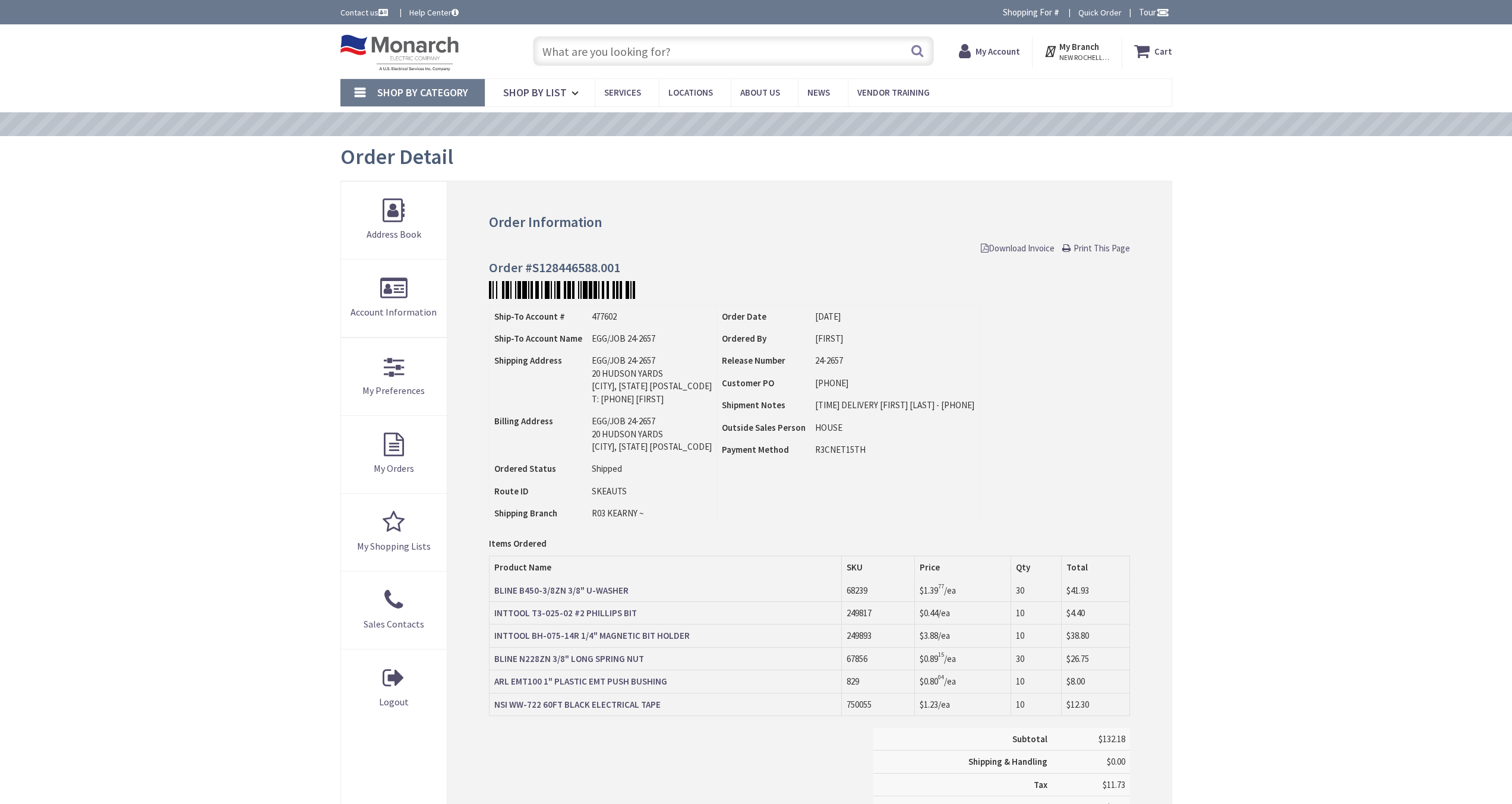 scroll, scrollTop: 0, scrollLeft: 0, axis: both 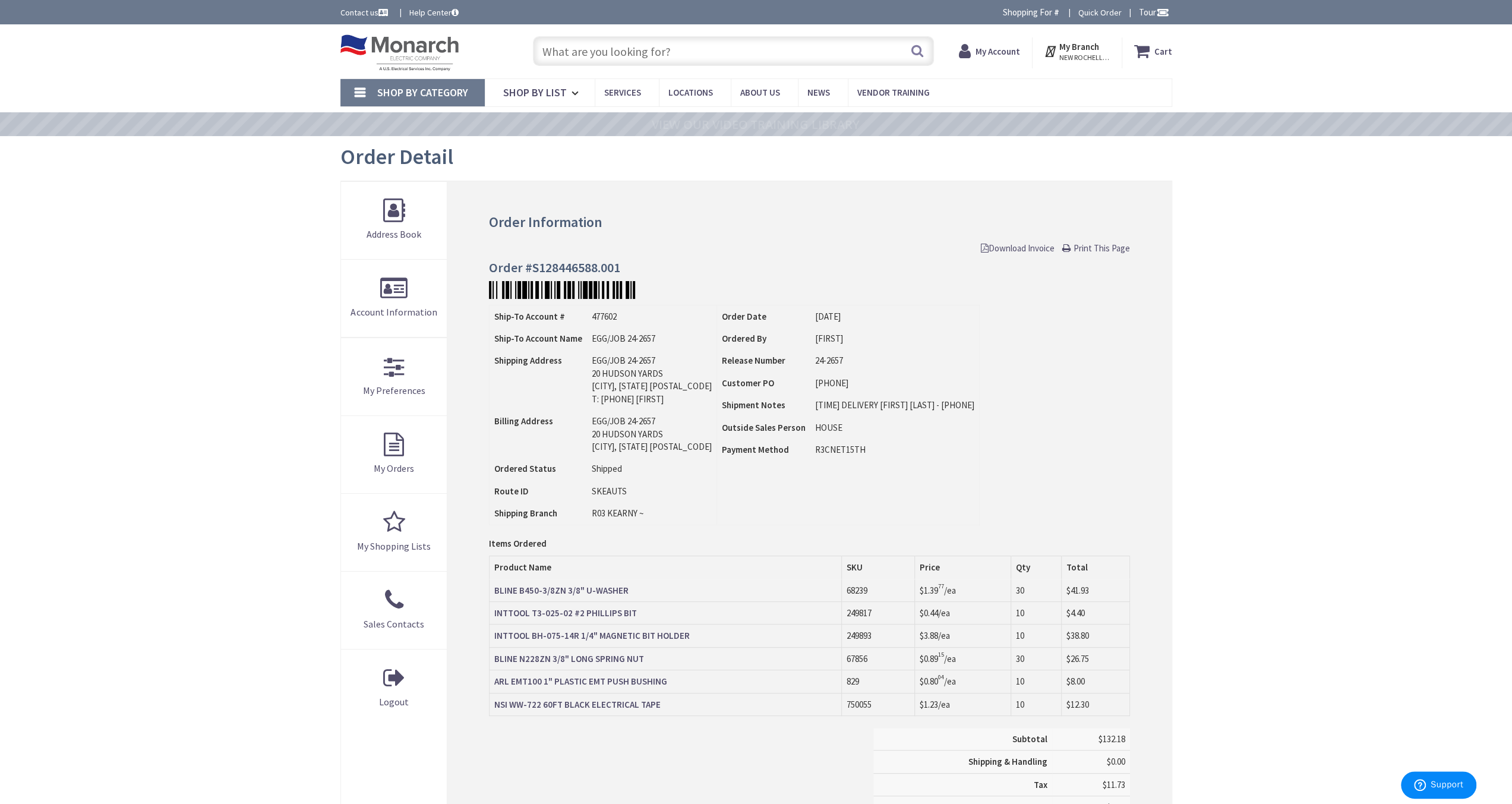 click at bounding box center [984, 248] 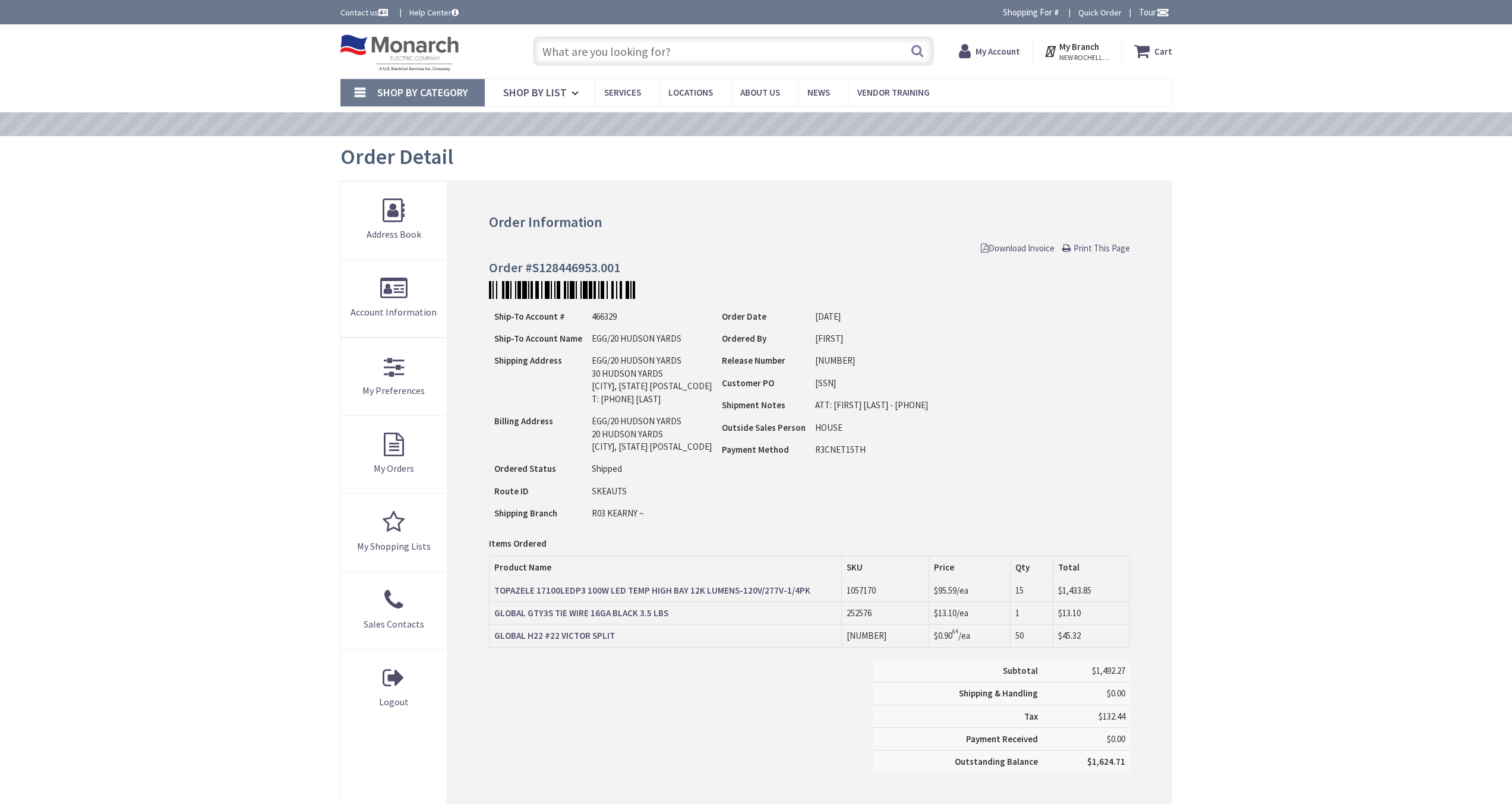 scroll, scrollTop: 0, scrollLeft: 0, axis: both 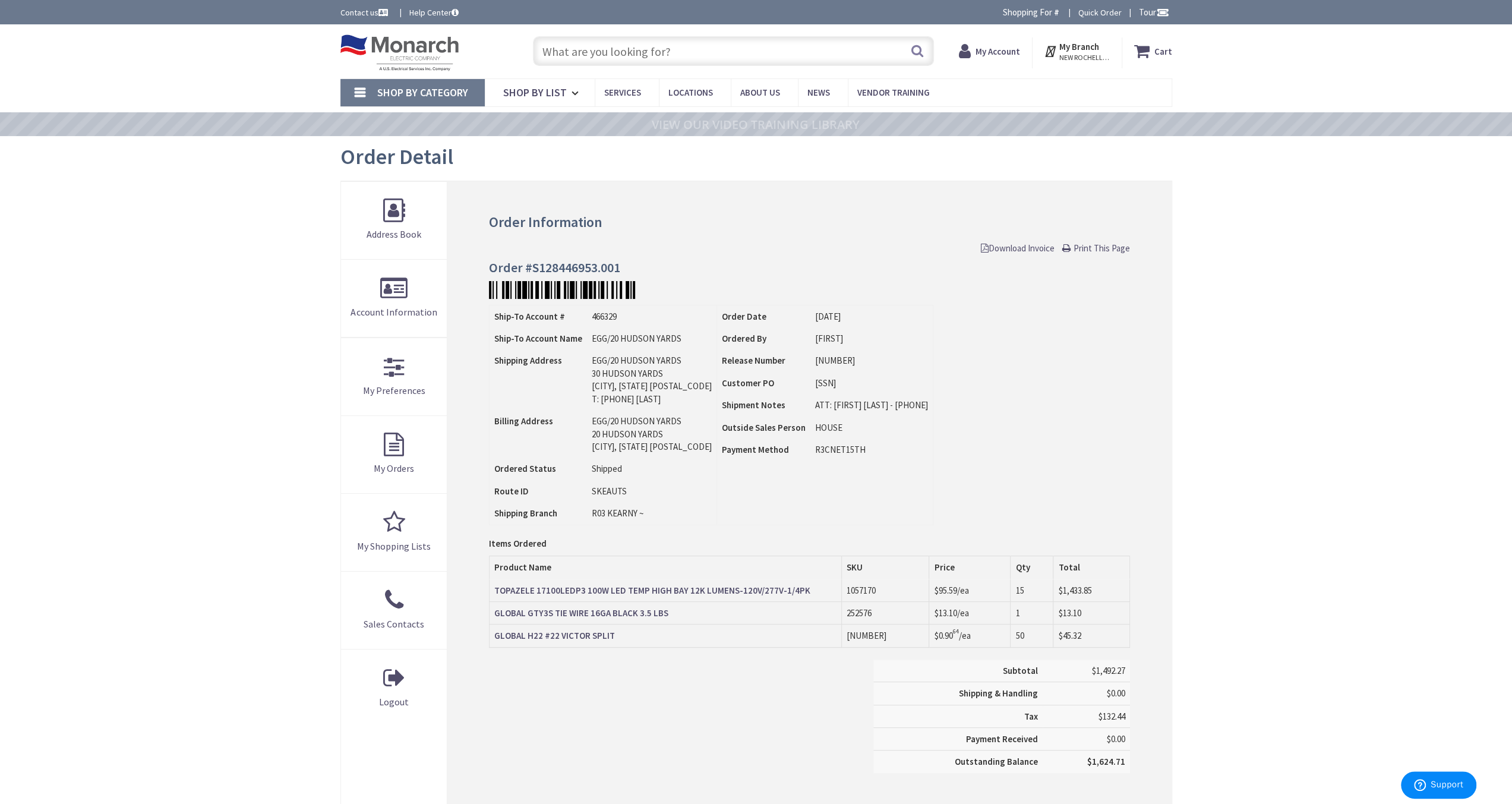 click at bounding box center [984, 248] 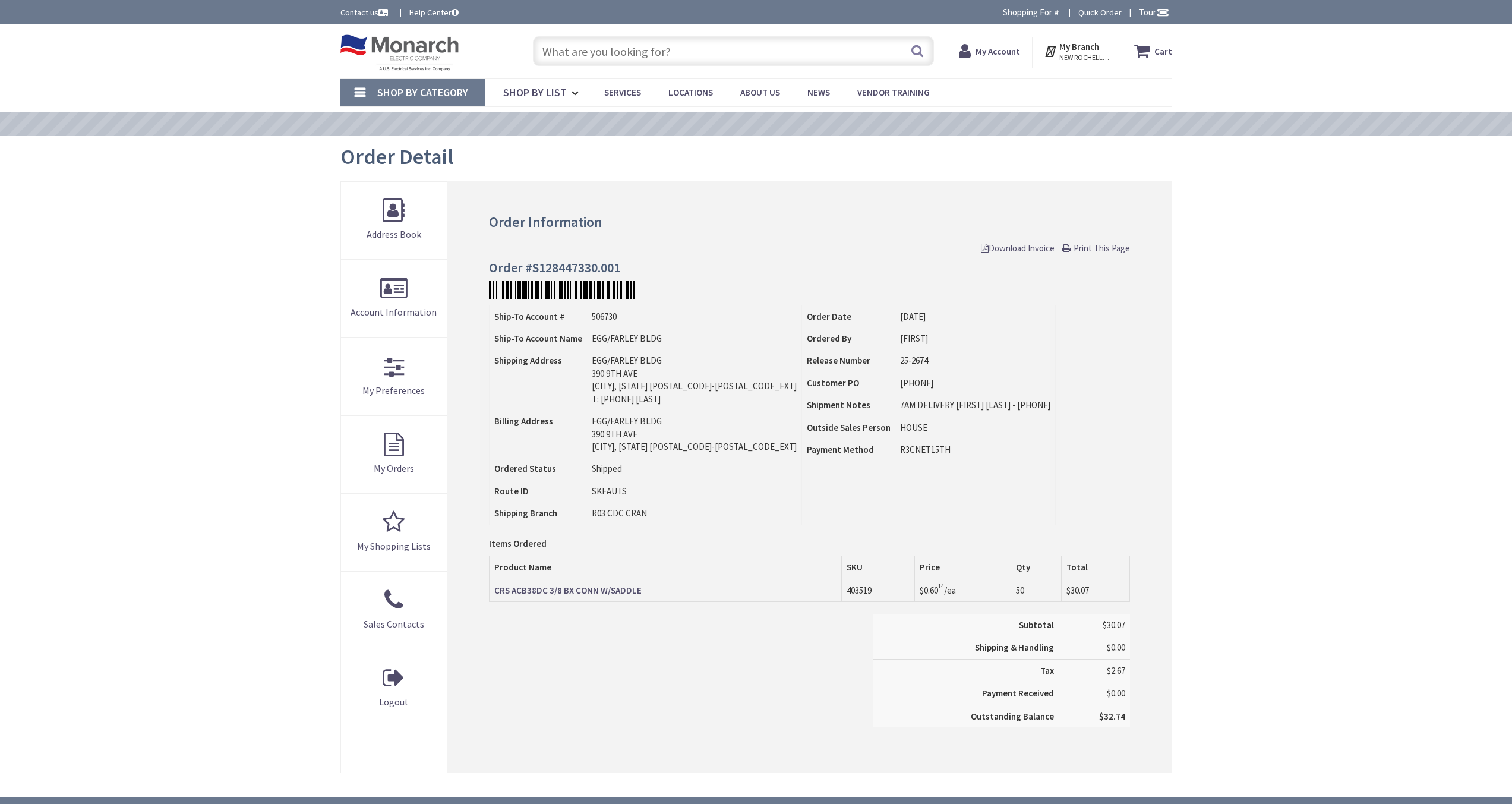 scroll, scrollTop: 0, scrollLeft: 0, axis: both 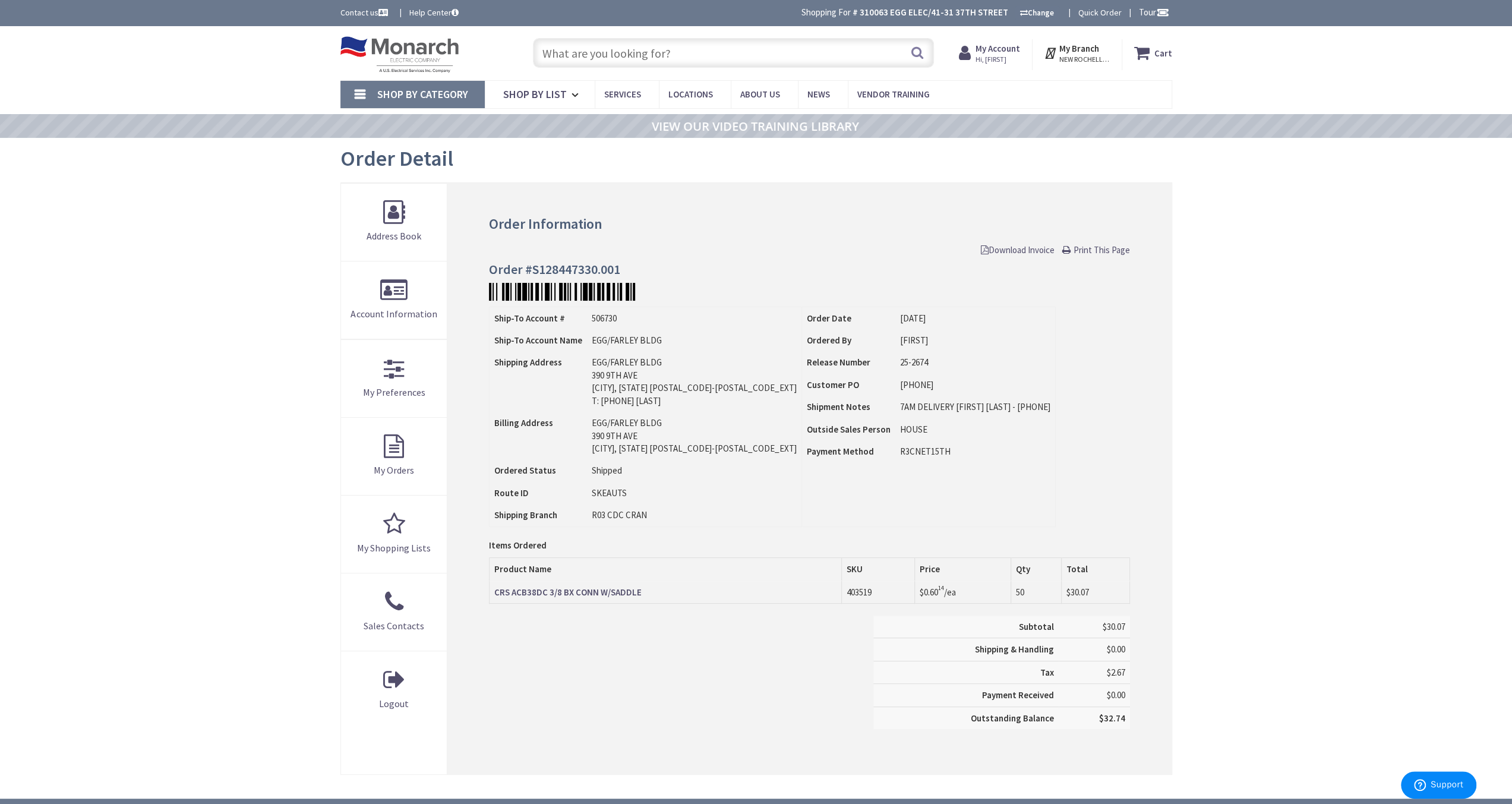 click on "Order Information
Download Invoice
Print This Page
Order #S128447330.001
Ship-To Account #
506730
Ship-To Account Name
EGG/FARLEY BLDG
Shipping Address
EGG/FARLEY BLDG Billing Address Route ID 14" at bounding box center [809, 478] 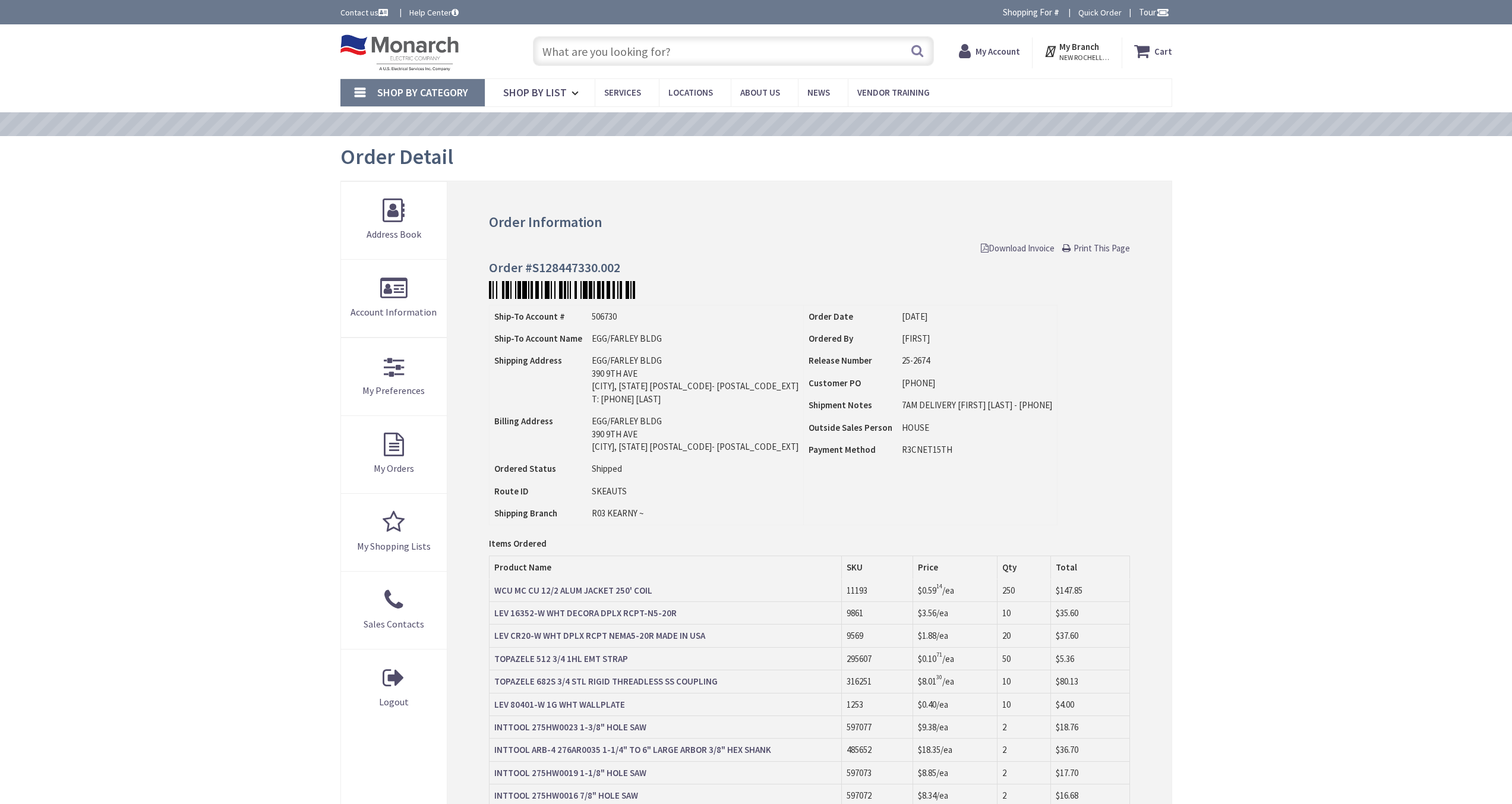 scroll, scrollTop: 0, scrollLeft: 0, axis: both 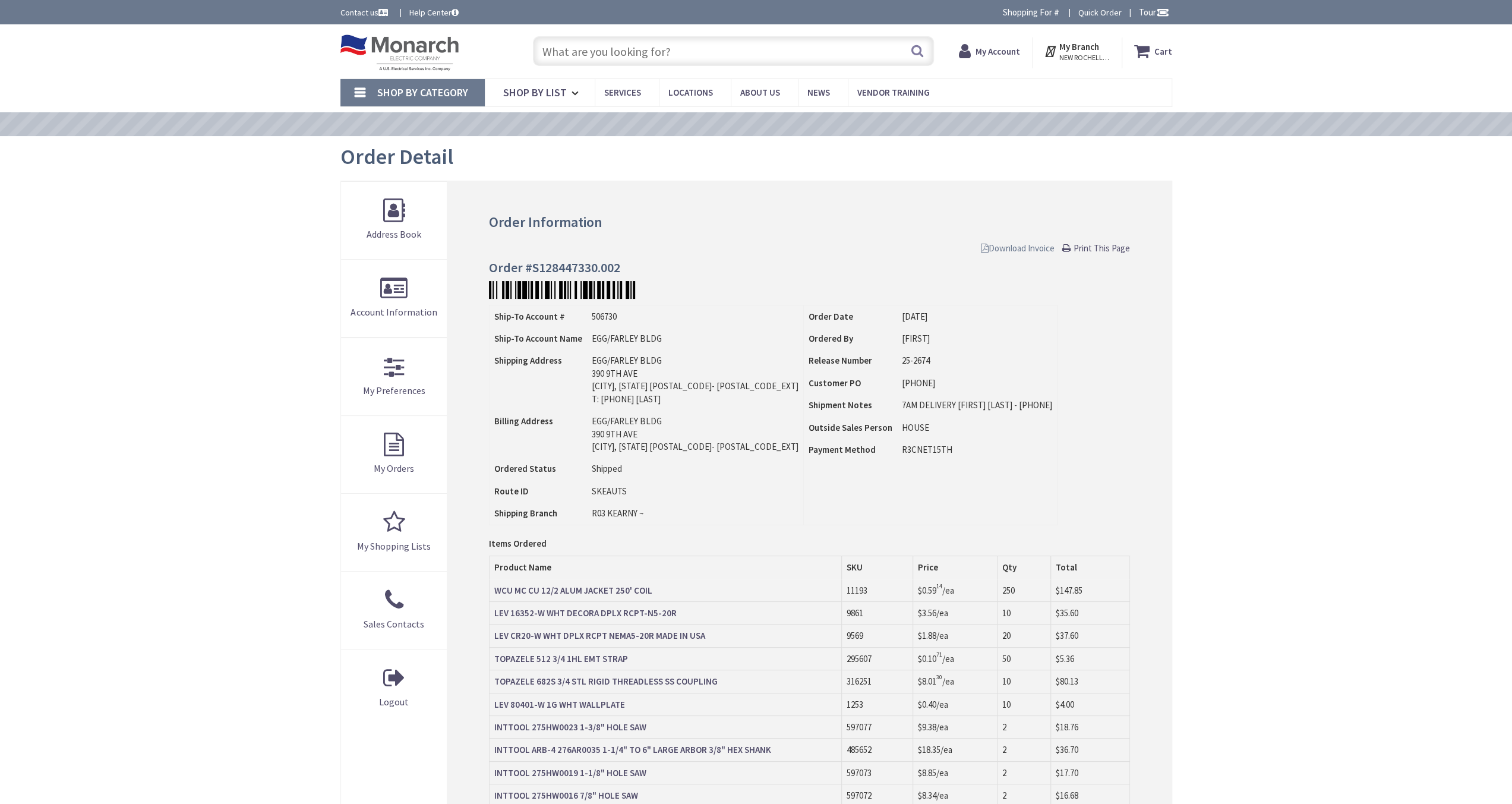 drag, startPoint x: 1049, startPoint y: 255, endPoint x: 1046, endPoint y: 247, distance: 8.544004 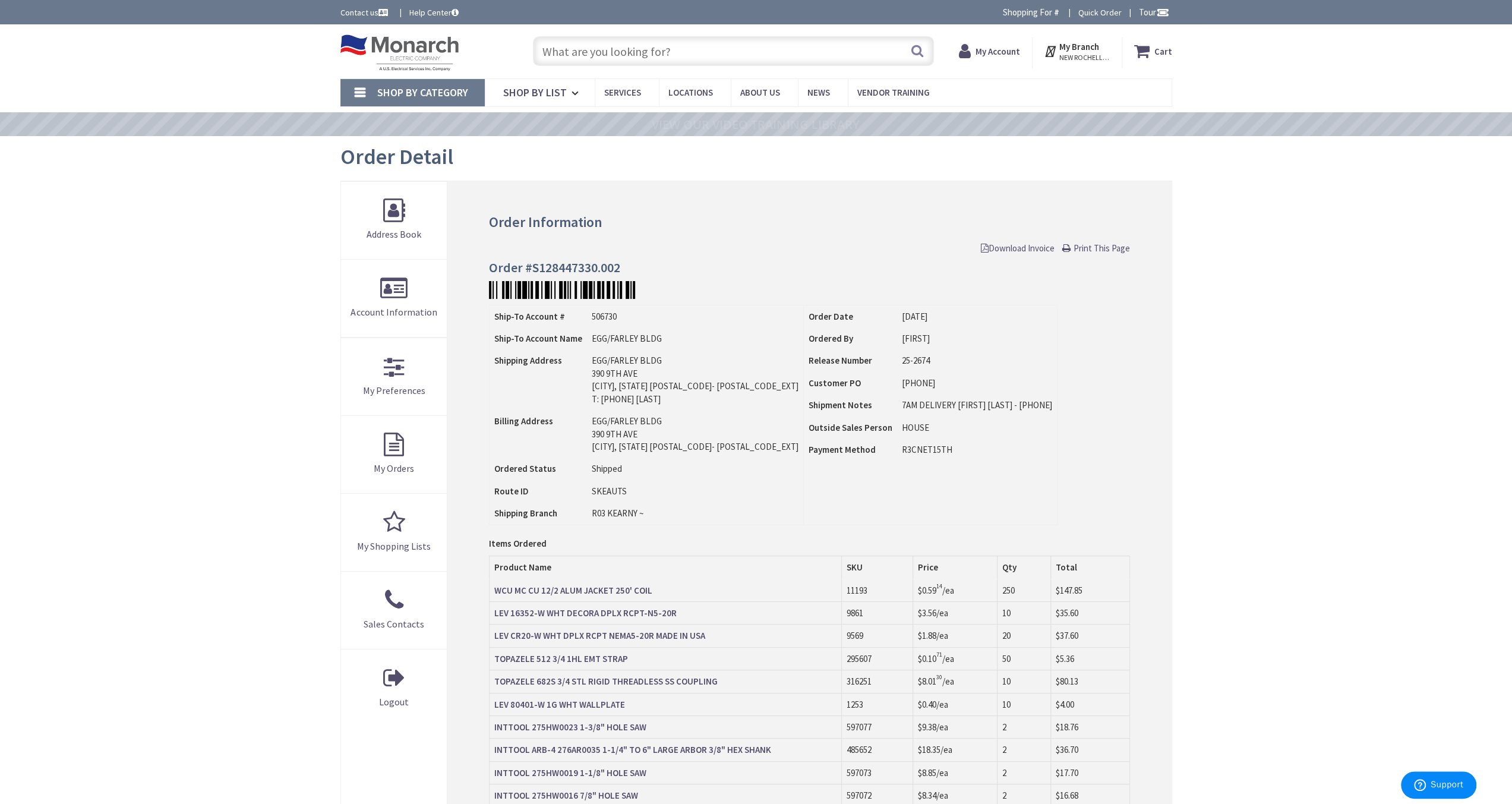 scroll, scrollTop: 0, scrollLeft: 0, axis: both 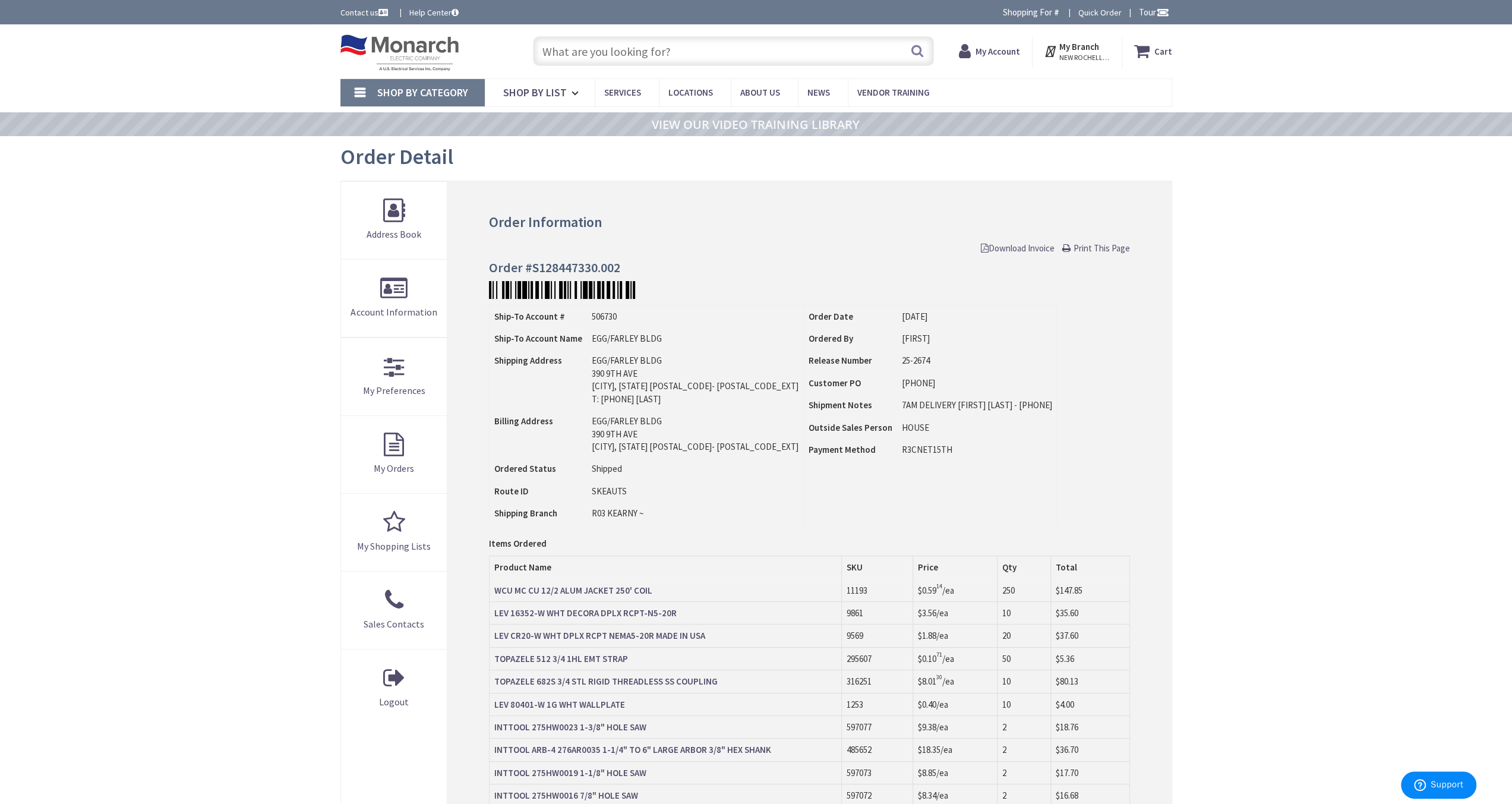 click on "Download Invoice" at bounding box center [1018, 248] 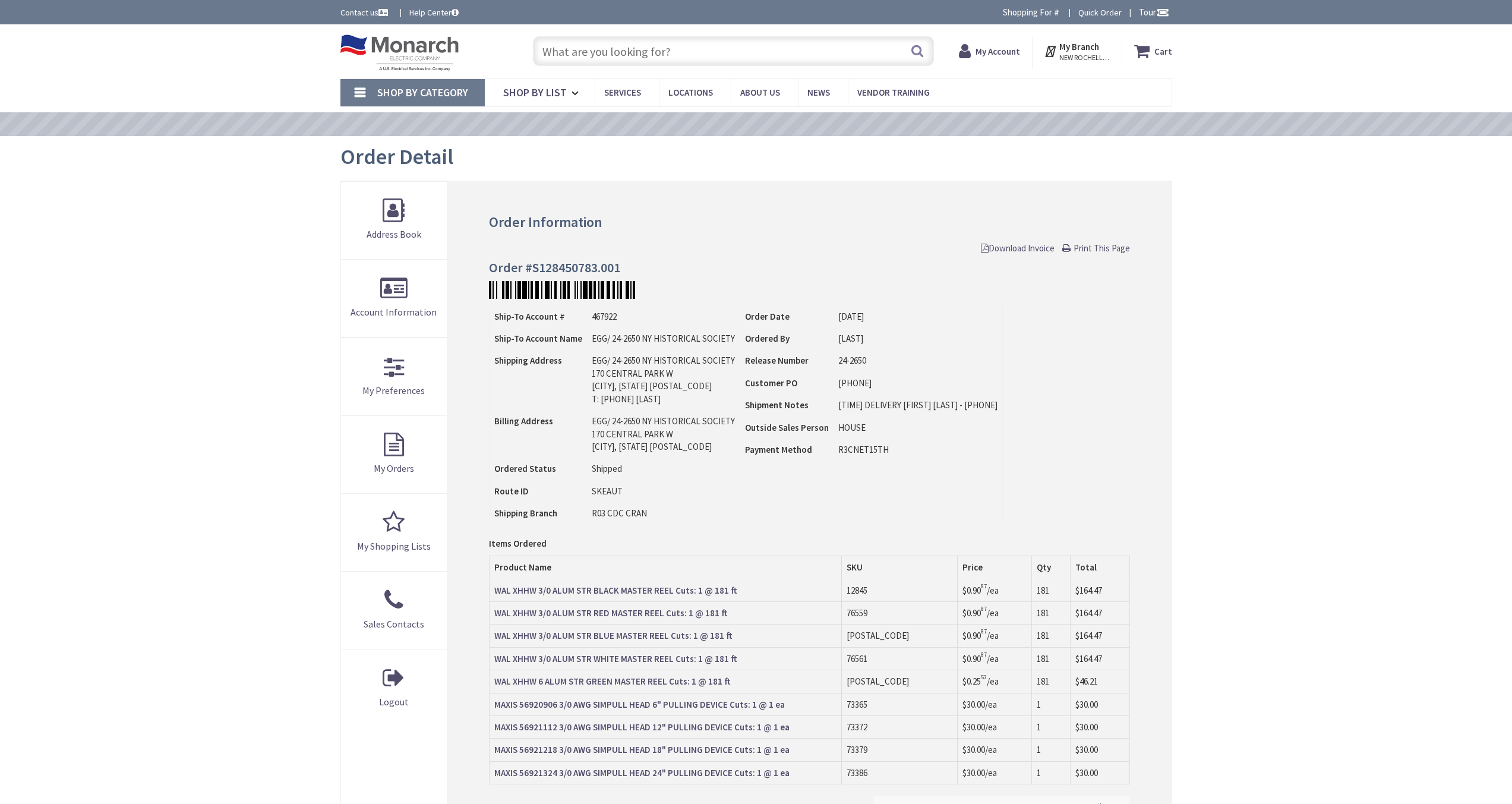 scroll, scrollTop: 0, scrollLeft: 0, axis: both 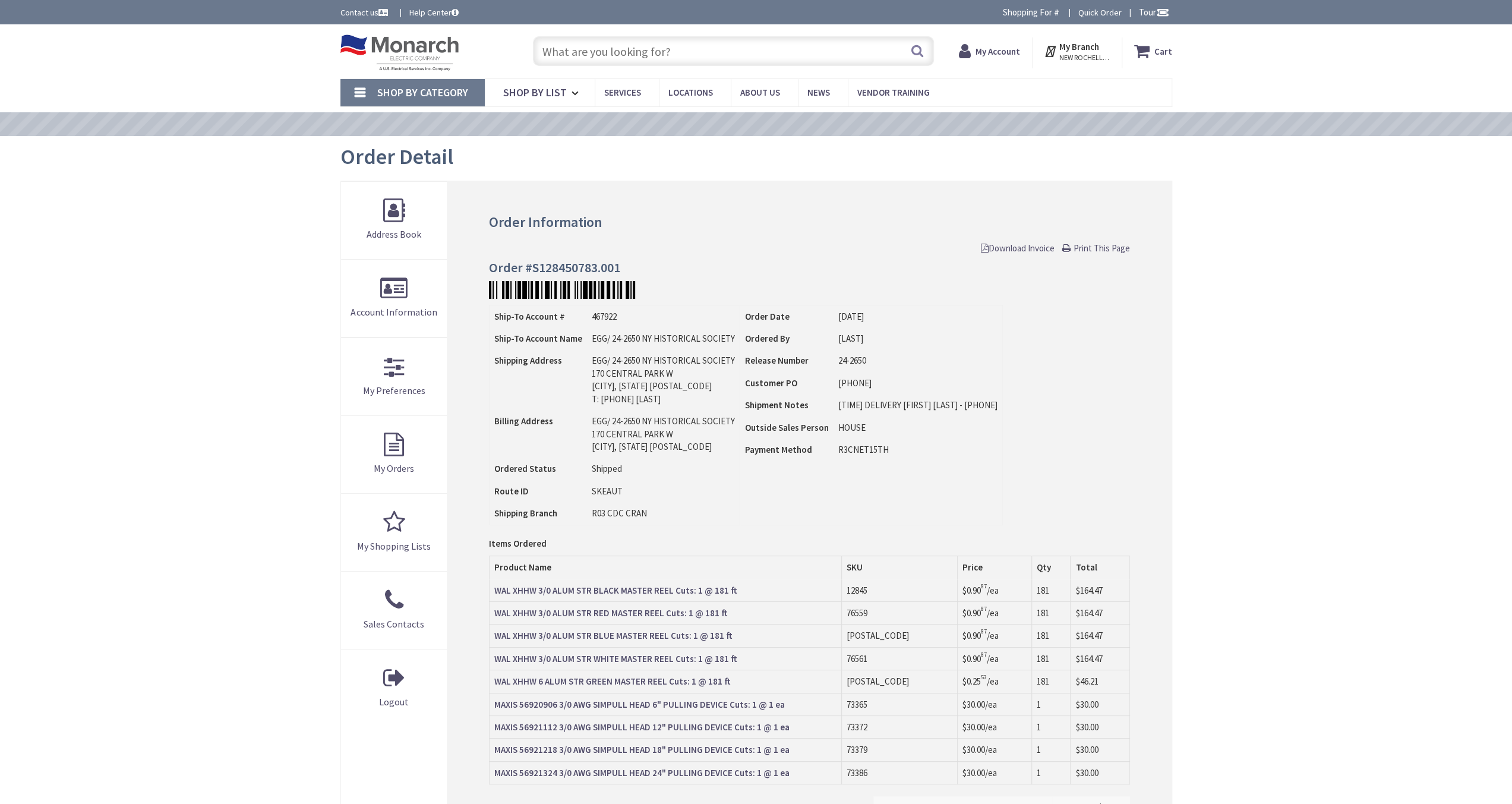 click on "Order Information
Download Invoice
Print This Page
Order #S128450783.001
Ship-To Account #
467922
Ship-To Account Name
EGG/ 24-2650 NY HISTORICAL SOCIETY
Shipping Address
Ordered Status" at bounding box center (809, 568) 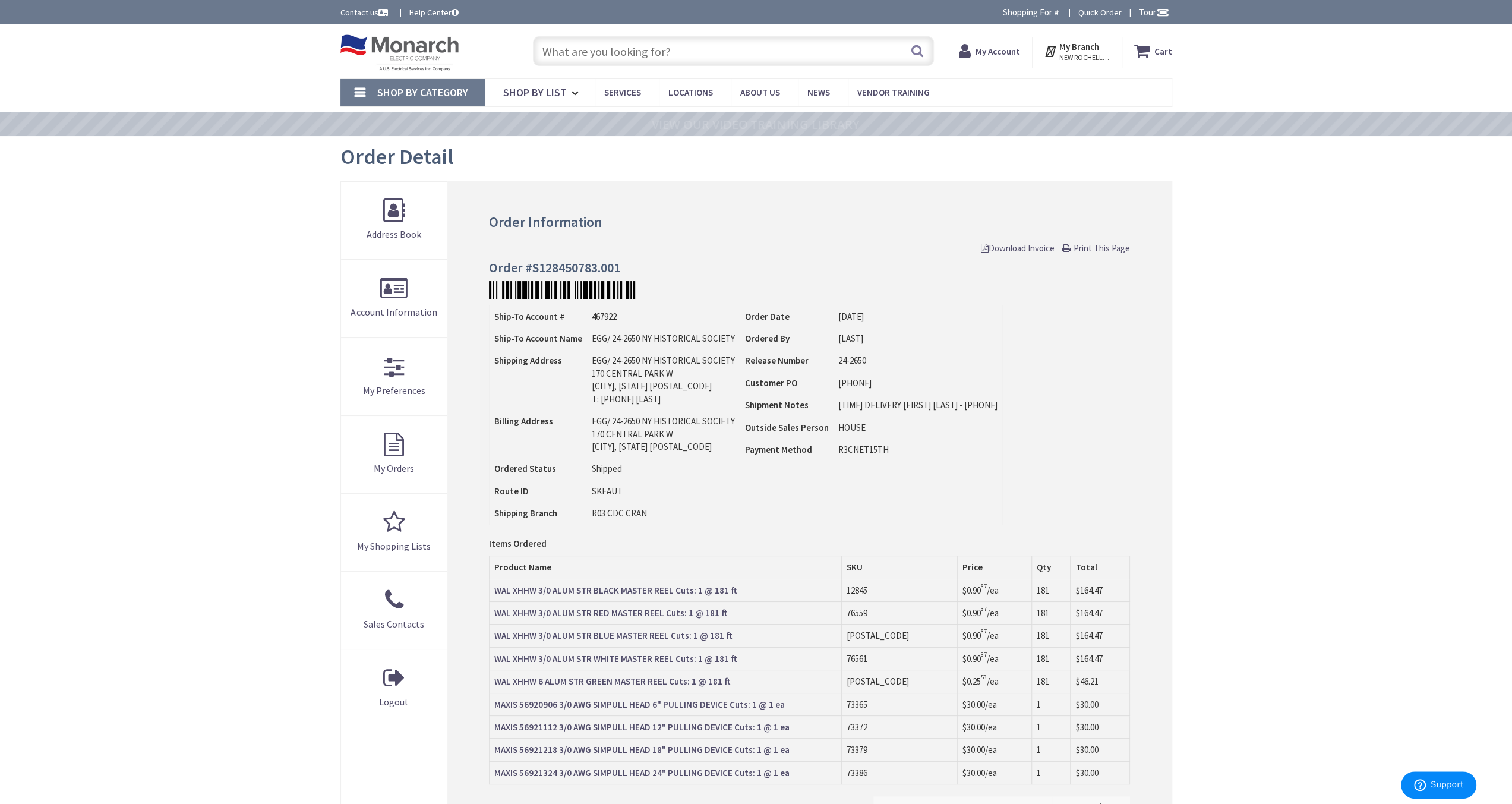 scroll, scrollTop: 0, scrollLeft: 0, axis: both 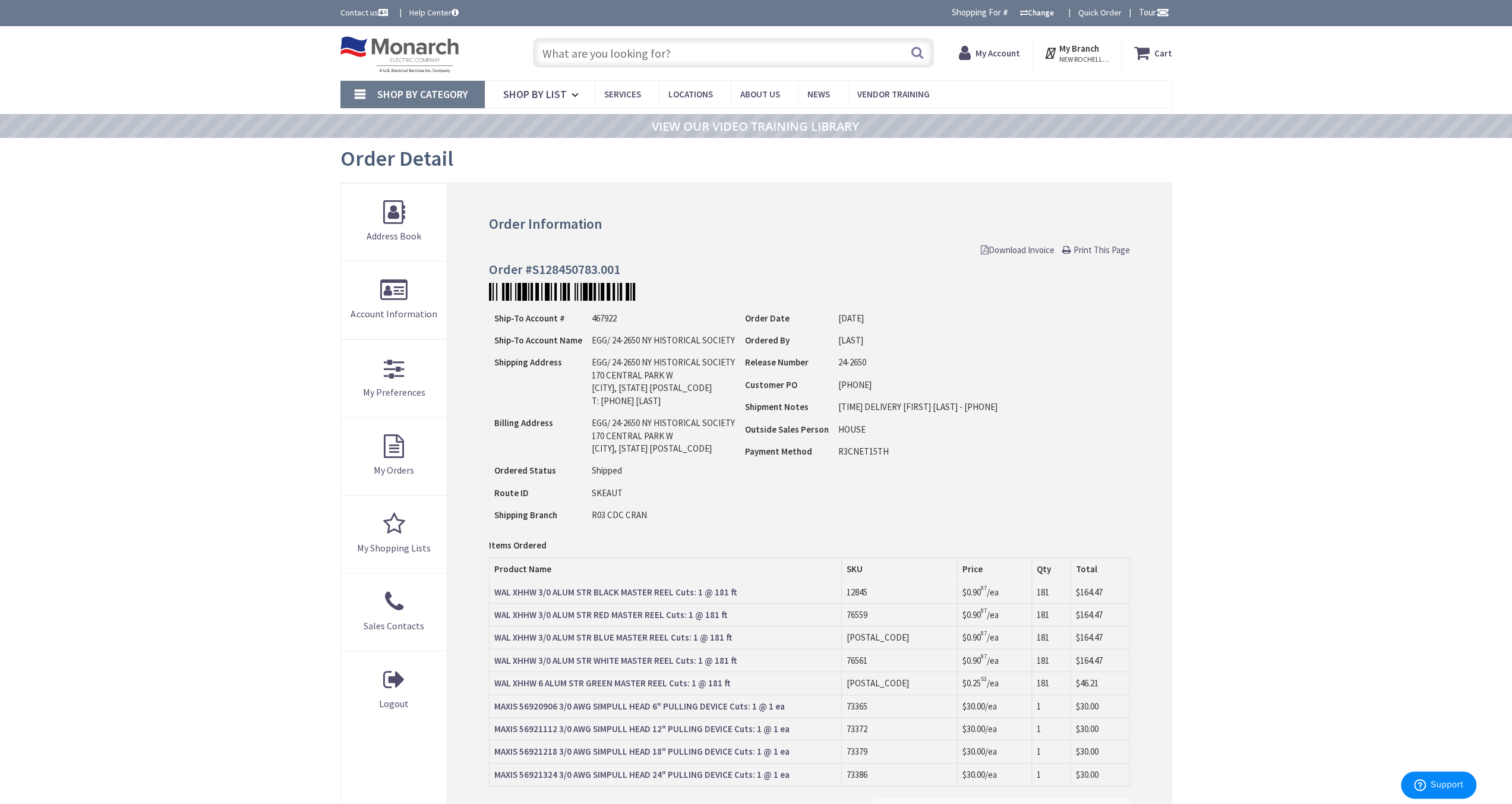 click on "Order Information
Download Invoice
Print This Page
Order #S128450783.001
Ship-To Account #
467922
Ship-To Account Name
EGG/ 24-2650 NY HISTORICAL SOCIETY
Shipping Address
Ordered Status" at bounding box center [809, 570] 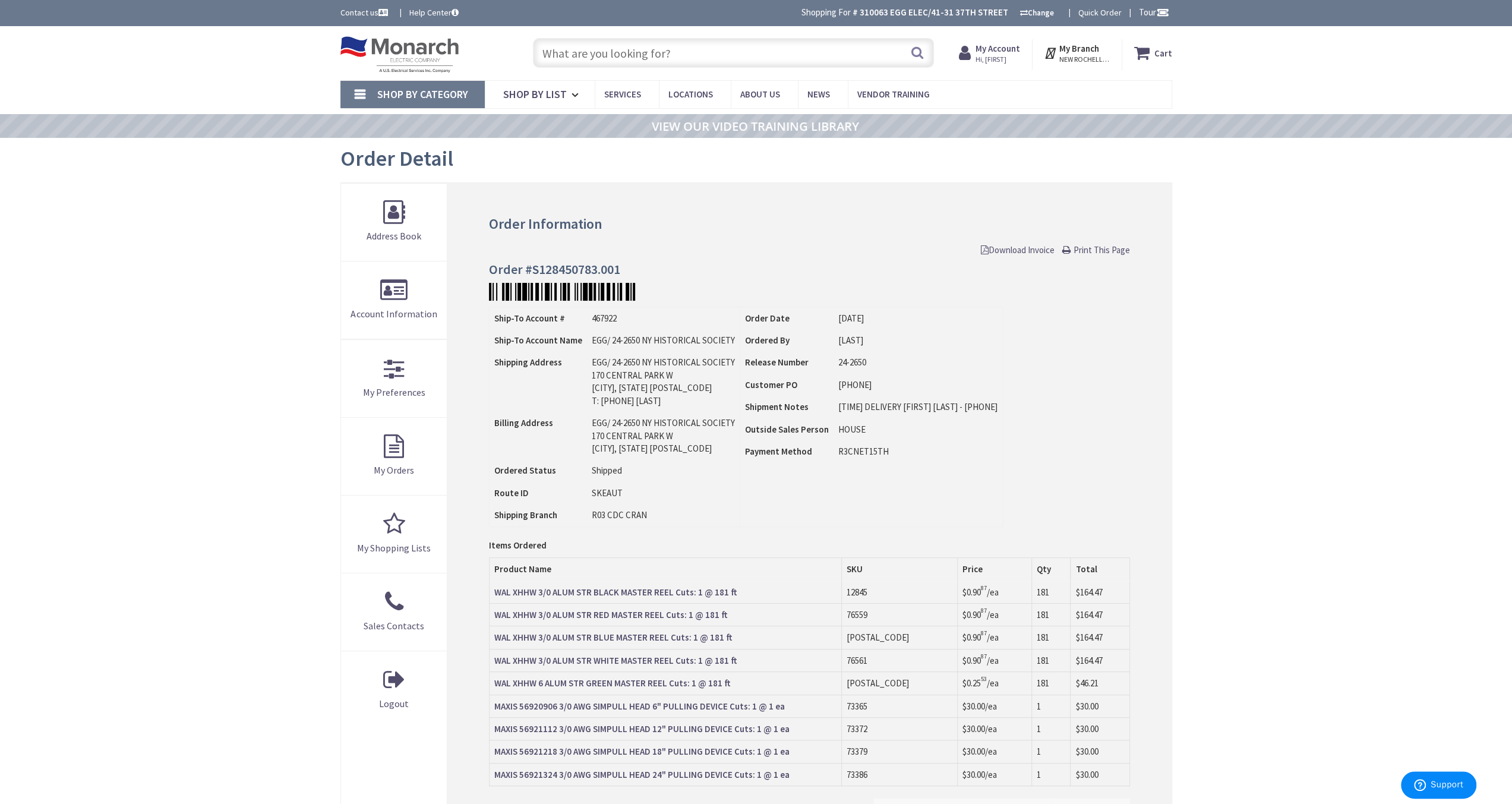 click on "Download Invoice" at bounding box center [1018, 250] 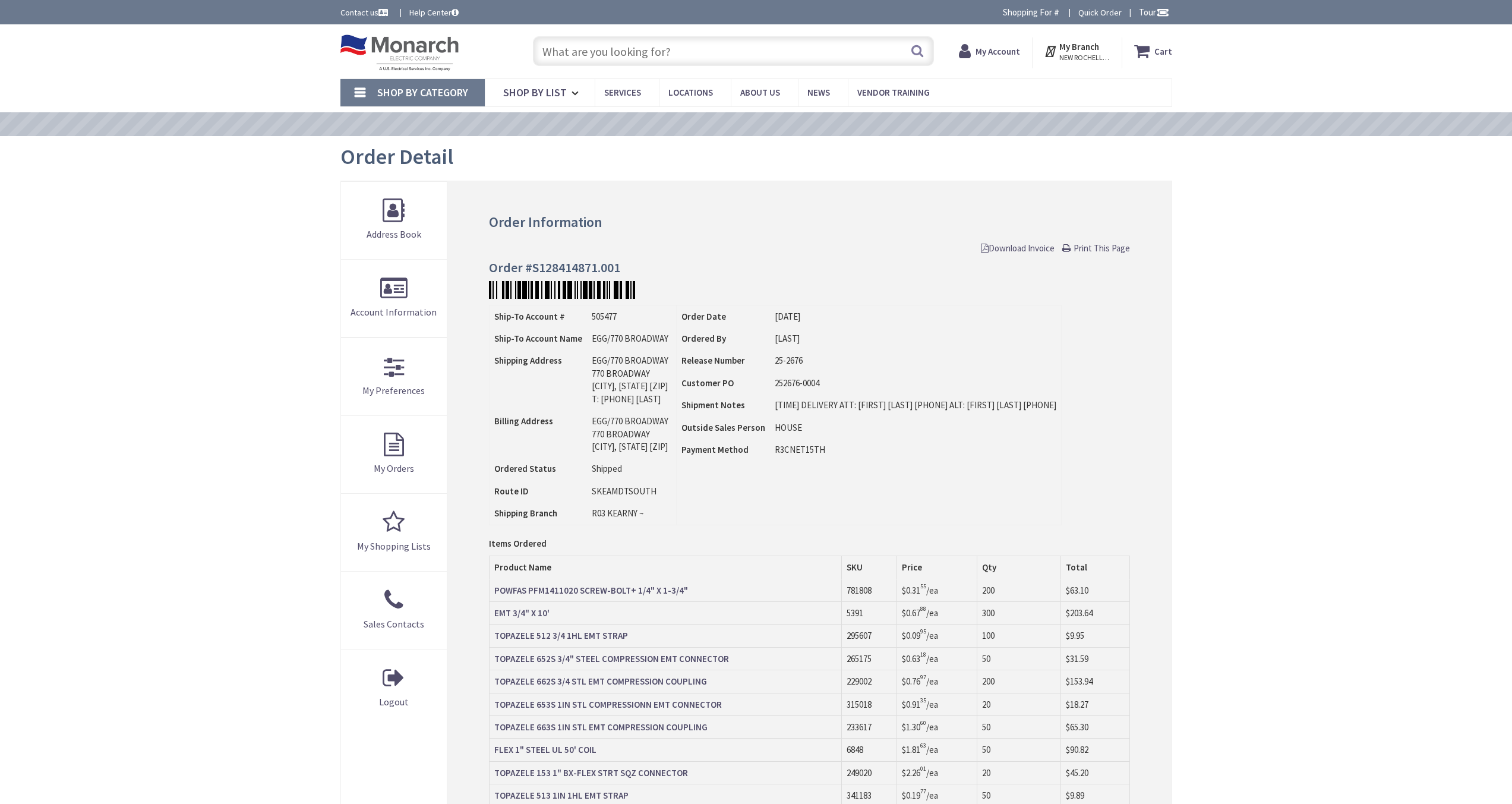 scroll, scrollTop: 0, scrollLeft: 0, axis: both 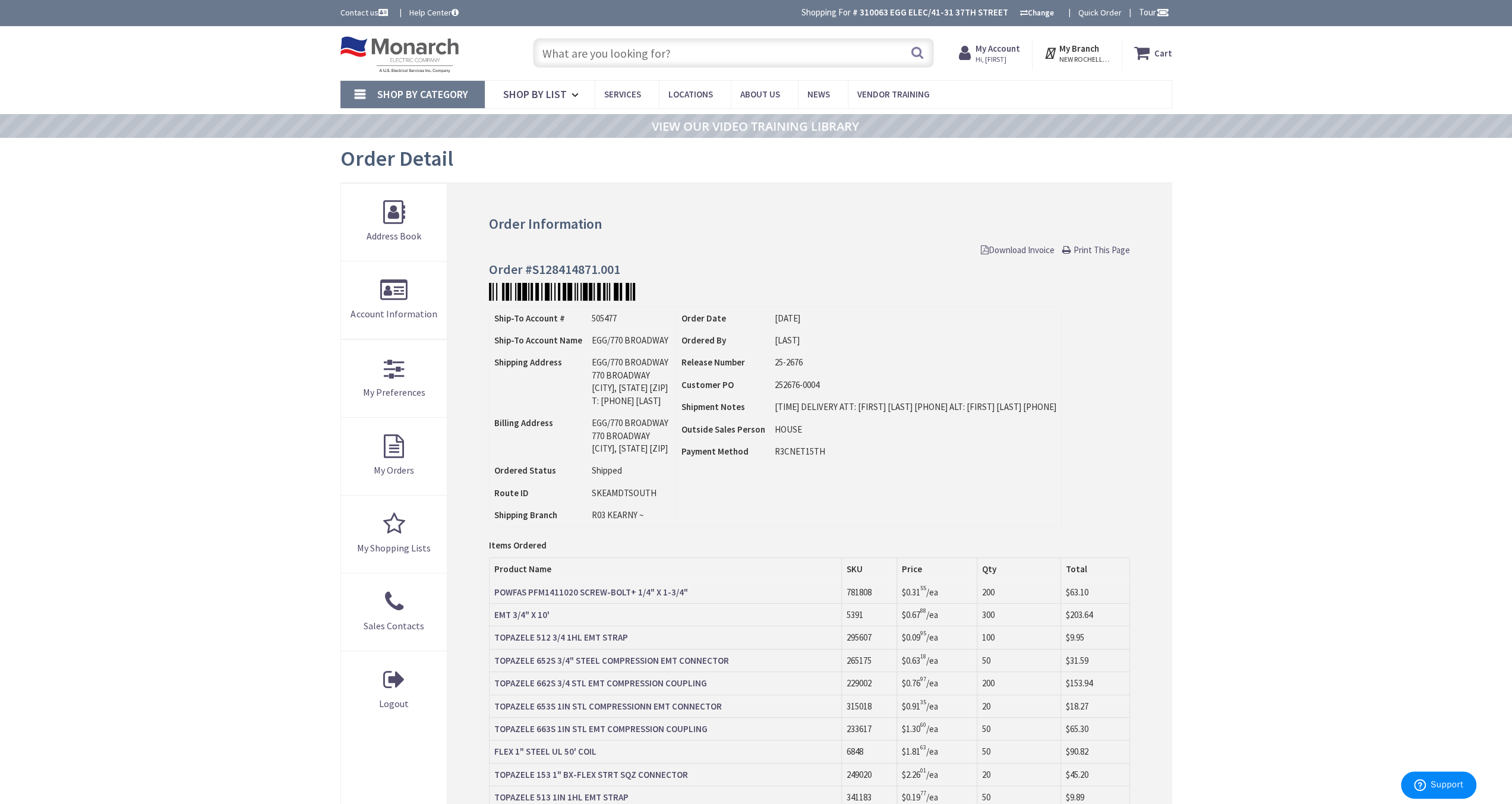 click on "Download Invoice" at bounding box center (1018, 250) 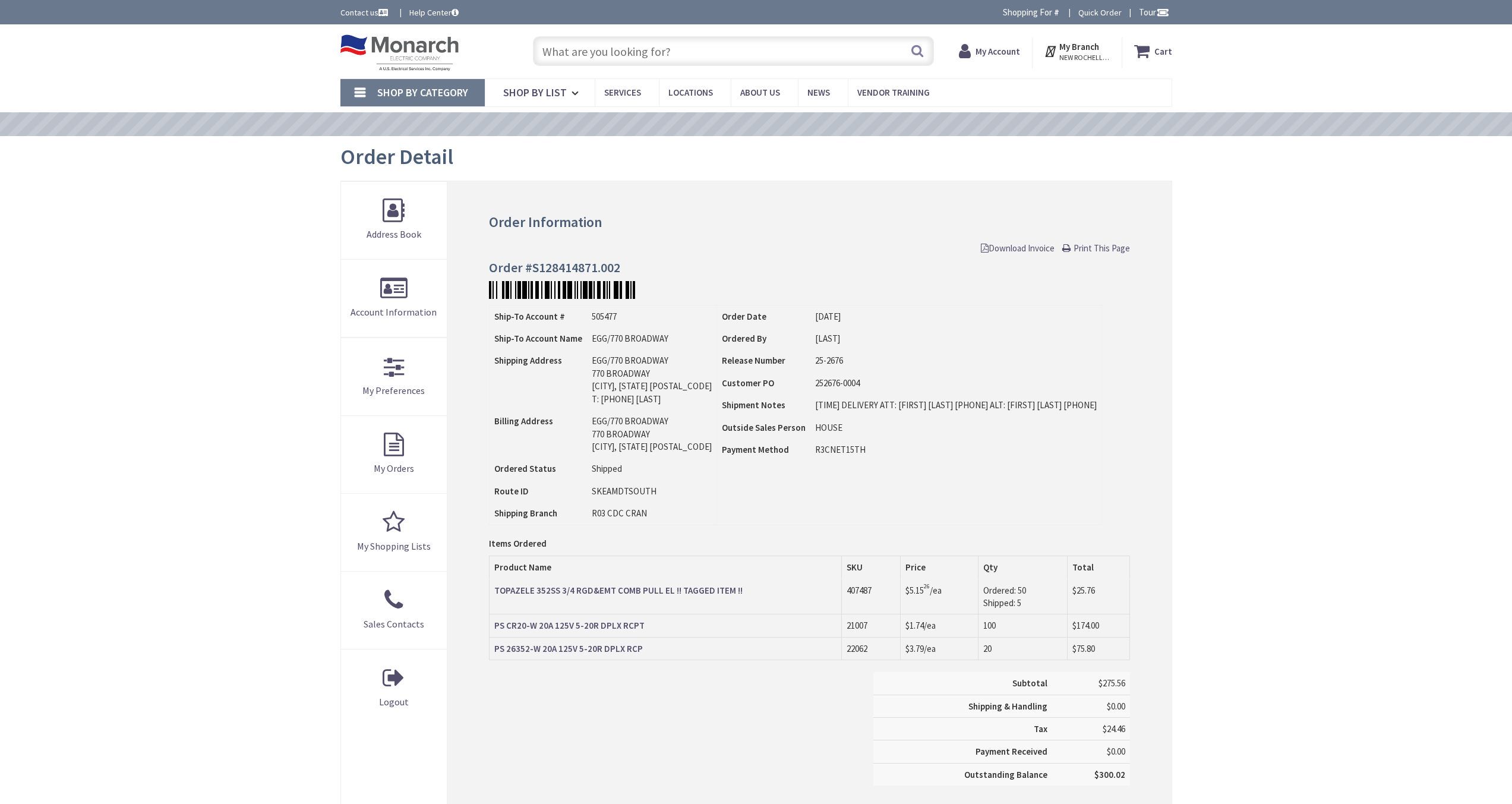 scroll, scrollTop: 0, scrollLeft: 0, axis: both 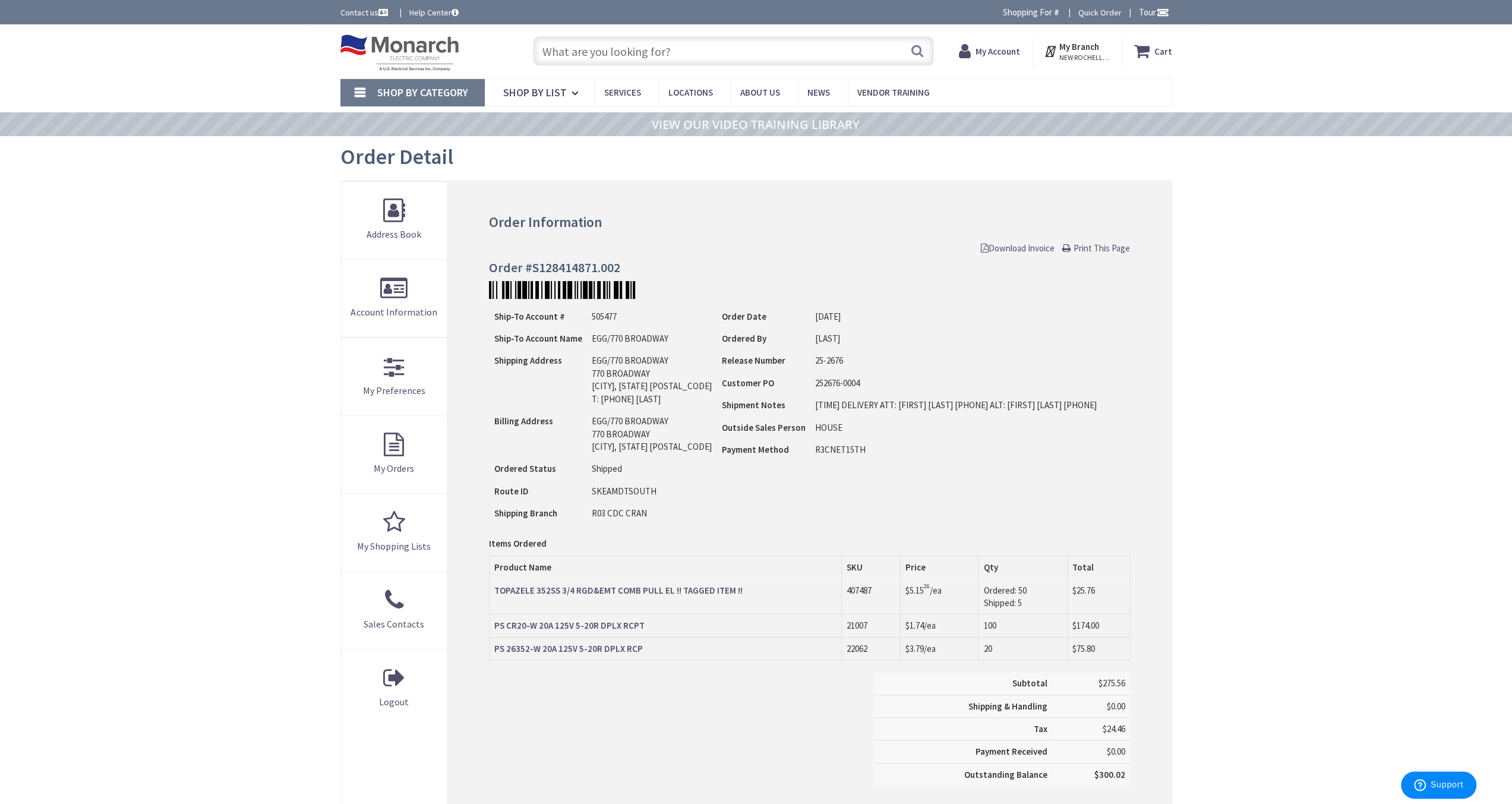 click on "Download Invoice" at bounding box center [1018, 248] 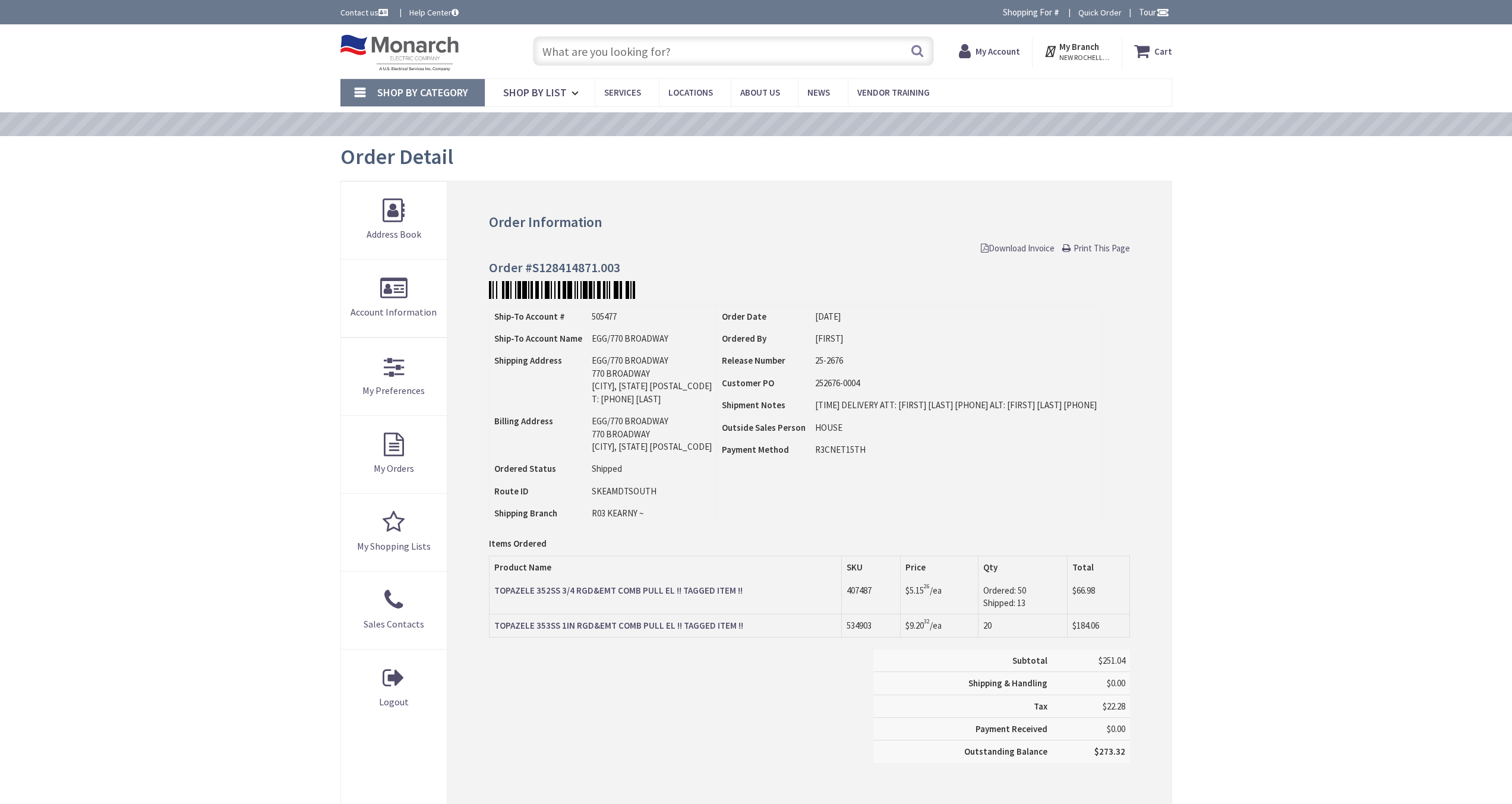scroll, scrollTop: 0, scrollLeft: 0, axis: both 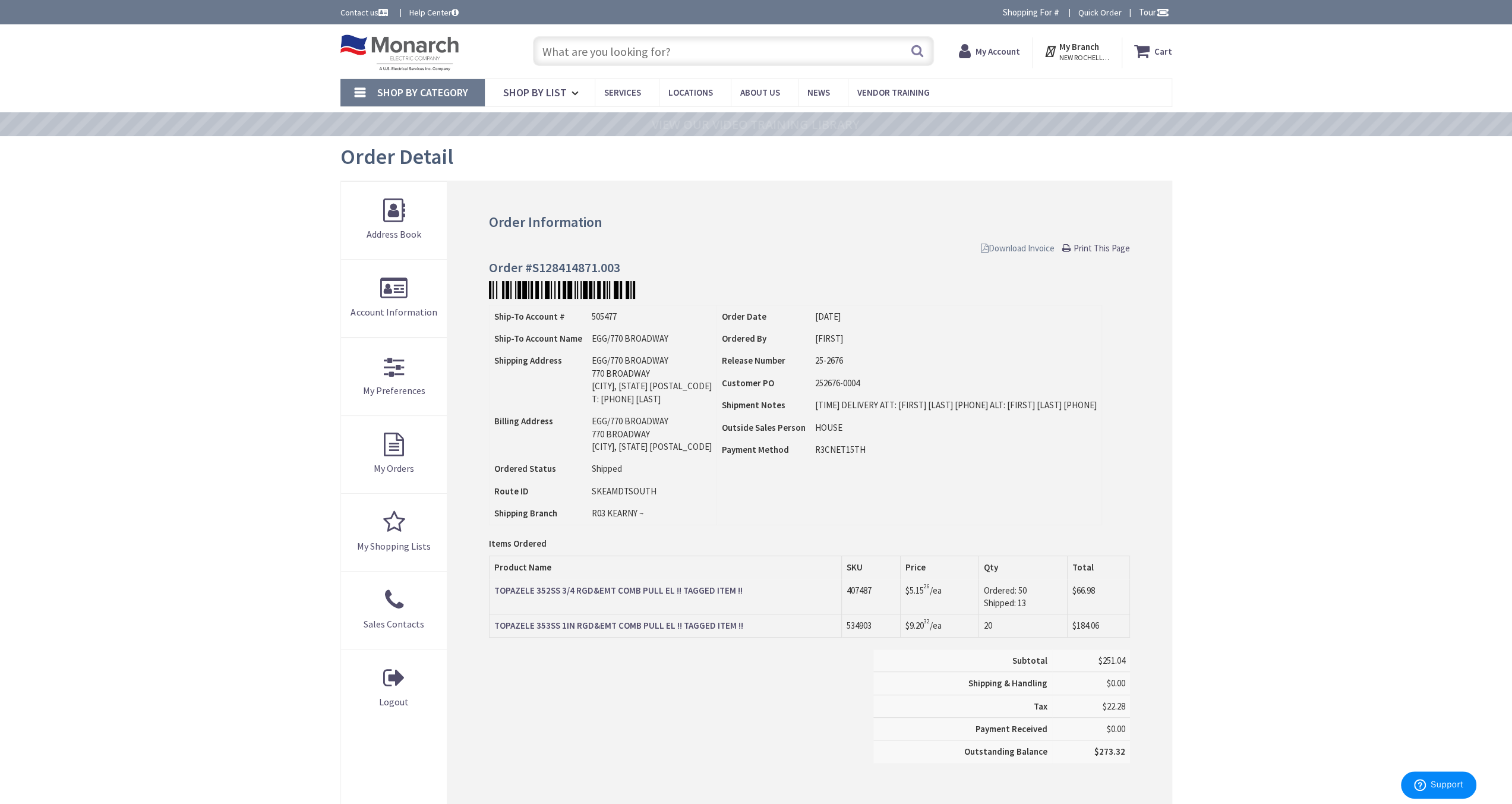 drag, startPoint x: 1029, startPoint y: 260, endPoint x: 1025, endPoint y: 253, distance: 8.062258 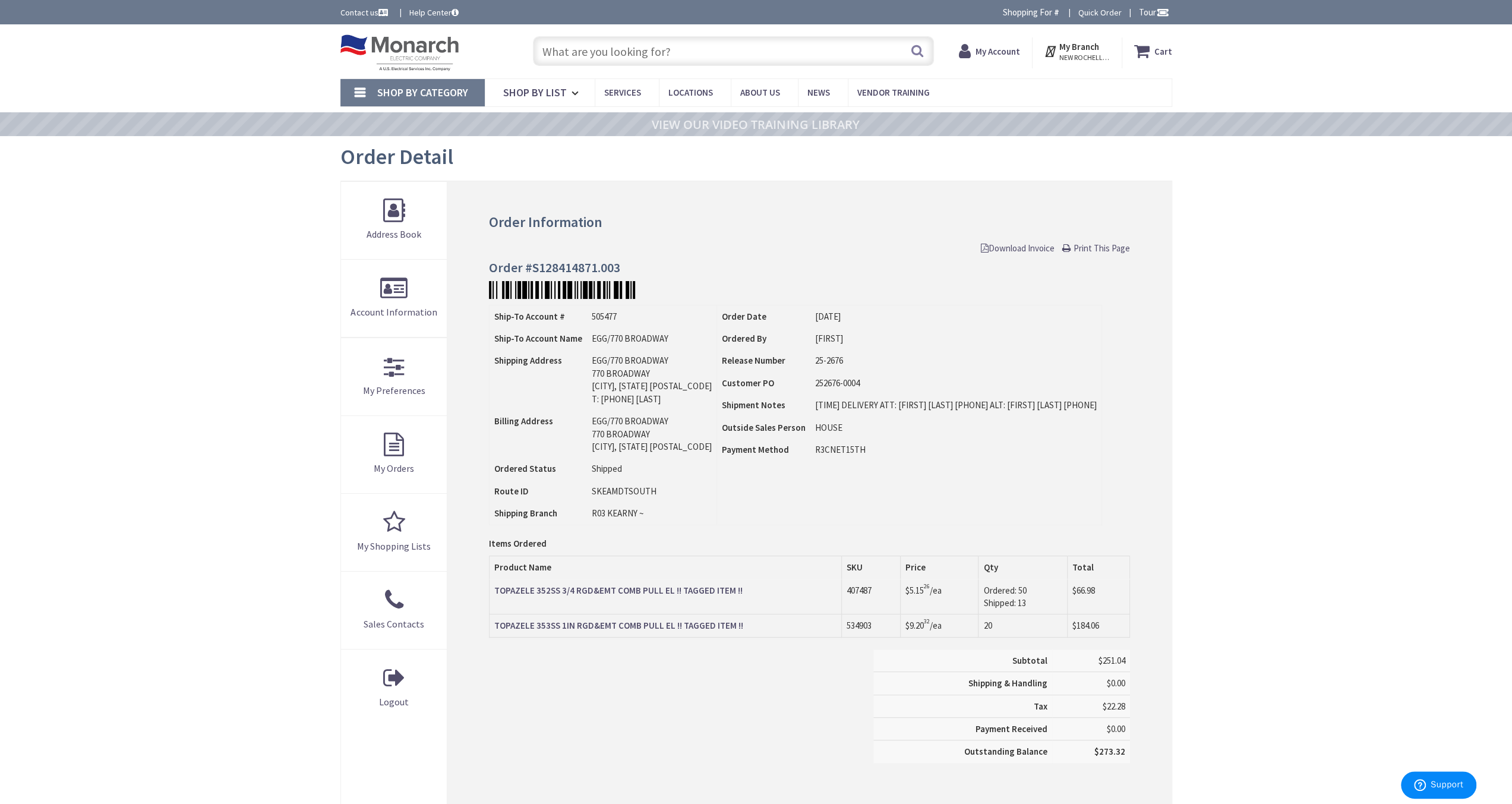 click on "Download Invoice" at bounding box center (1018, 248) 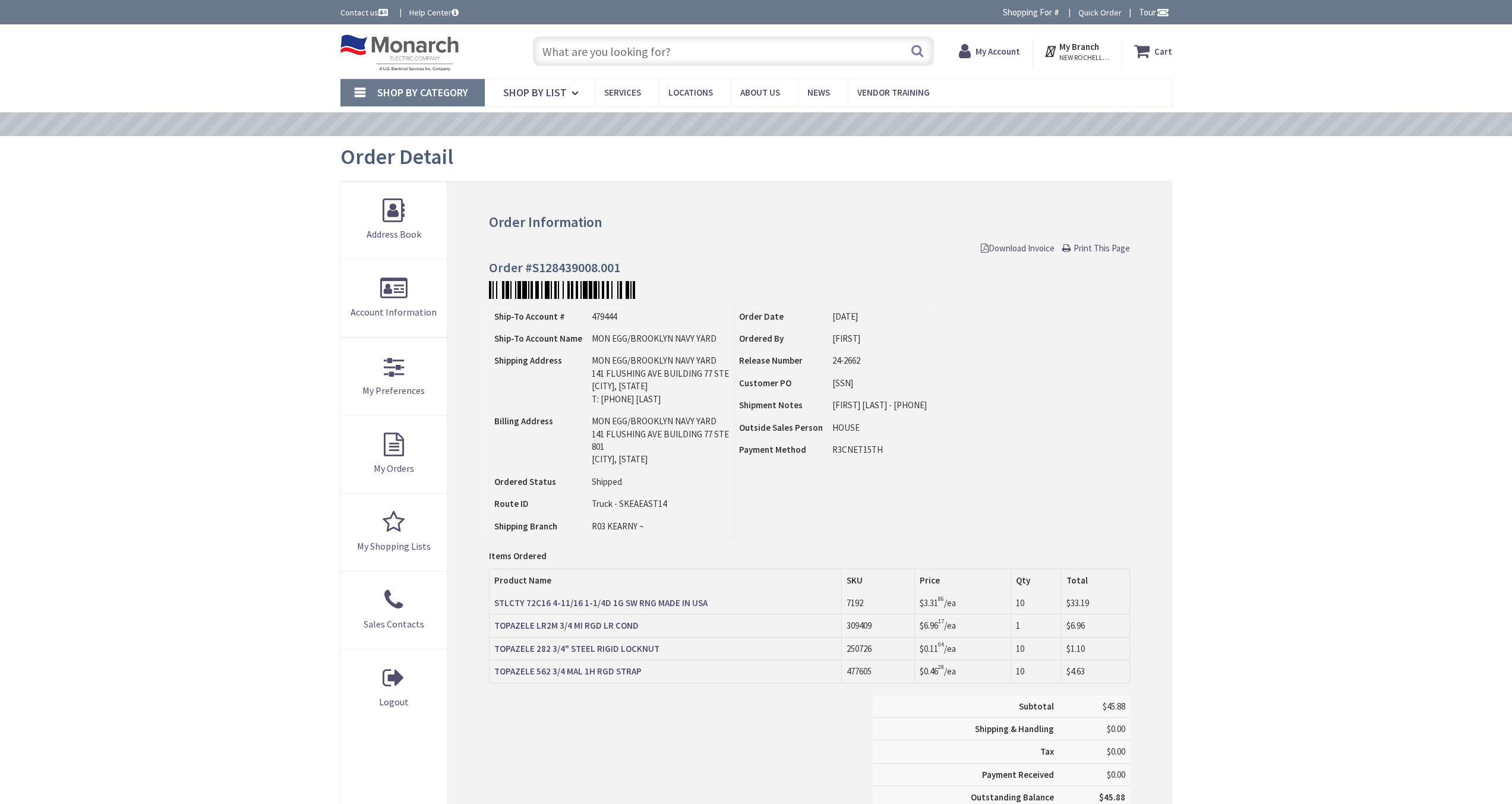 scroll, scrollTop: 0, scrollLeft: 0, axis: both 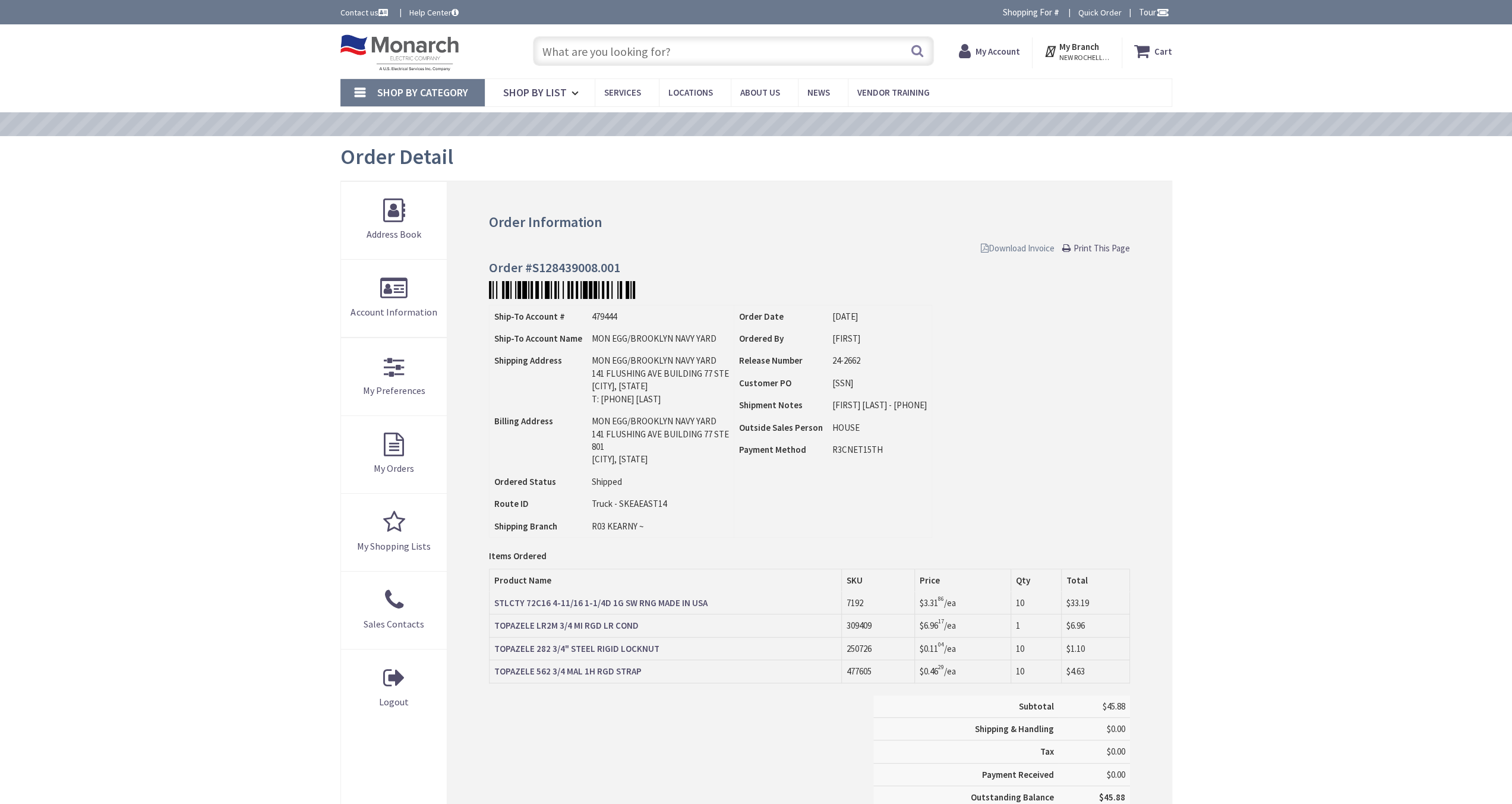 click on "Order Information
Download Invoice
Print This Page
Order #S128439008.001
Ship-To Account #
479444
Ship-To Account Name
MON EGG/BROOKLYN NAVY YARD
Shipping Address
MON EGG/BROOKLYN NAVY YARD  SKU" at bounding box center (809, 518) 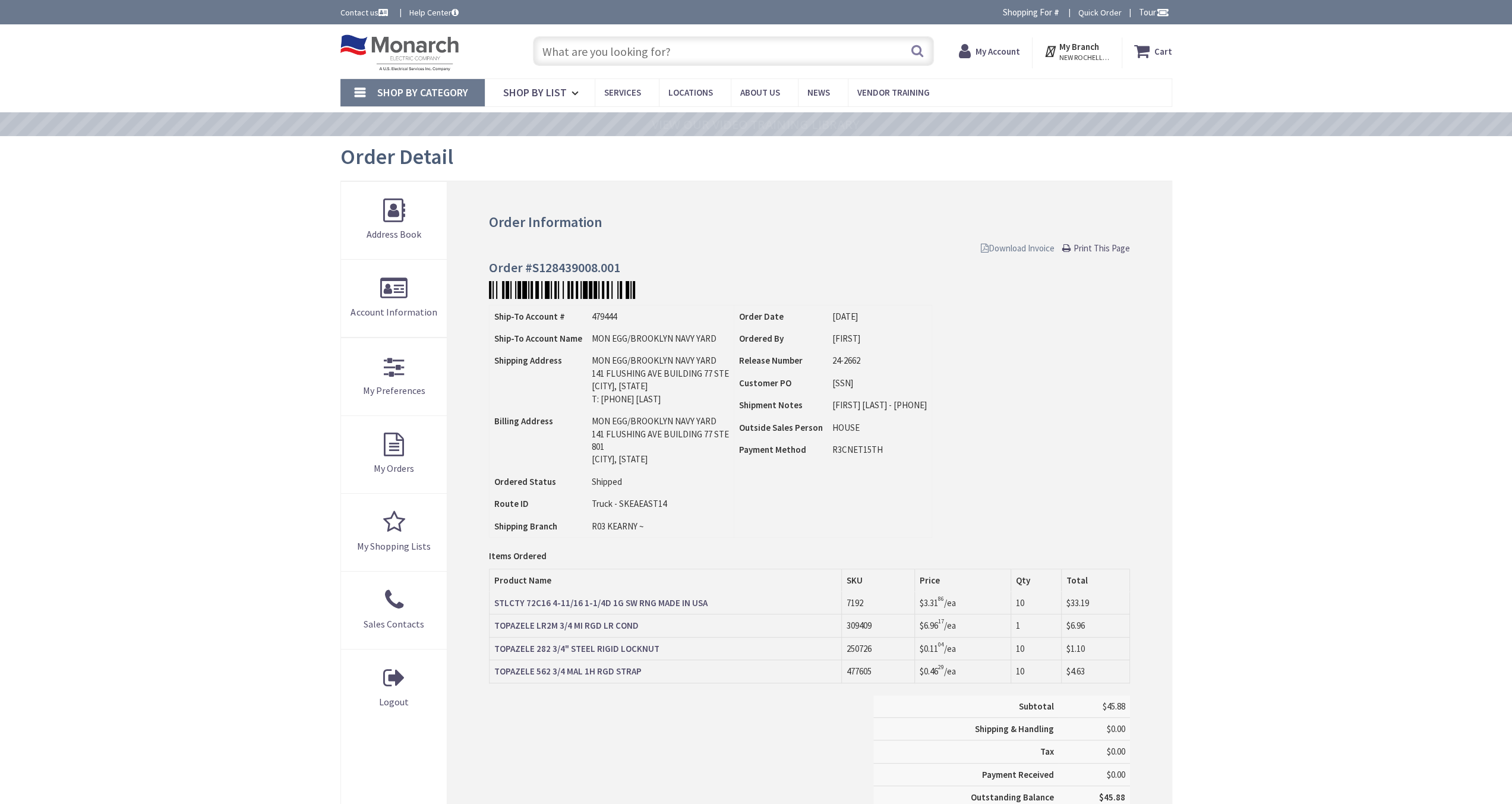 scroll, scrollTop: 0, scrollLeft: 0, axis: both 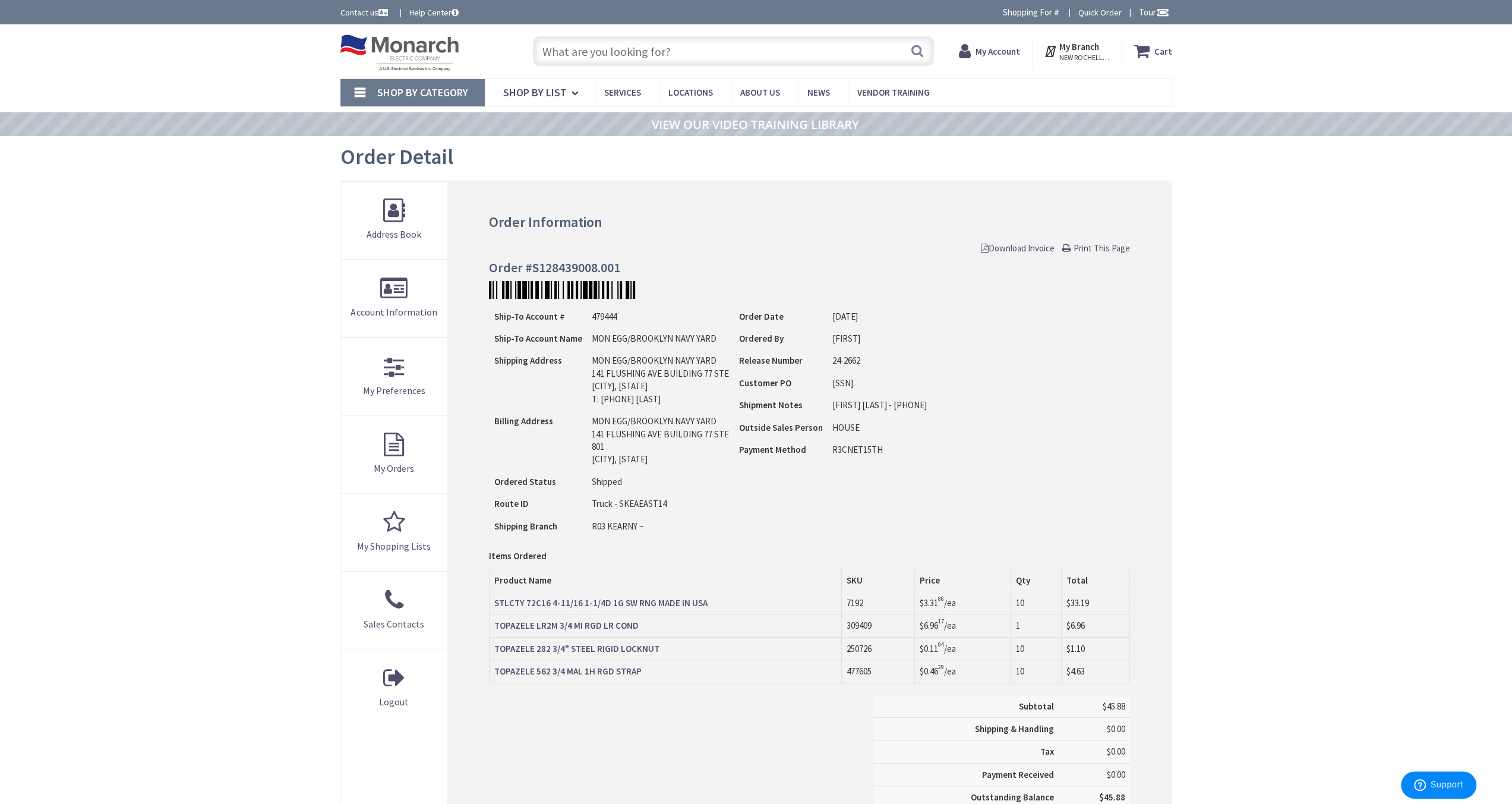 click on "Download Invoice" at bounding box center (1018, 248) 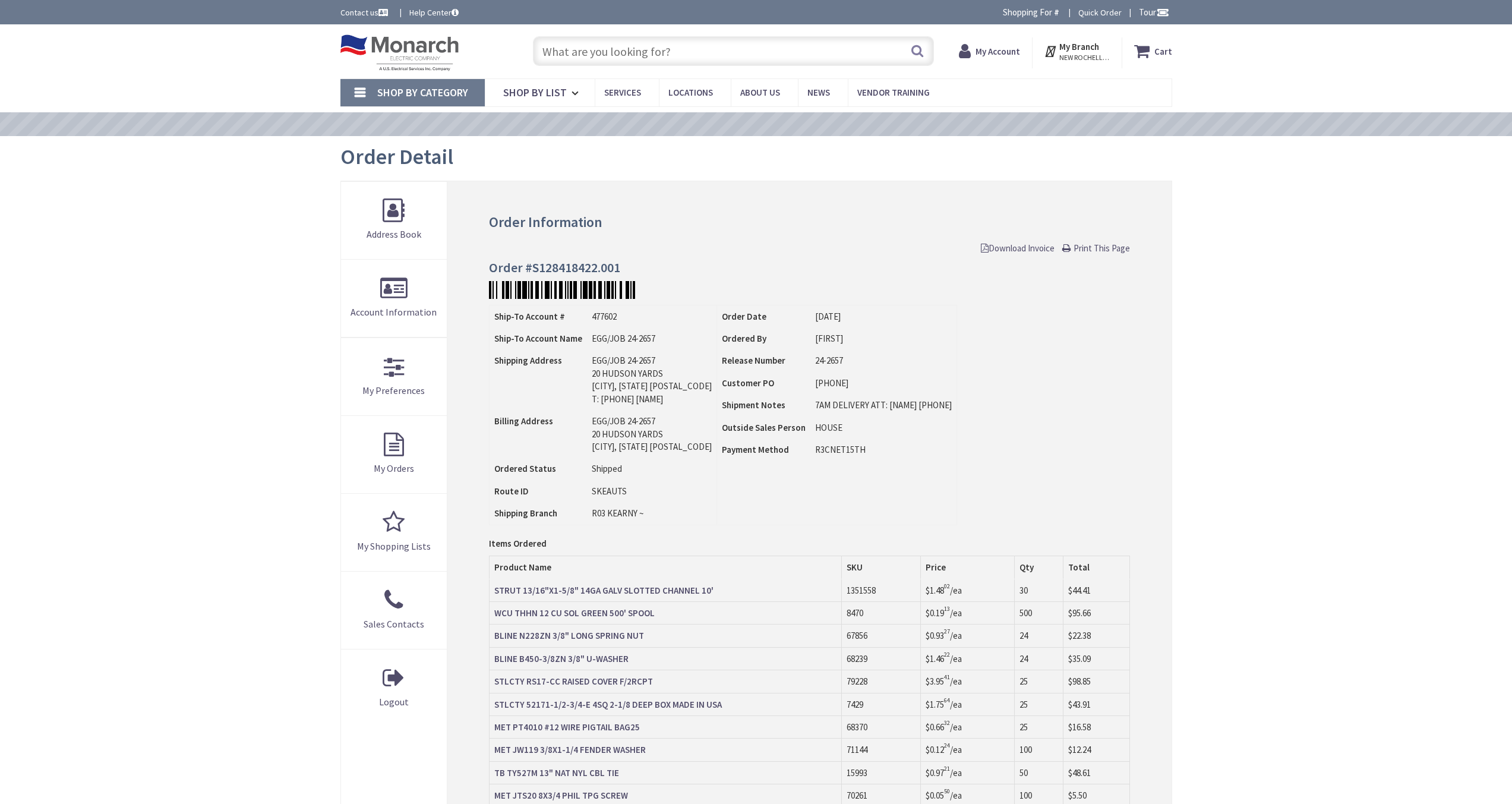scroll, scrollTop: 0, scrollLeft: 0, axis: both 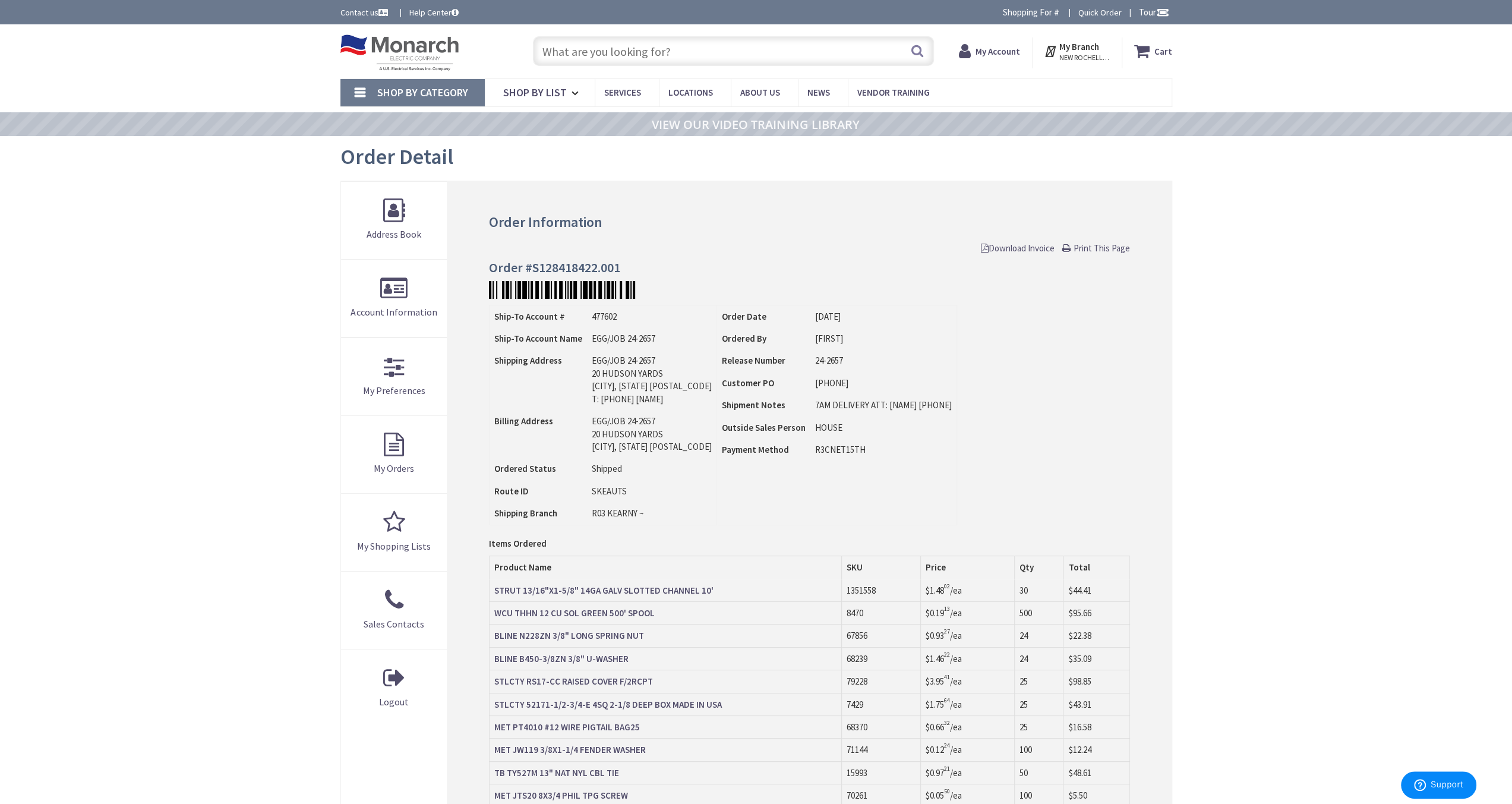 click on "Download Invoice" at bounding box center (1018, 248) 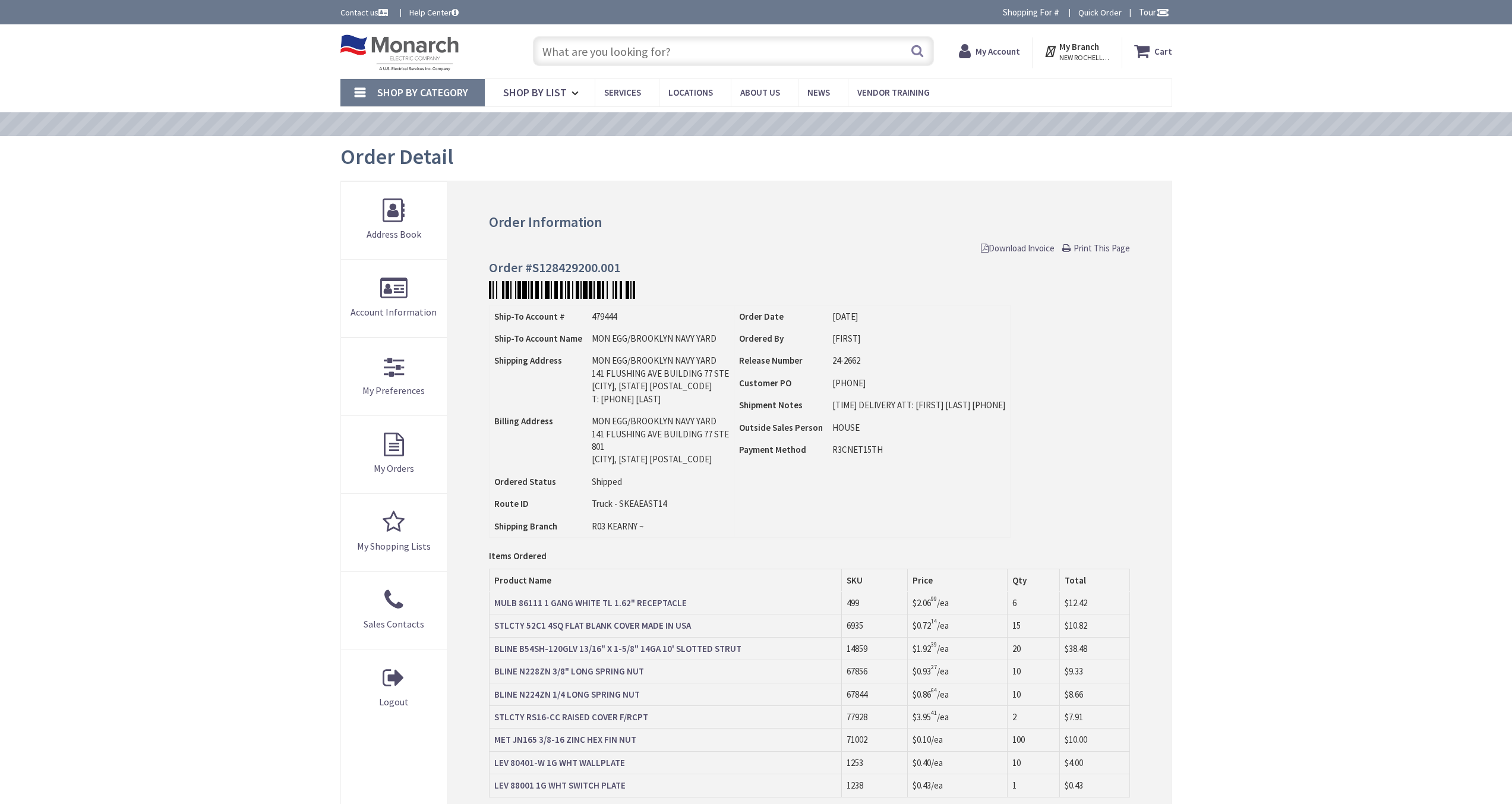 scroll, scrollTop: 0, scrollLeft: 0, axis: both 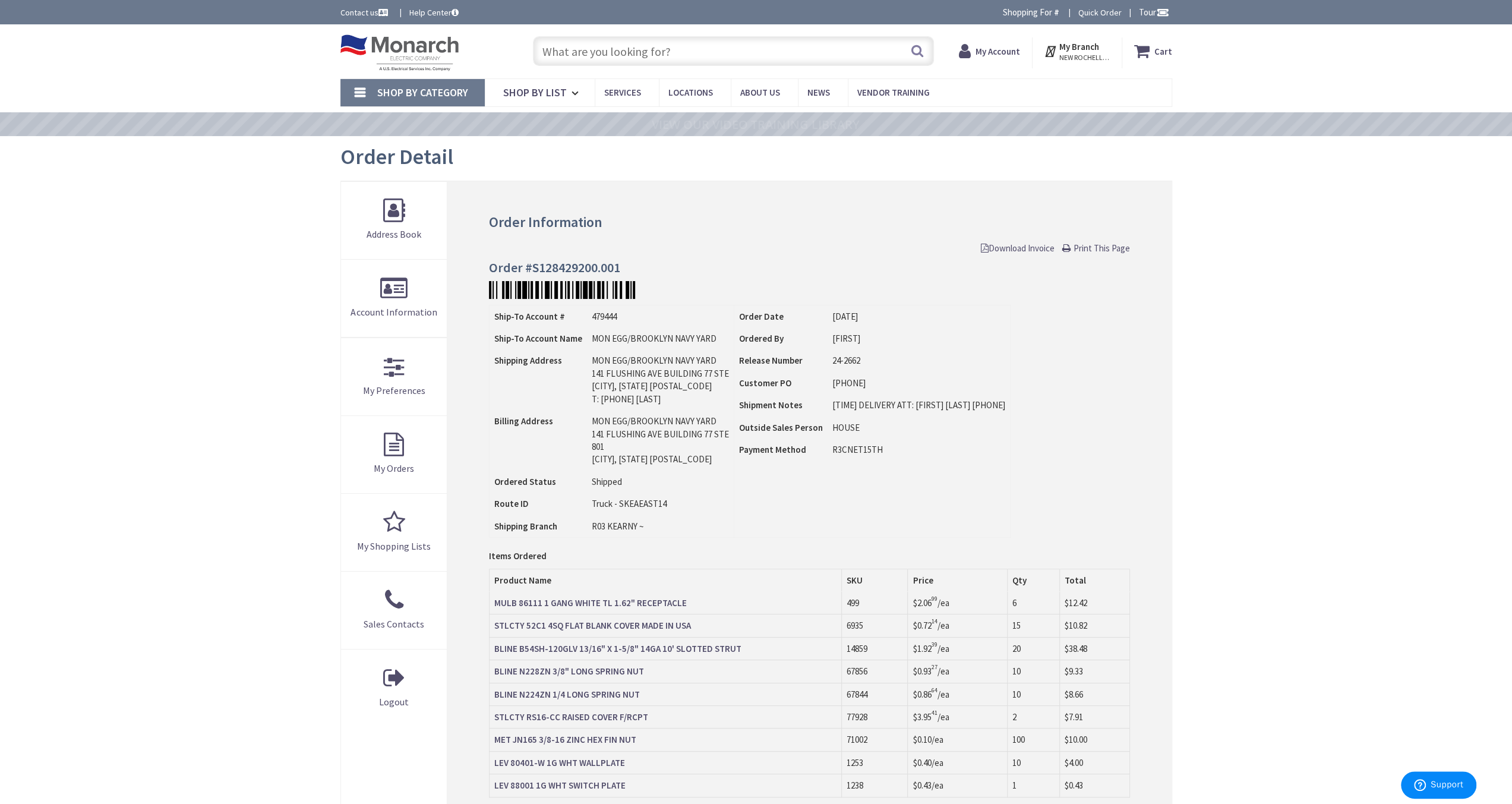 click on "Download Invoice" at bounding box center [1018, 248] 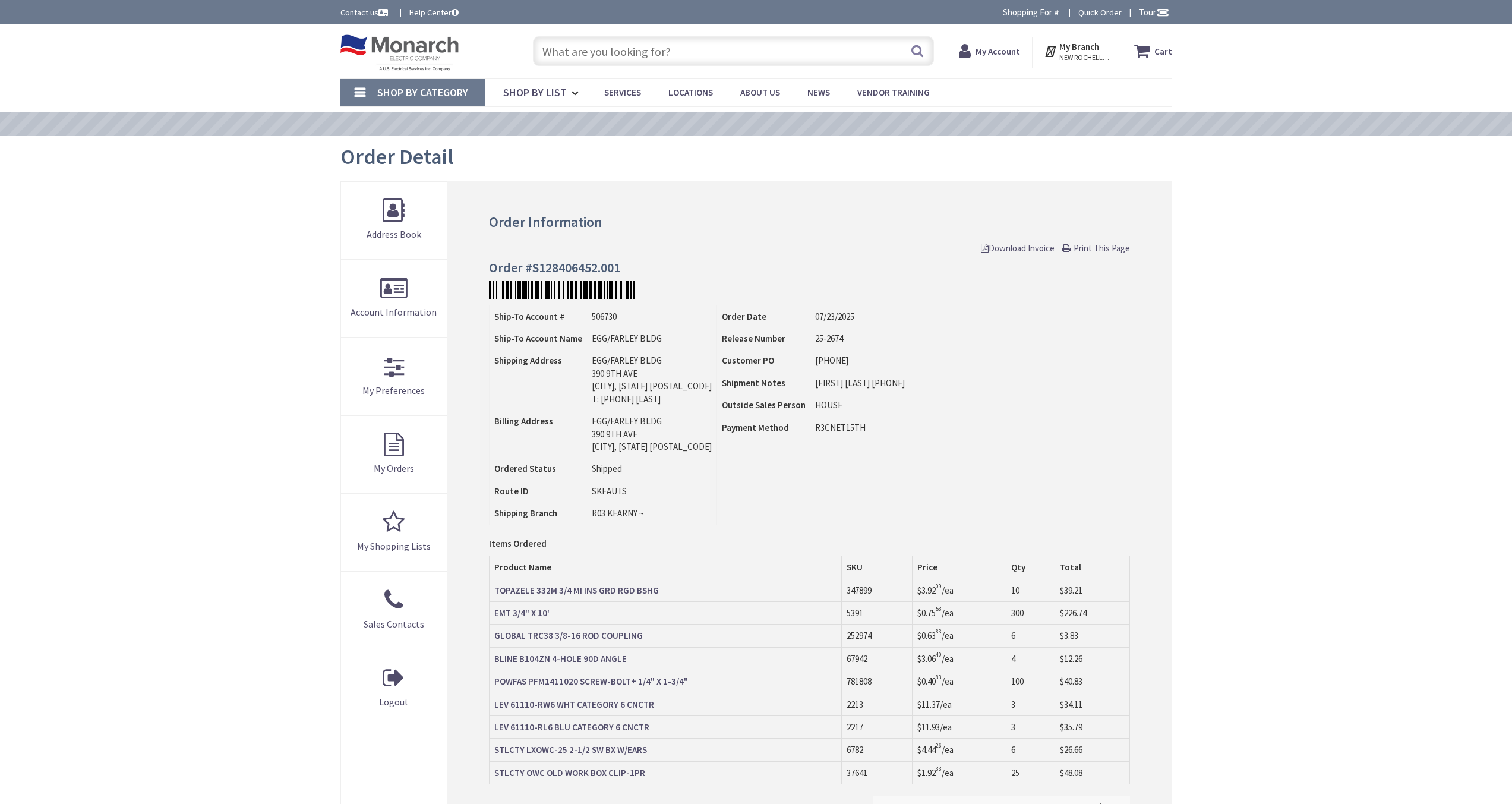 scroll, scrollTop: 0, scrollLeft: 0, axis: both 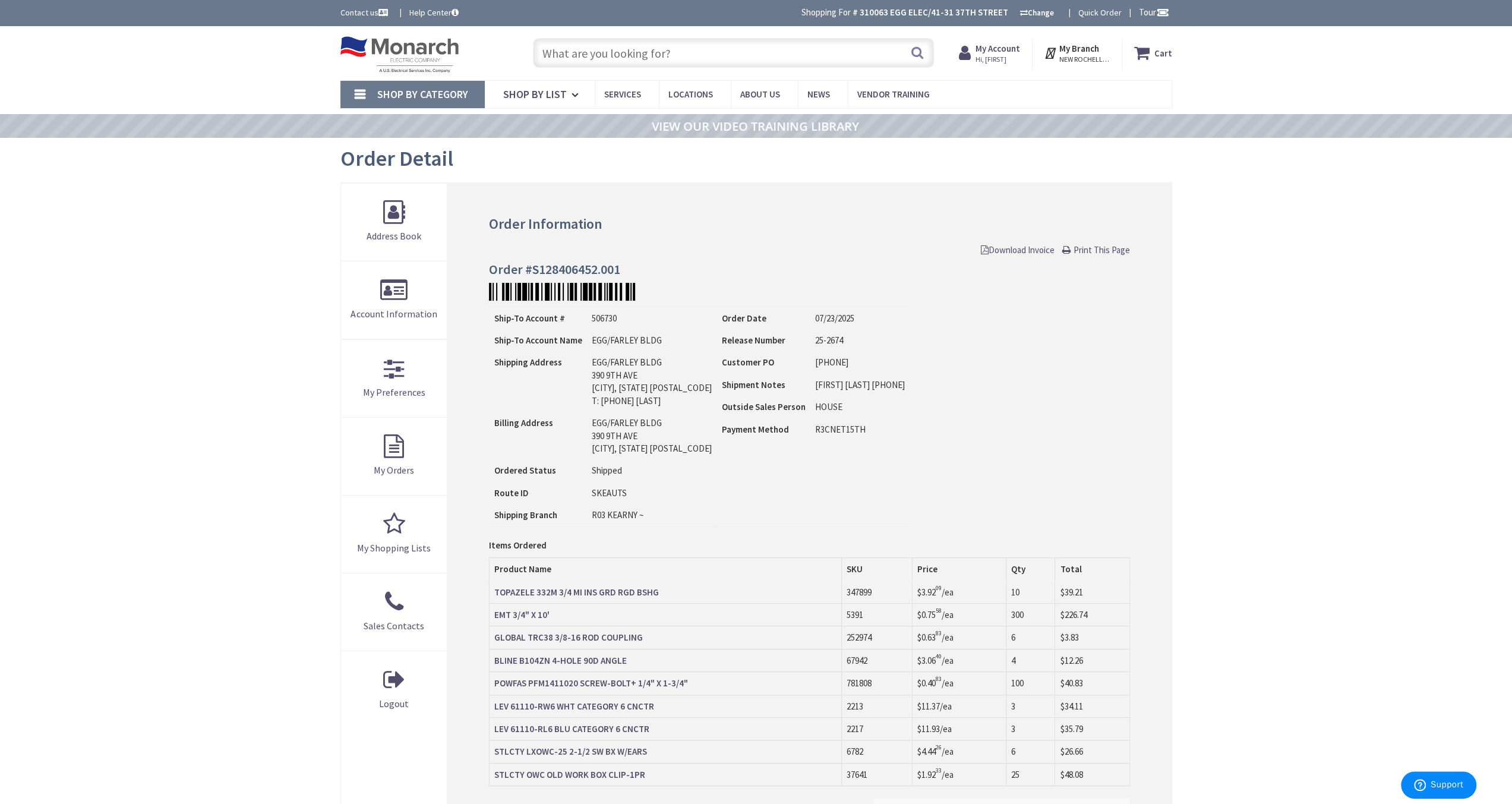 click on "Download Invoice" at bounding box center [1018, 250] 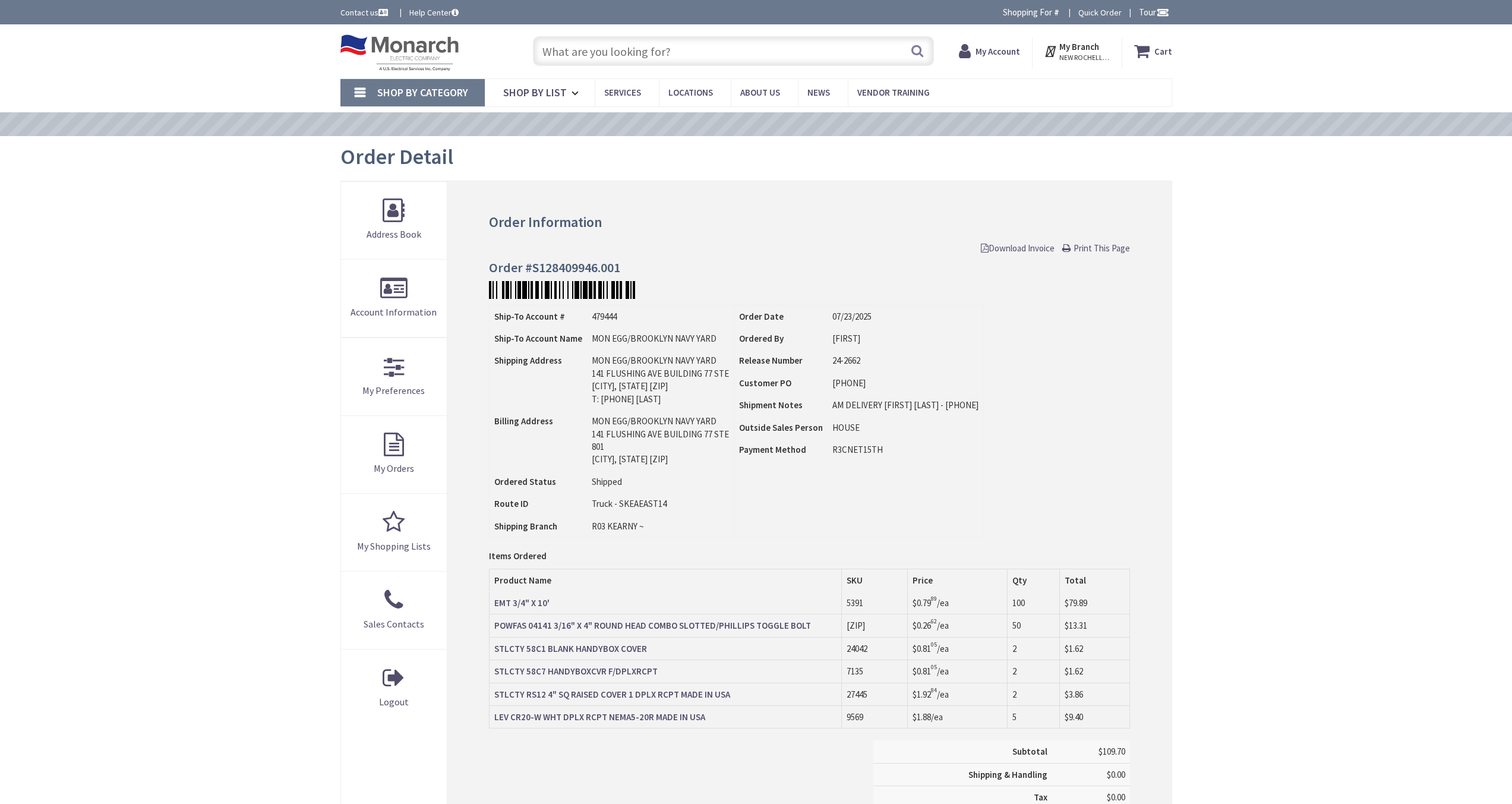 scroll, scrollTop: 0, scrollLeft: 0, axis: both 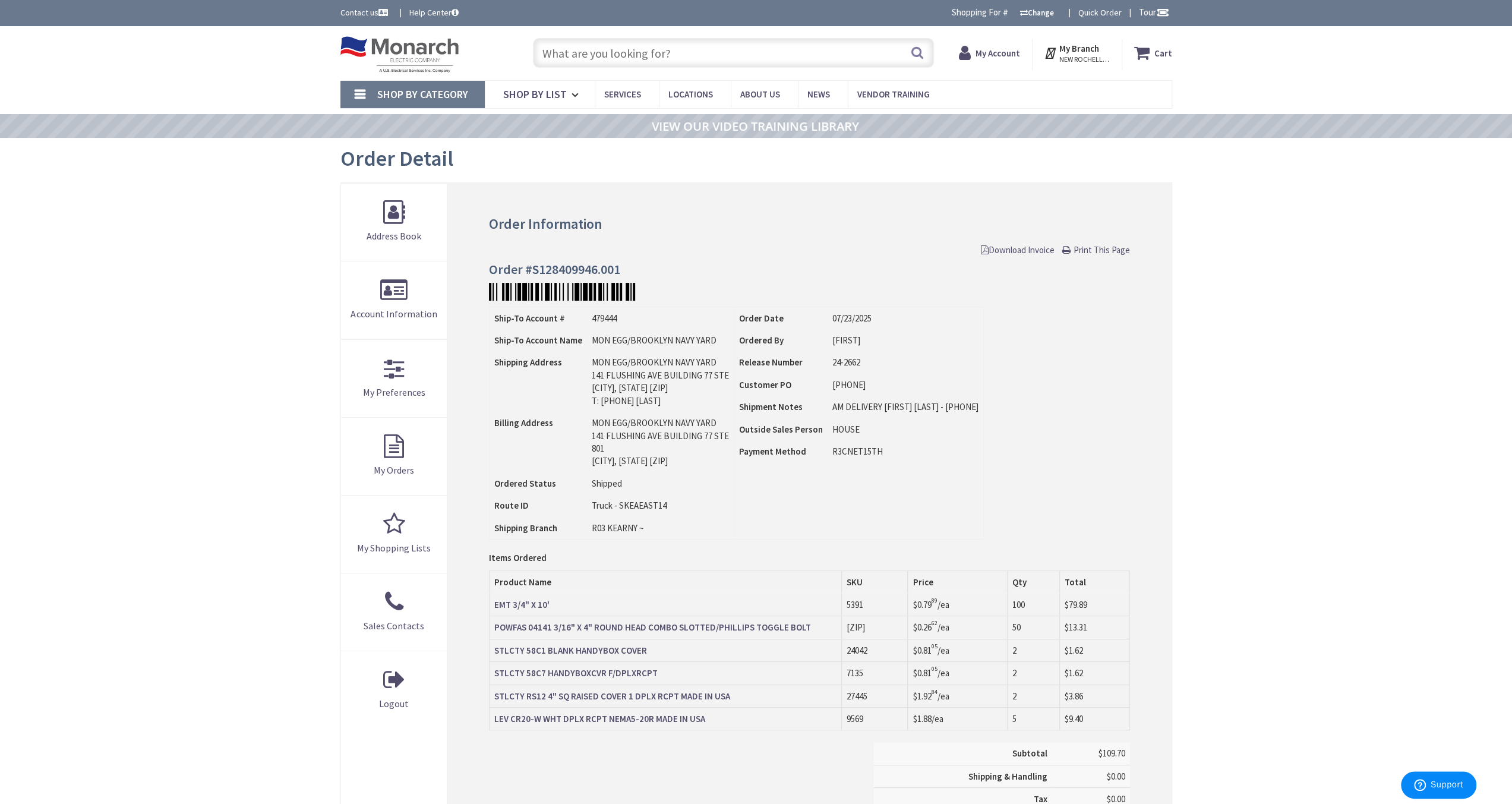 click on "Download Invoice" at bounding box center [1018, 250] 